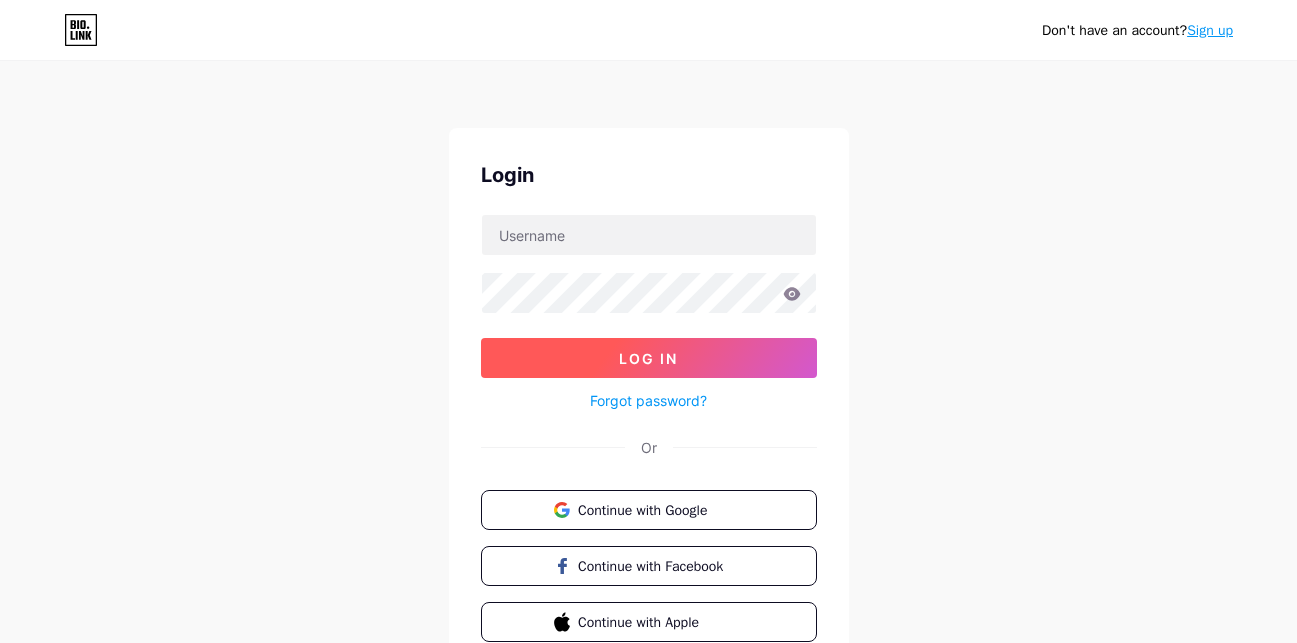 scroll, scrollTop: 0, scrollLeft: 0, axis: both 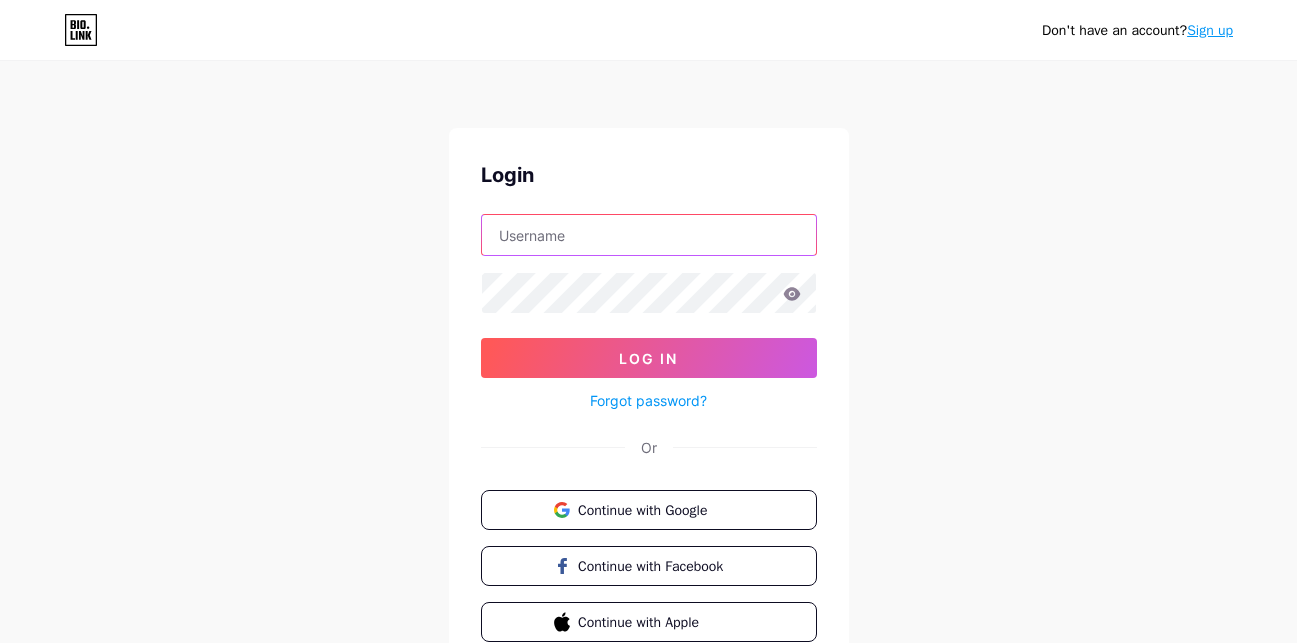 type on "idawamedia" 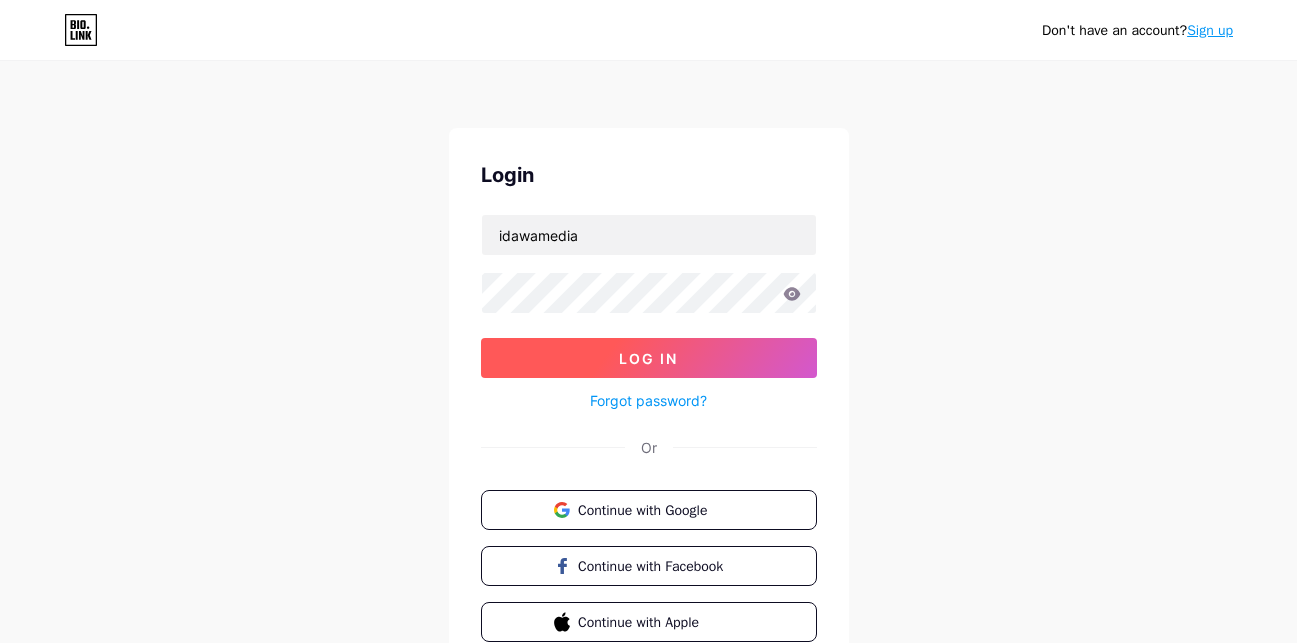 click on "Log In" at bounding box center [649, 358] 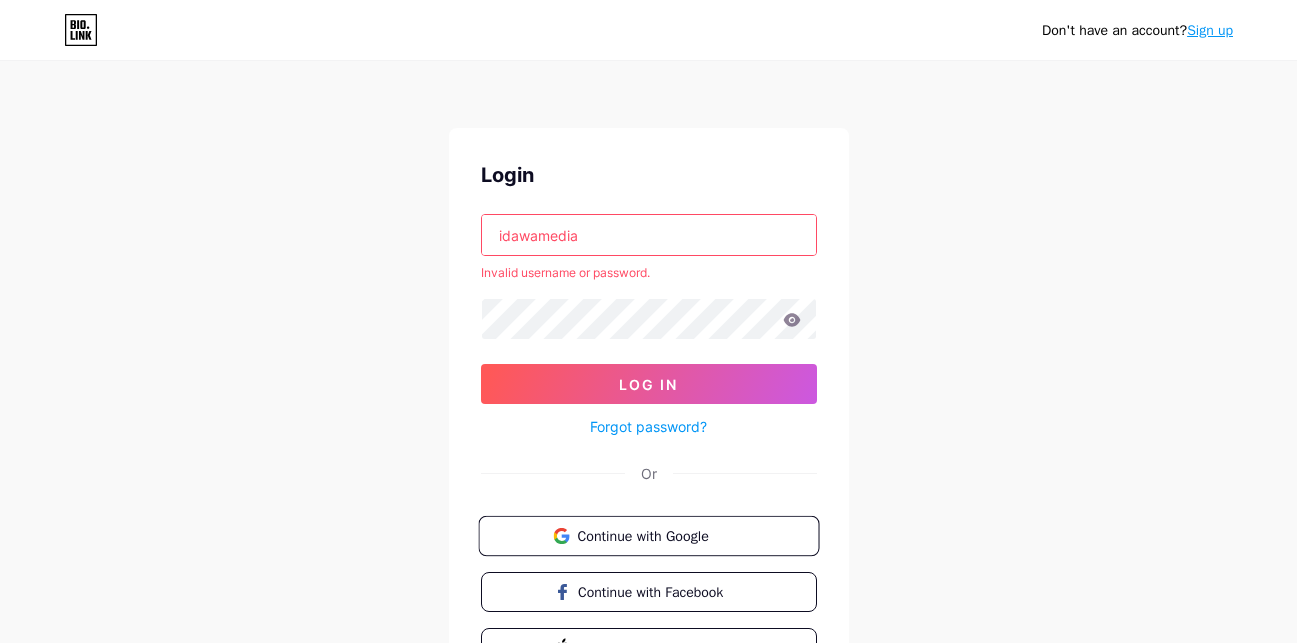 click on "Continue with Google" at bounding box center (660, 535) 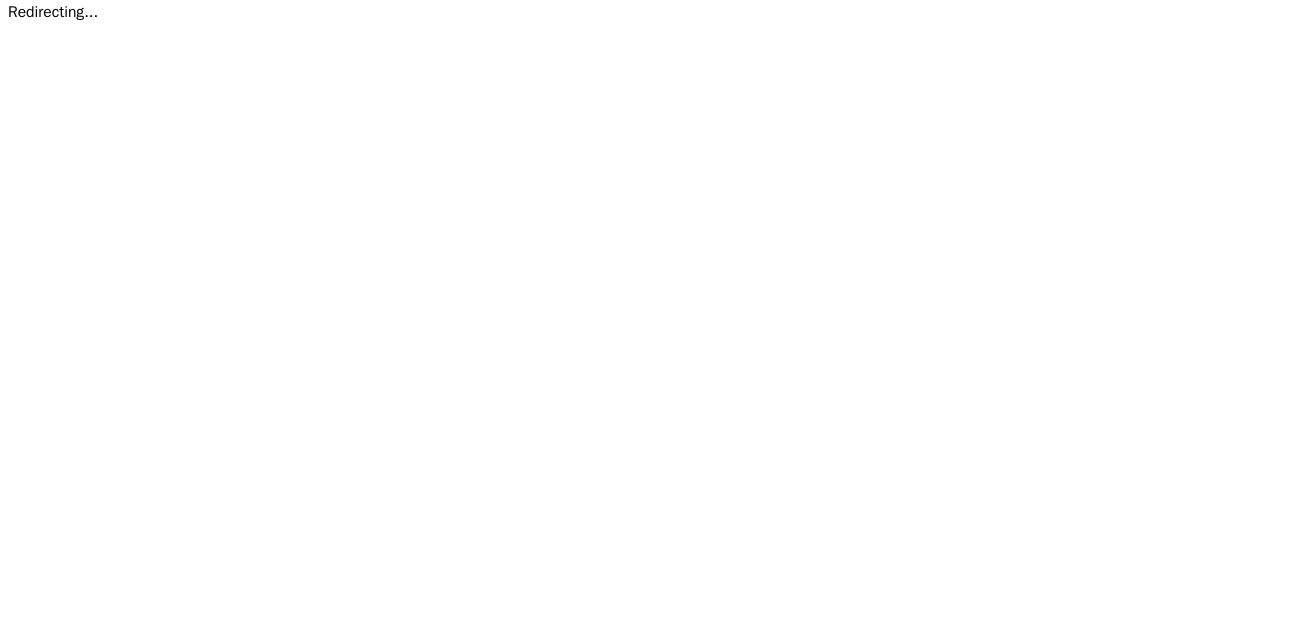 scroll, scrollTop: 0, scrollLeft: 0, axis: both 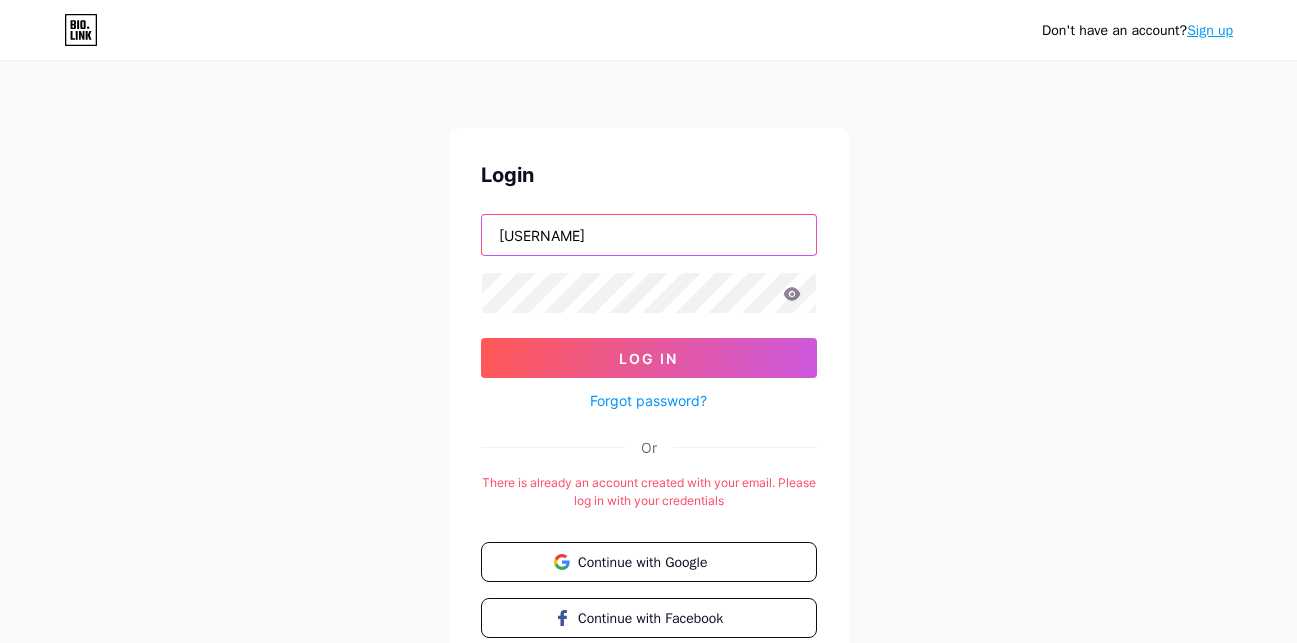 click on "idawamedia" at bounding box center (649, 235) 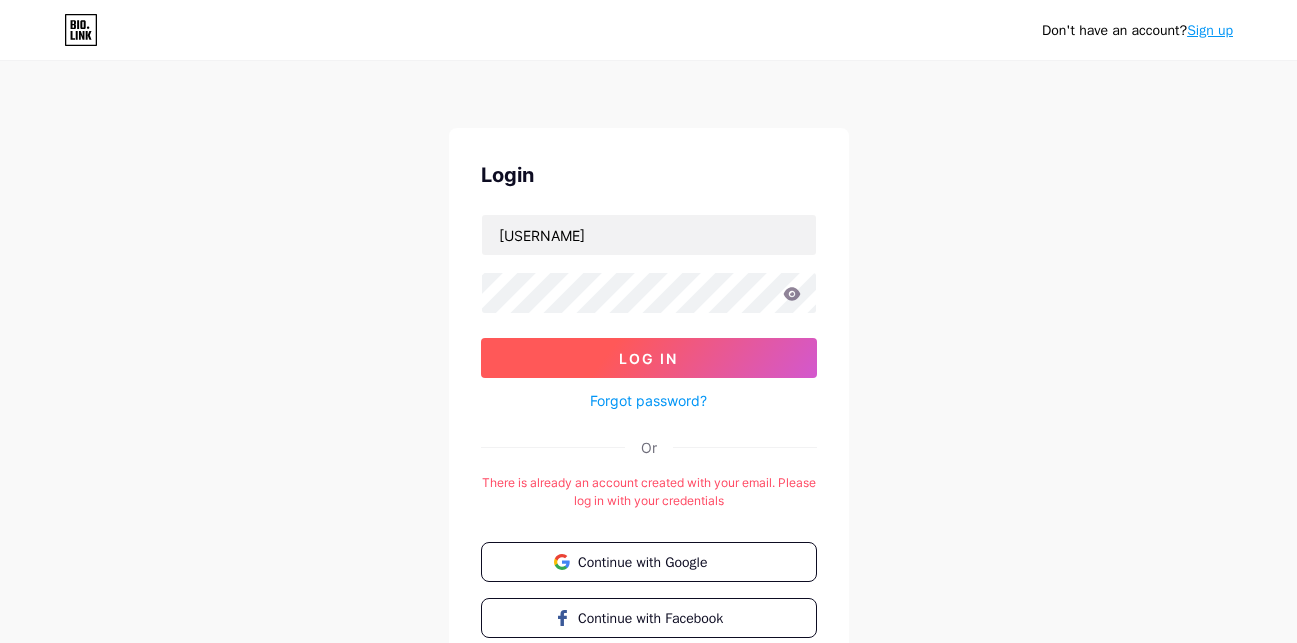 click on "Log In" at bounding box center [648, 358] 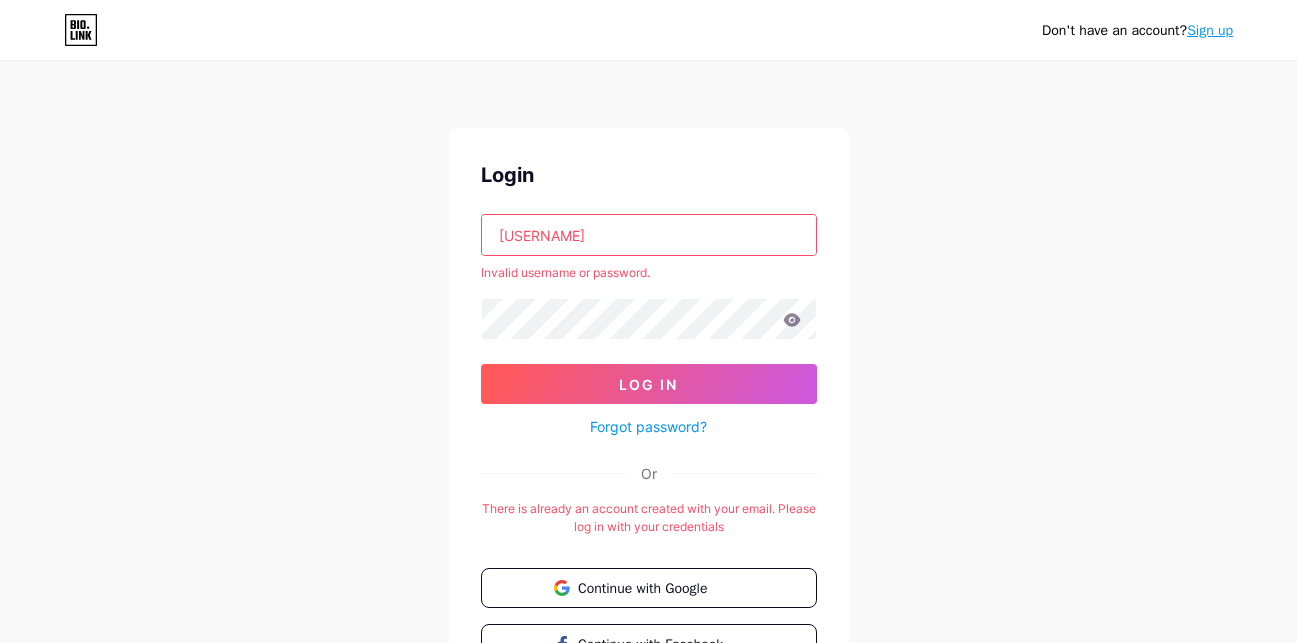 click on "idawamediaplus" at bounding box center [649, 235] 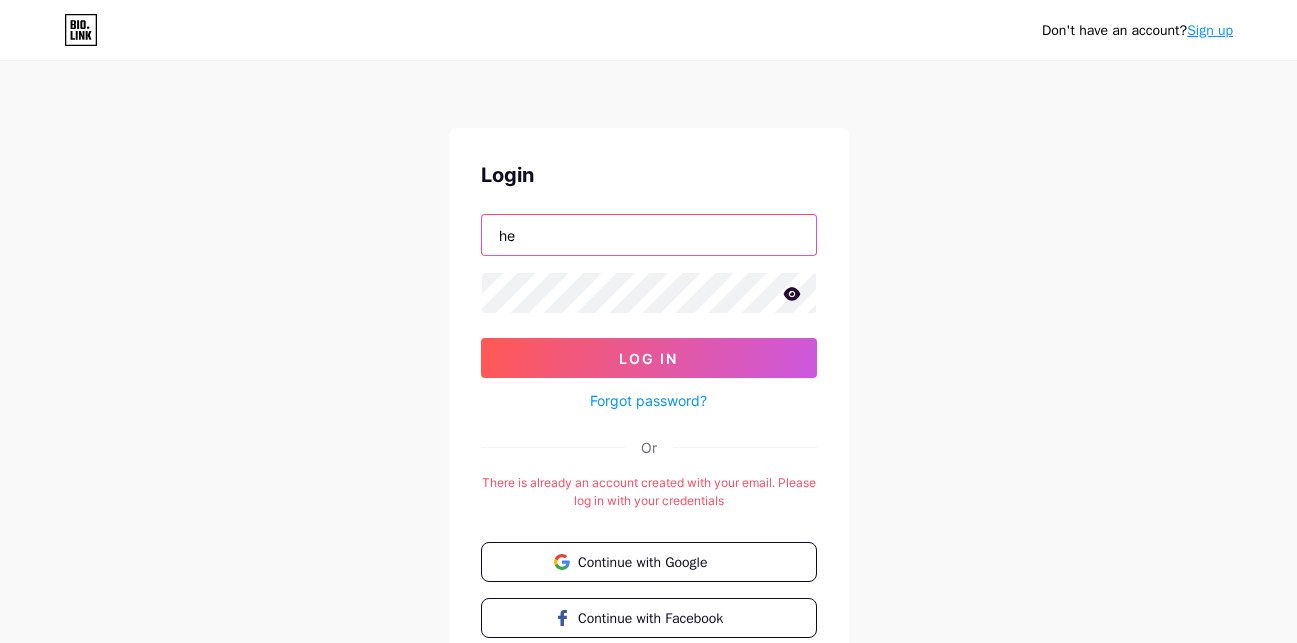 type on "h" 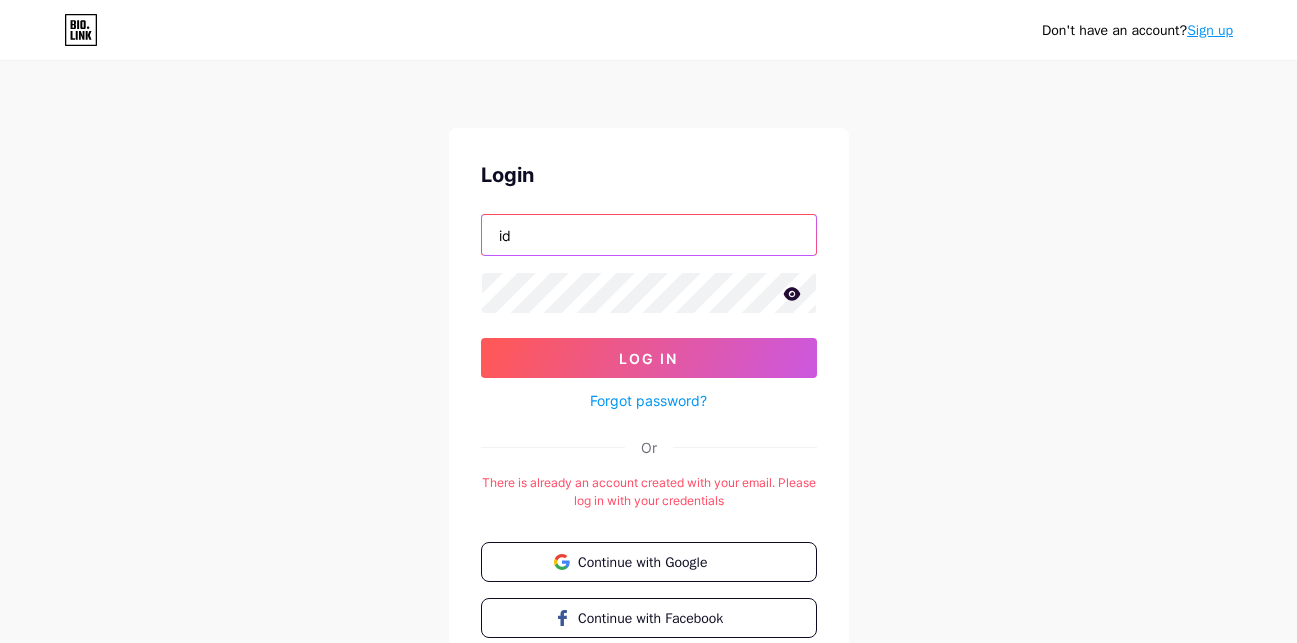type on "i" 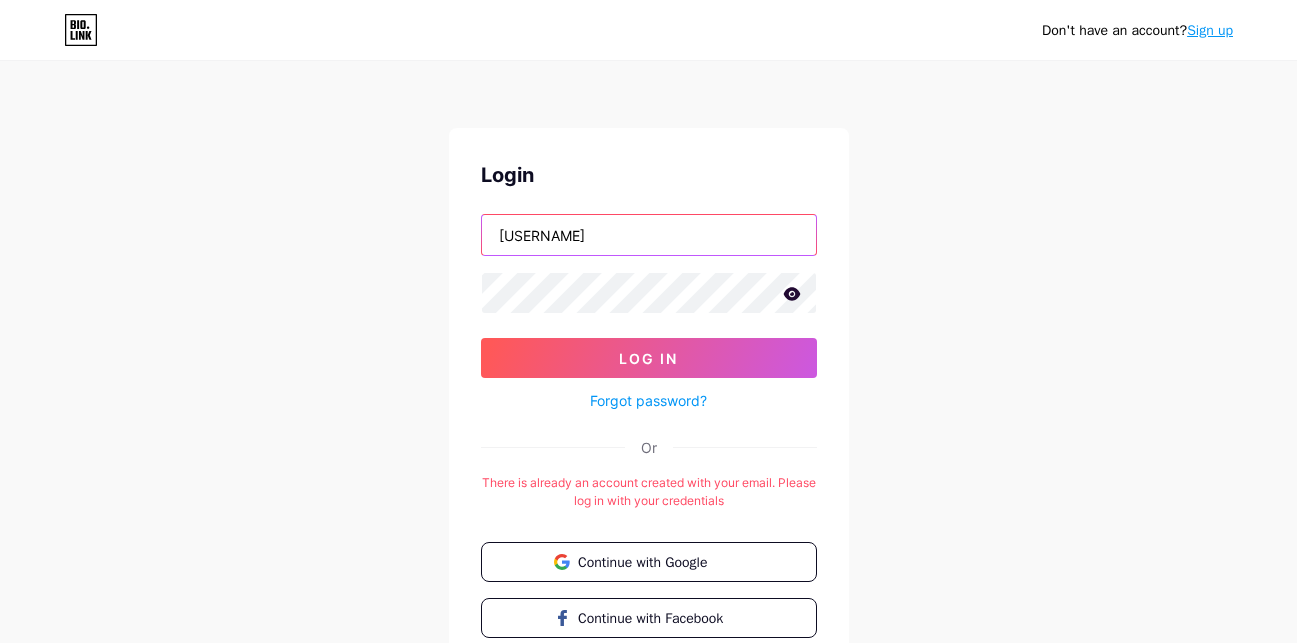 type on "henrickidawa" 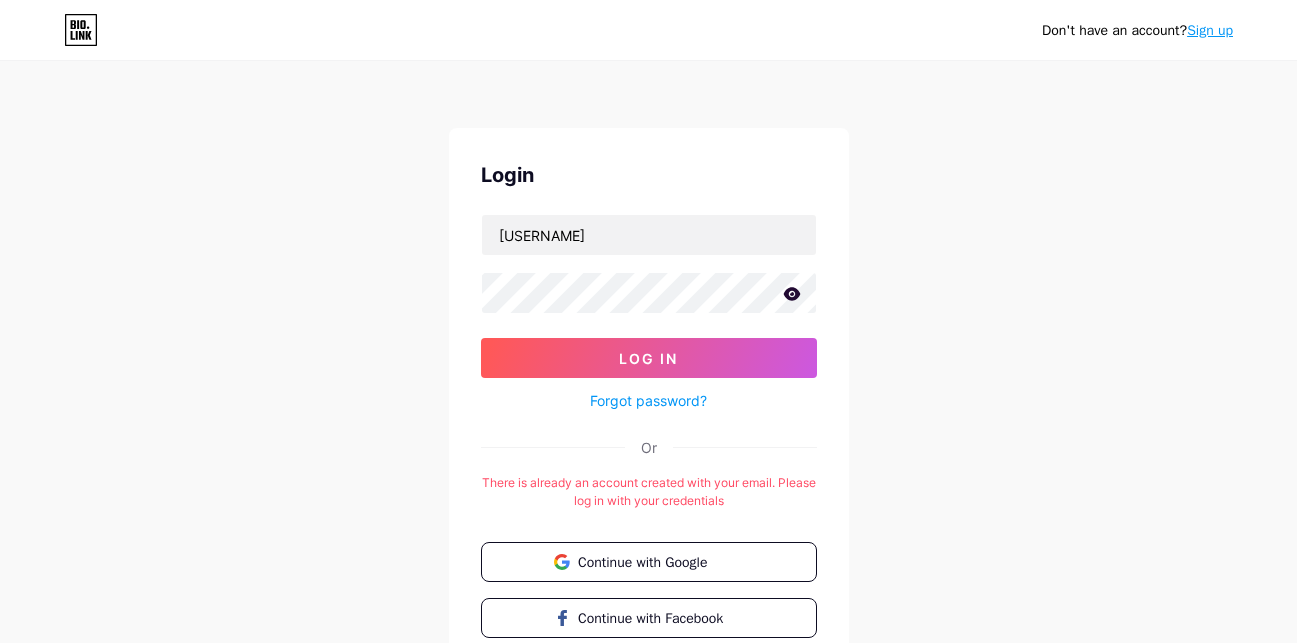 click 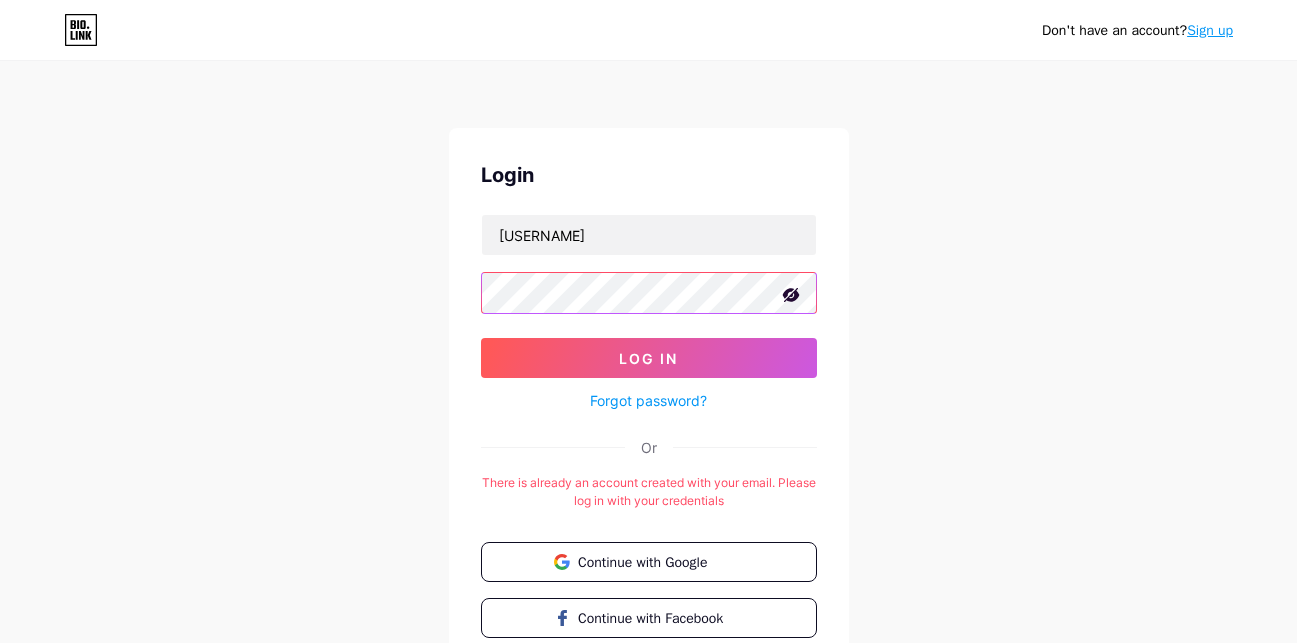 click on "Don't have an account?  Sign up   Login     henrickidawa               Log In
Forgot password?
Or     There is already an account created with your email. Please log in with your credentials   Continue with Google     Continue with Facebook
Continue with Apple" at bounding box center (648, 395) 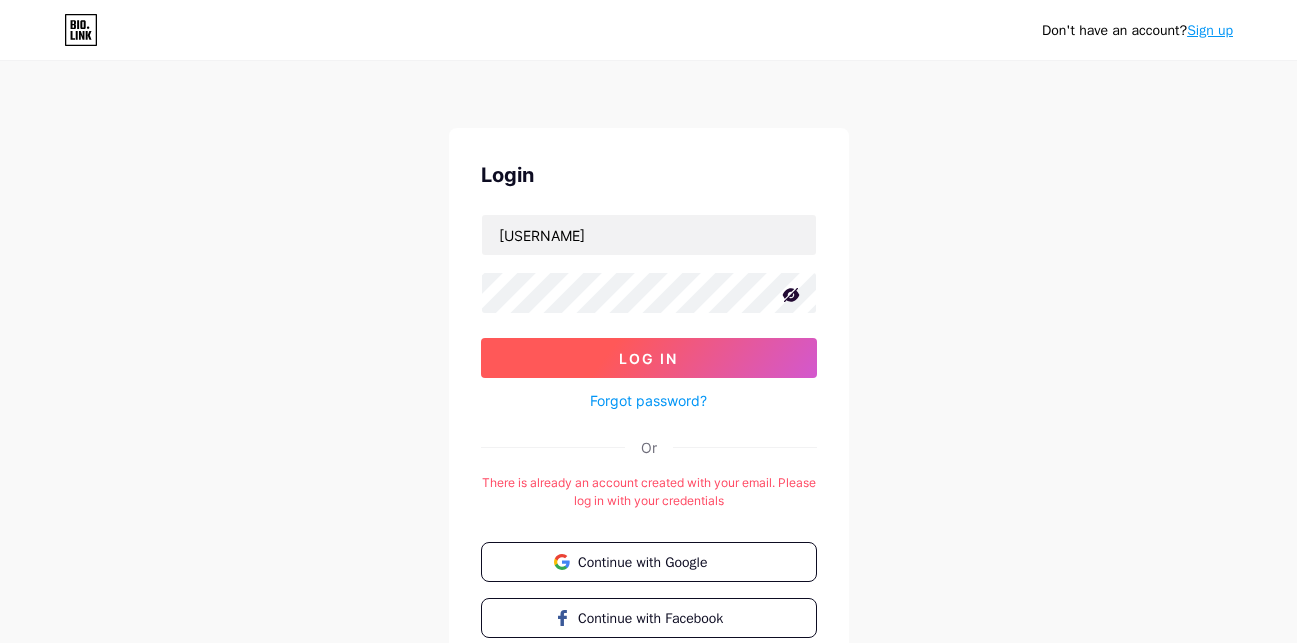 click on "Log In" at bounding box center (648, 358) 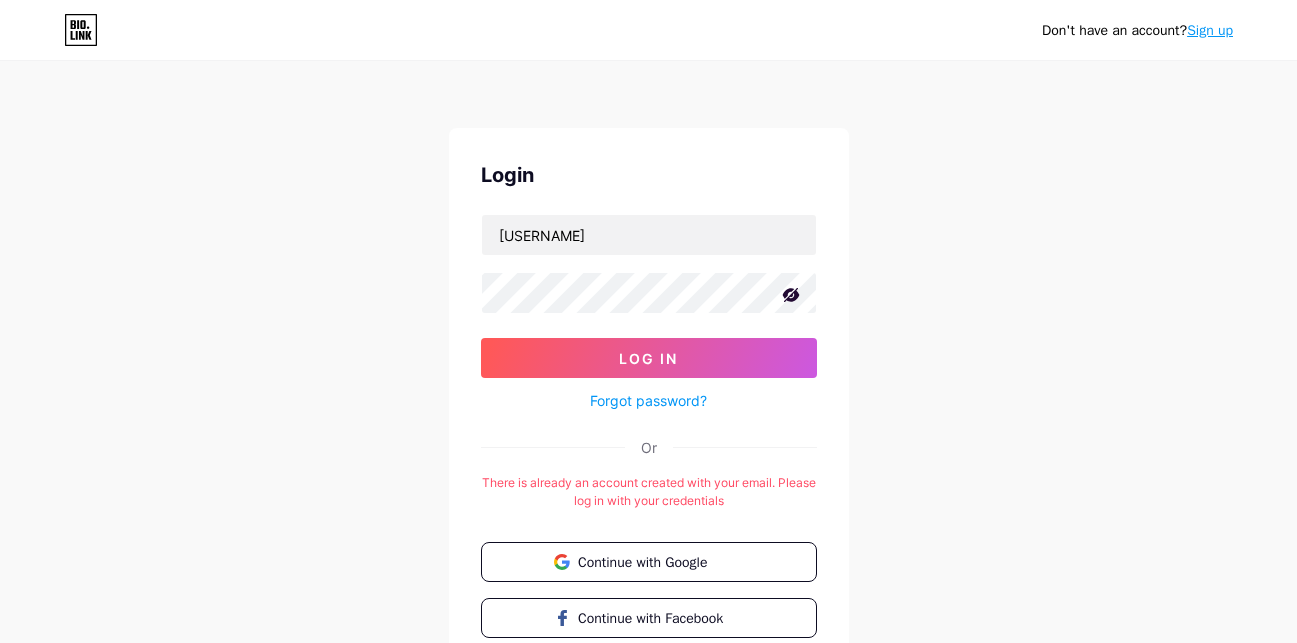 click on "henrickidawa               Log In
Forgot password?" at bounding box center (649, 313) 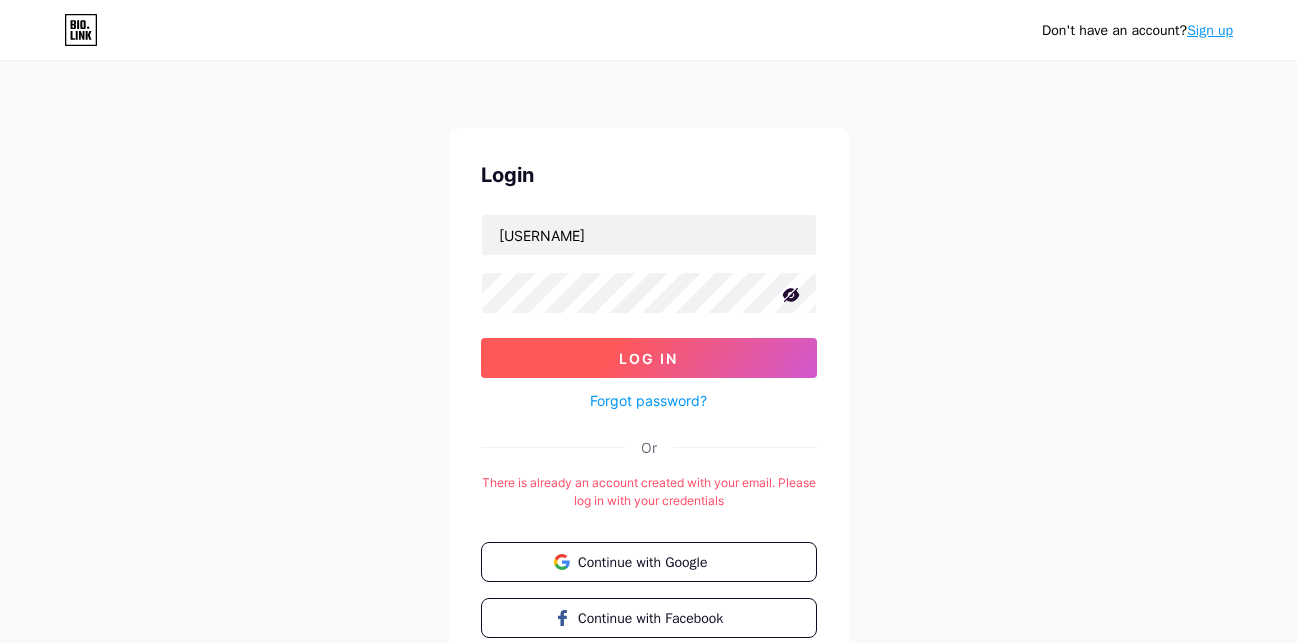 click on "Log In" at bounding box center [648, 358] 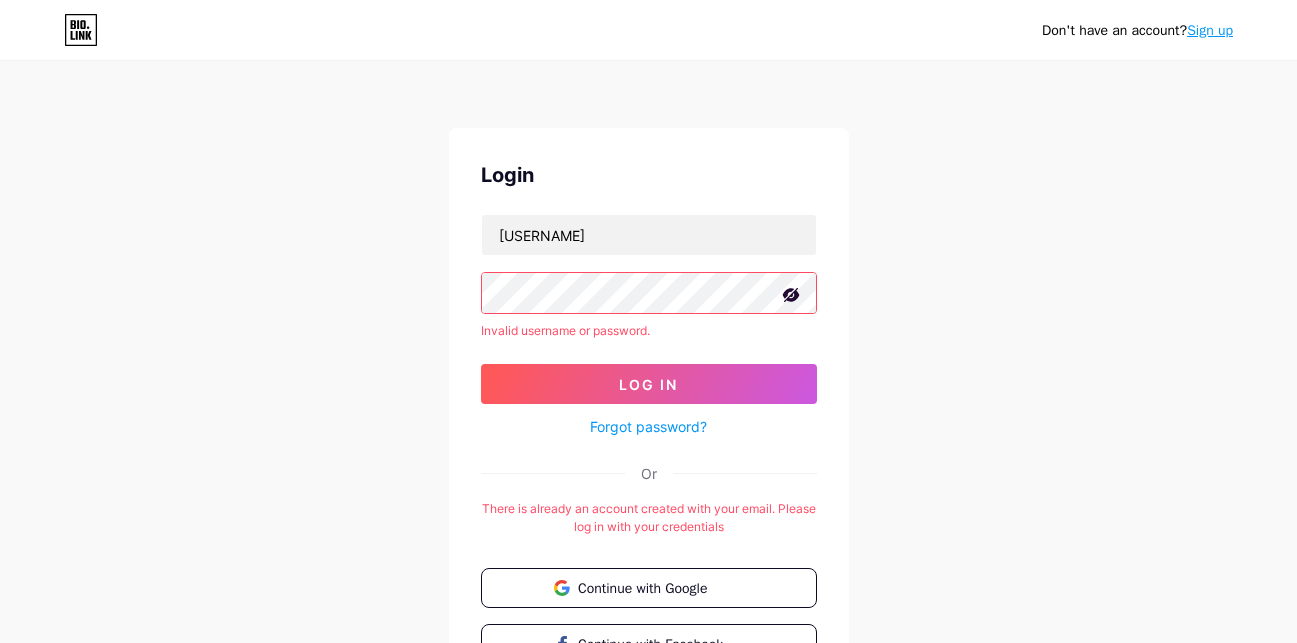 click on "Don't have an account?  Sign up   Login     henrickidawa           Invalid username or password.     Log In
Forgot password?
Or     There is already an account created with your email. Please log in with your credentials   Continue with Google     Continue with Facebook
Continue with Apple" at bounding box center [648, 408] 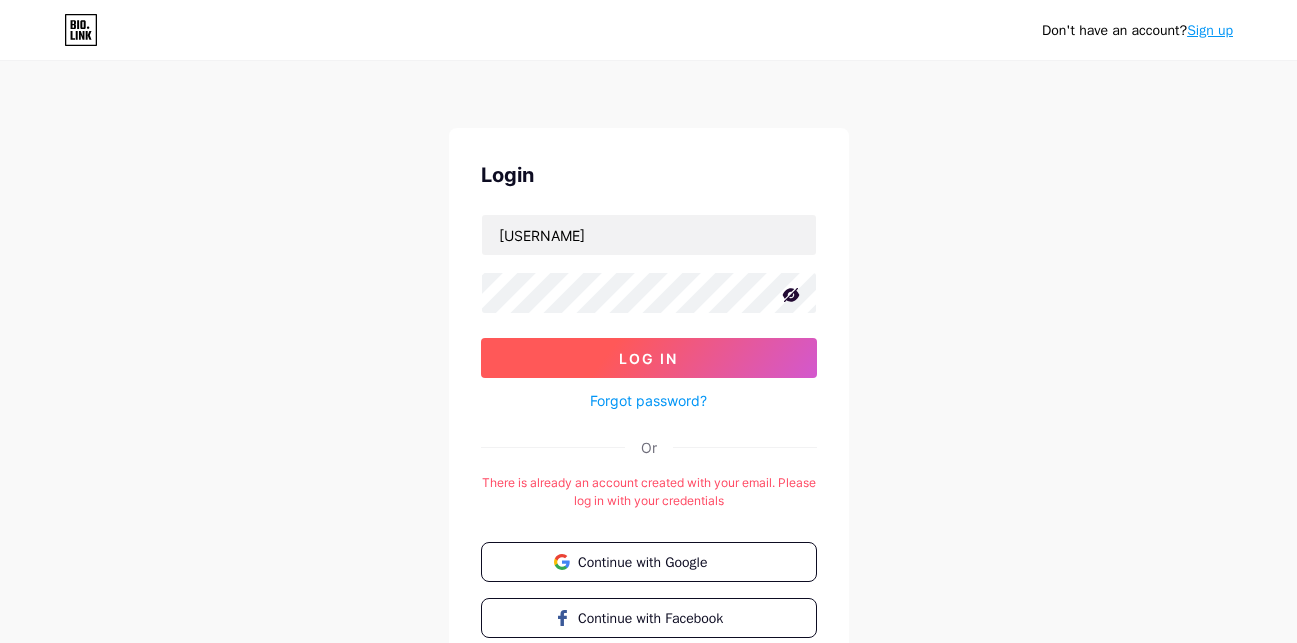 click on "Log In" at bounding box center [648, 358] 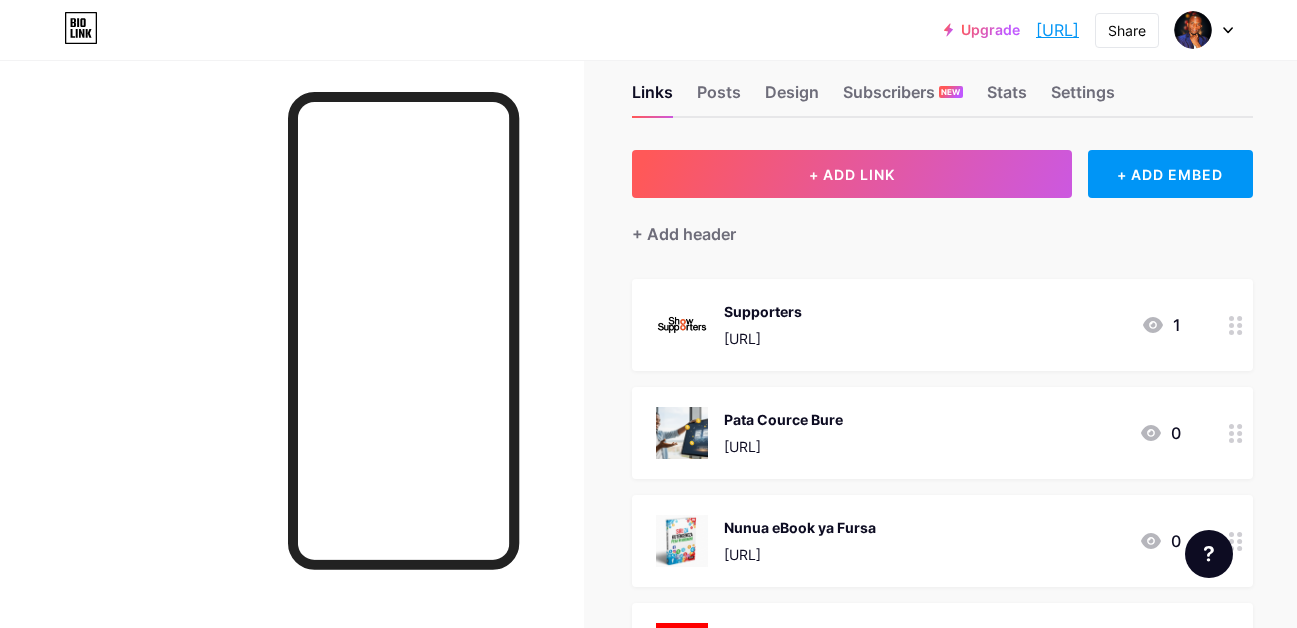 scroll, scrollTop: 35, scrollLeft: 0, axis: vertical 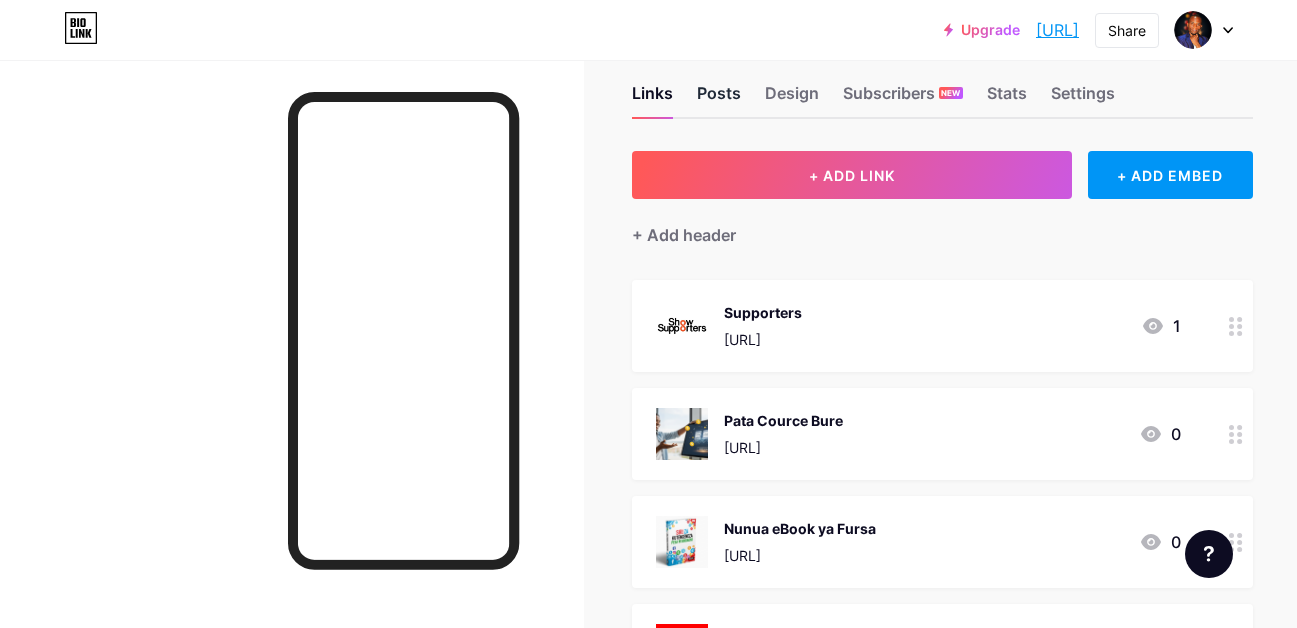 click on "Posts" at bounding box center (719, 99) 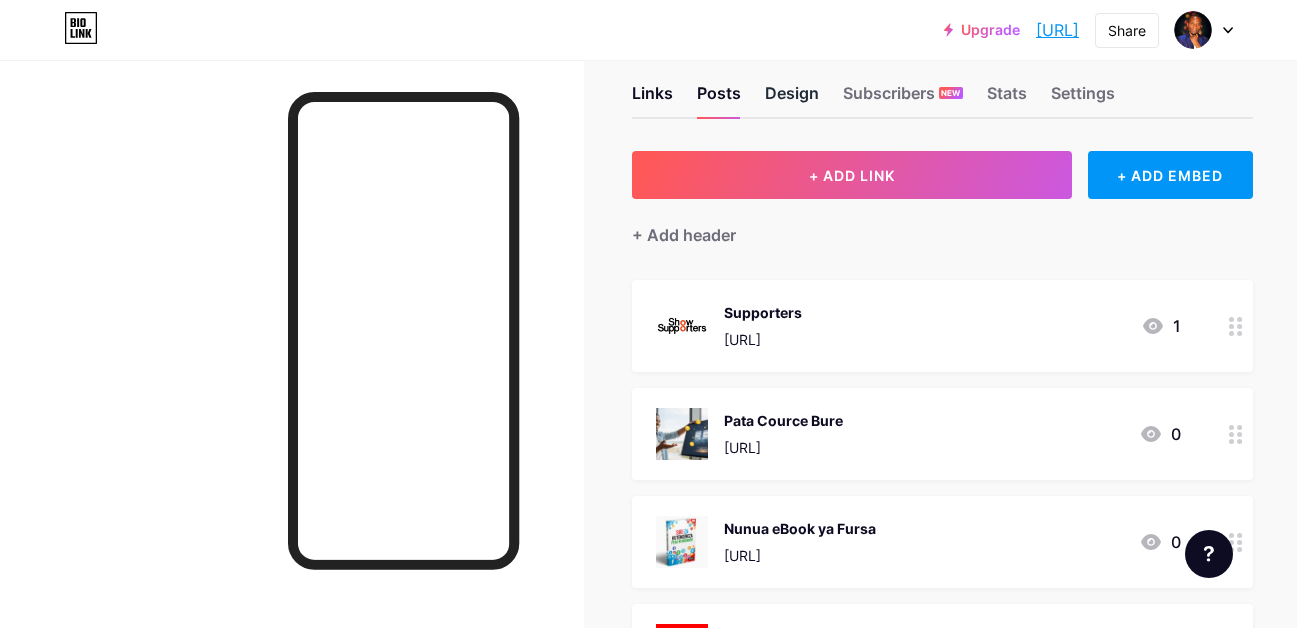 click on "Design" at bounding box center [792, 99] 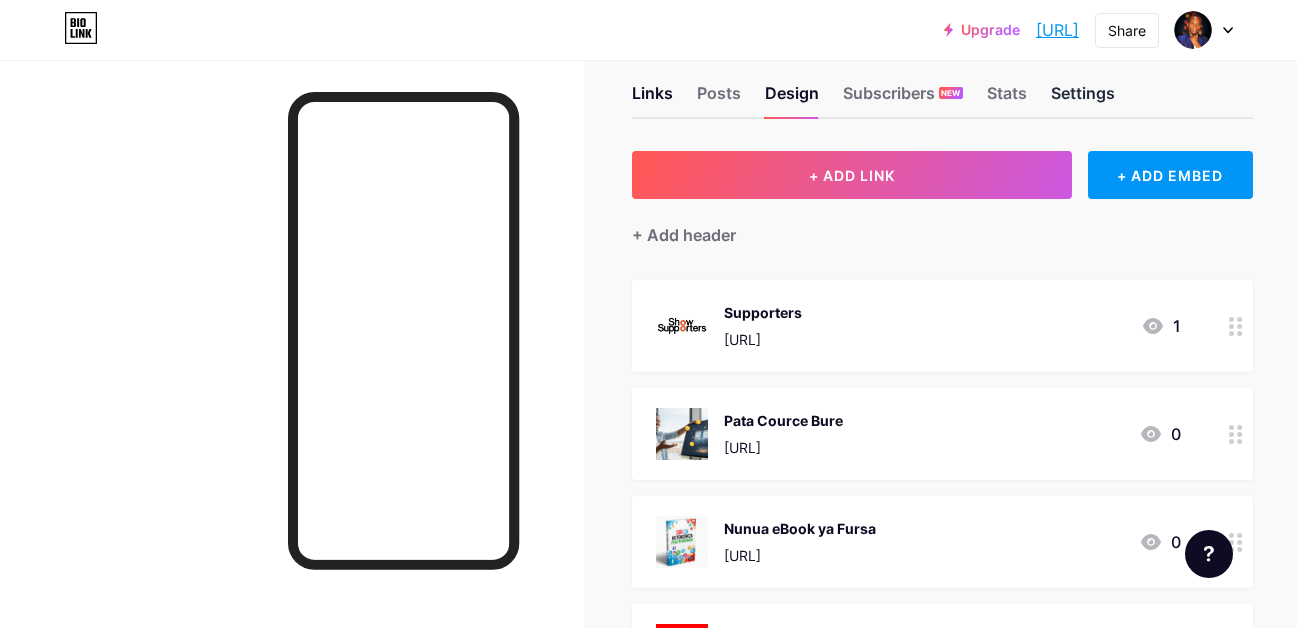 click on "Settings" at bounding box center (1083, 99) 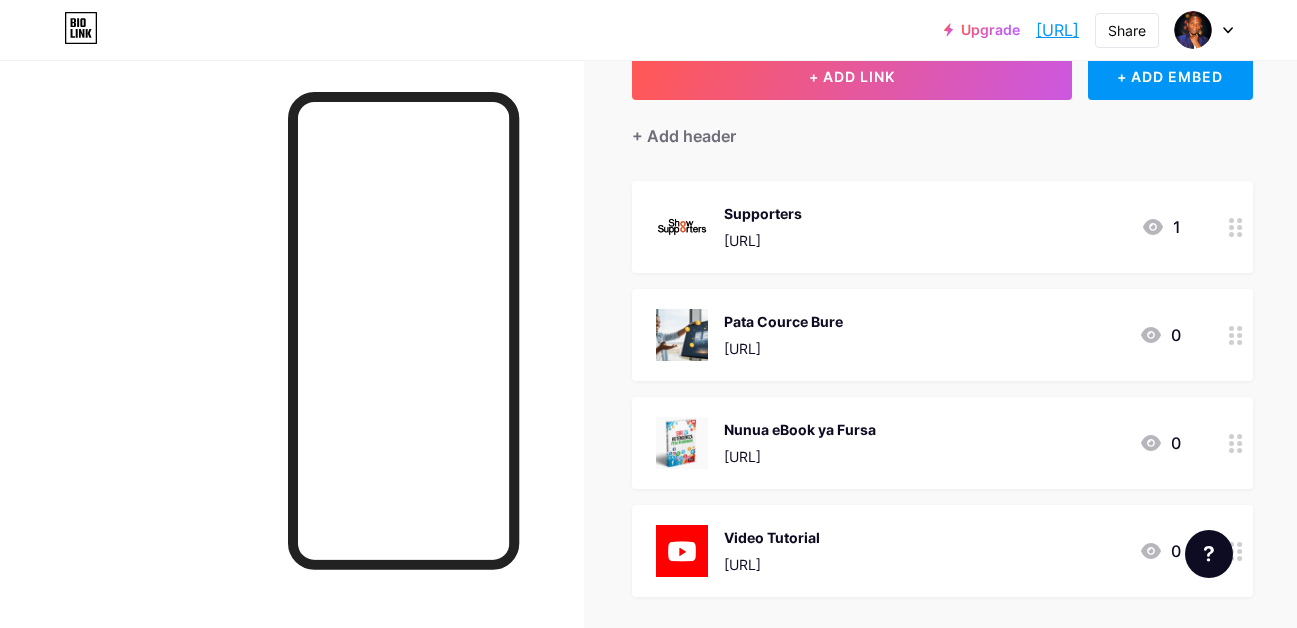 scroll, scrollTop: 335, scrollLeft: 0, axis: vertical 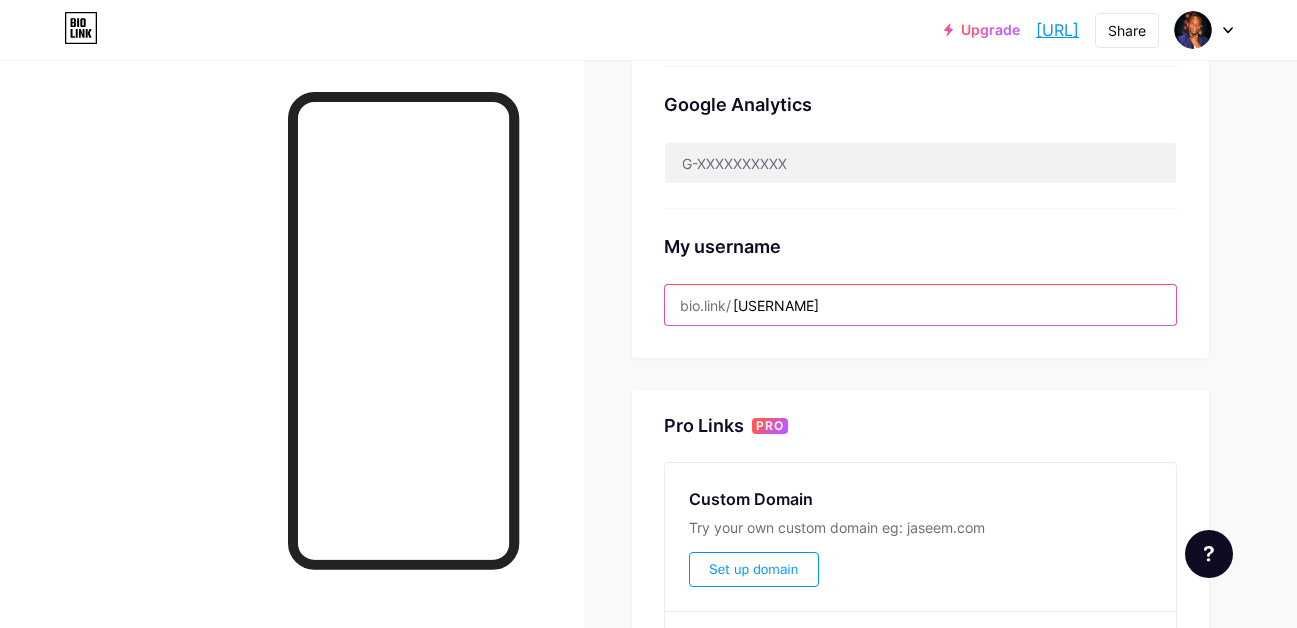 click on "henrickidawa" at bounding box center (920, 305) 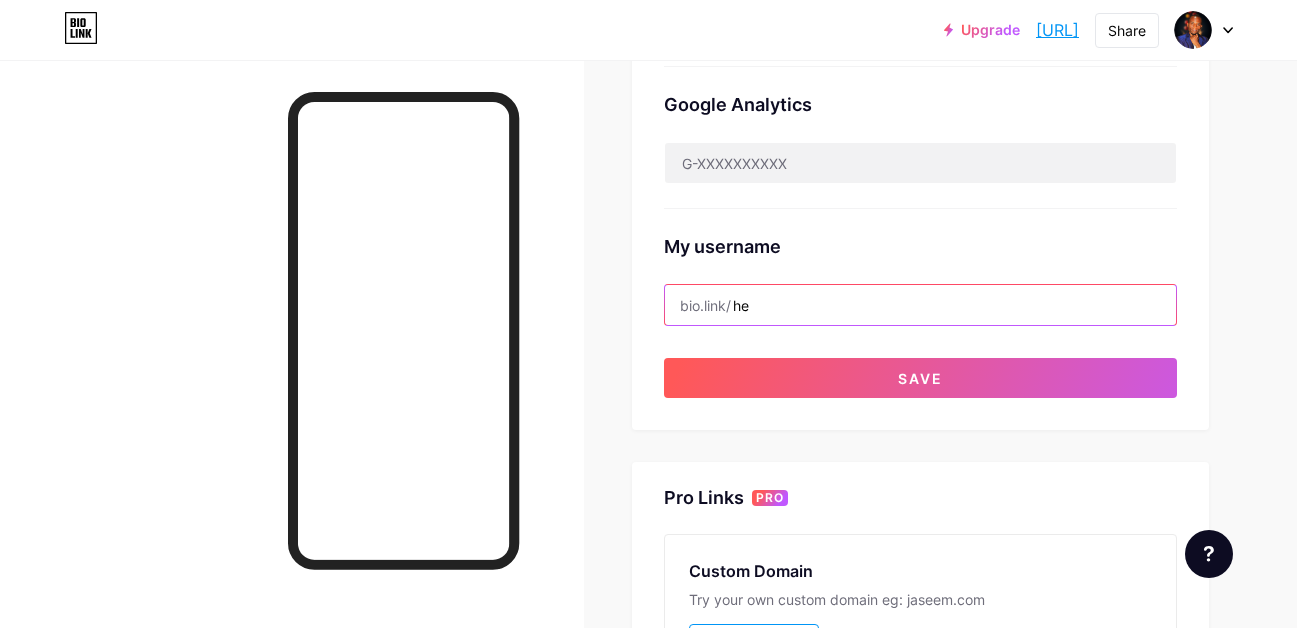 type on "h" 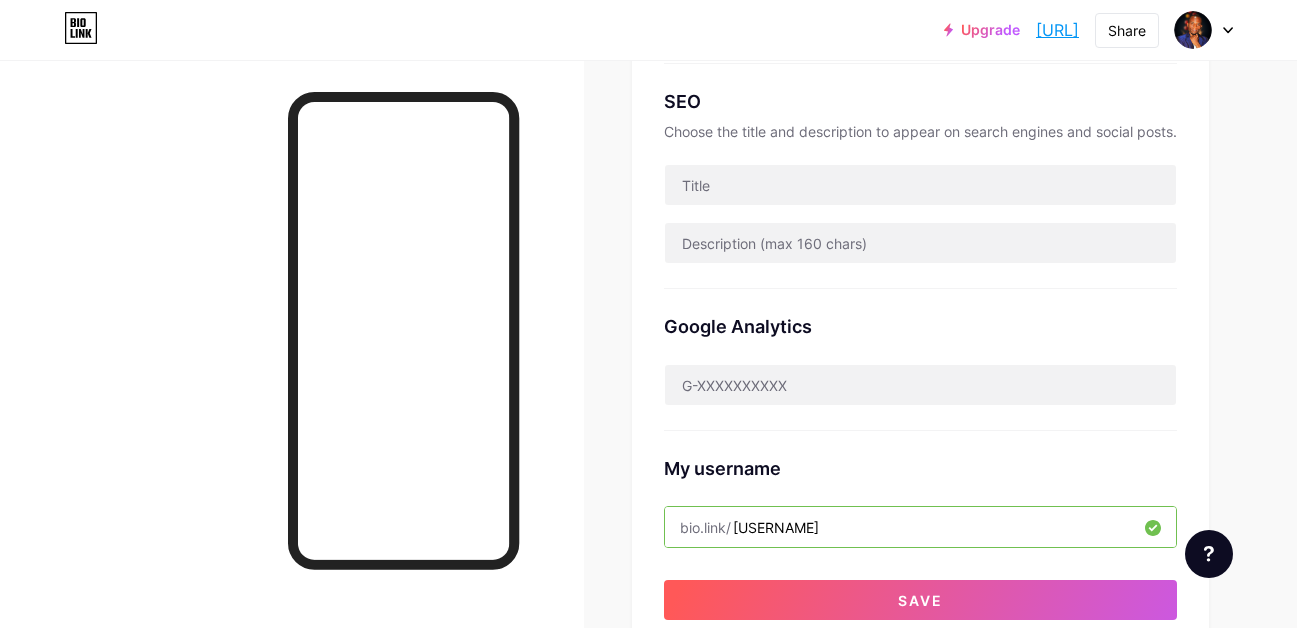 scroll, scrollTop: 336, scrollLeft: 0, axis: vertical 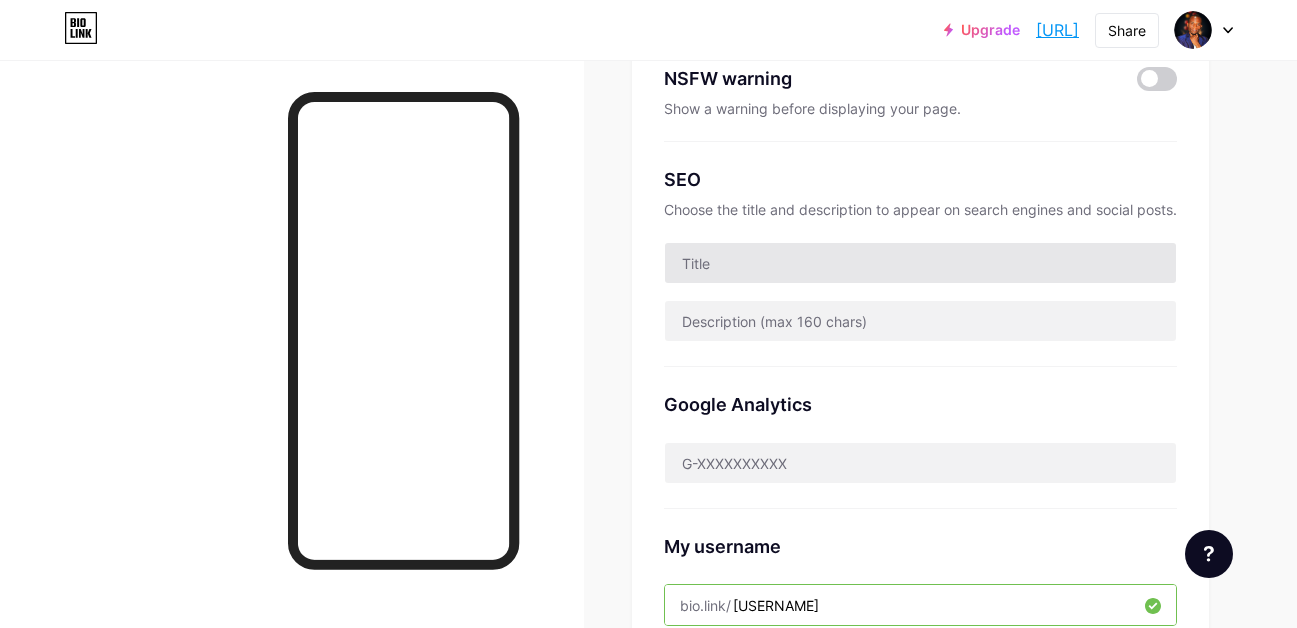 type on "sidehustleswahili" 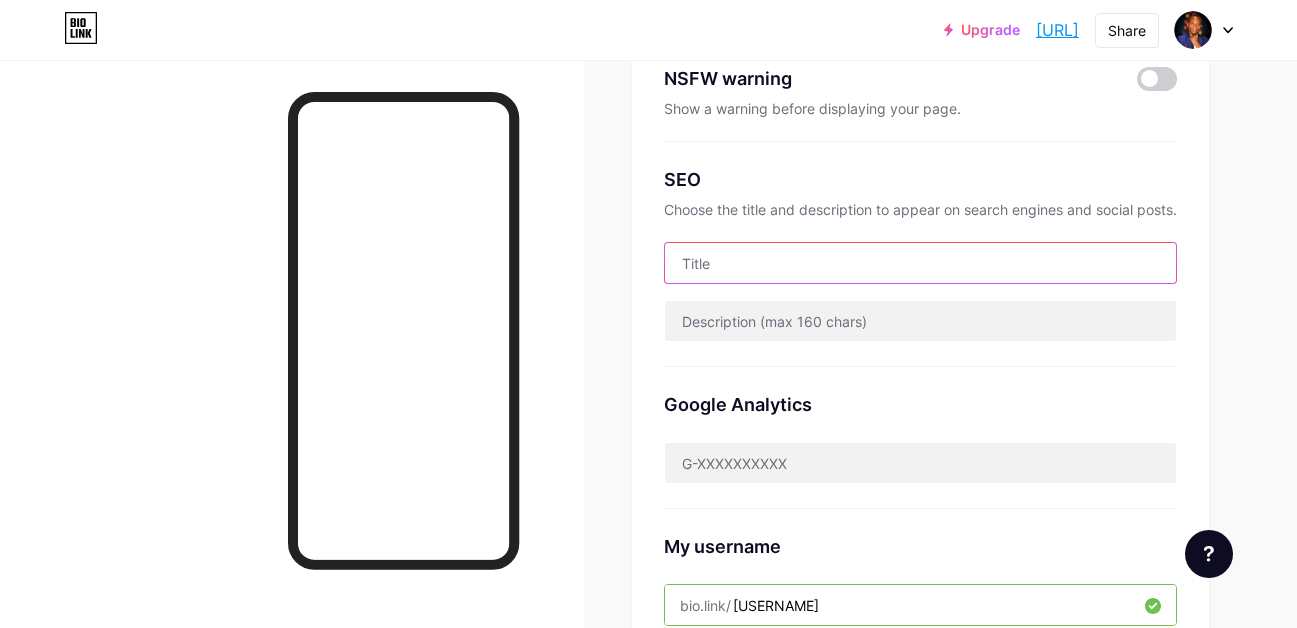 click at bounding box center [920, 263] 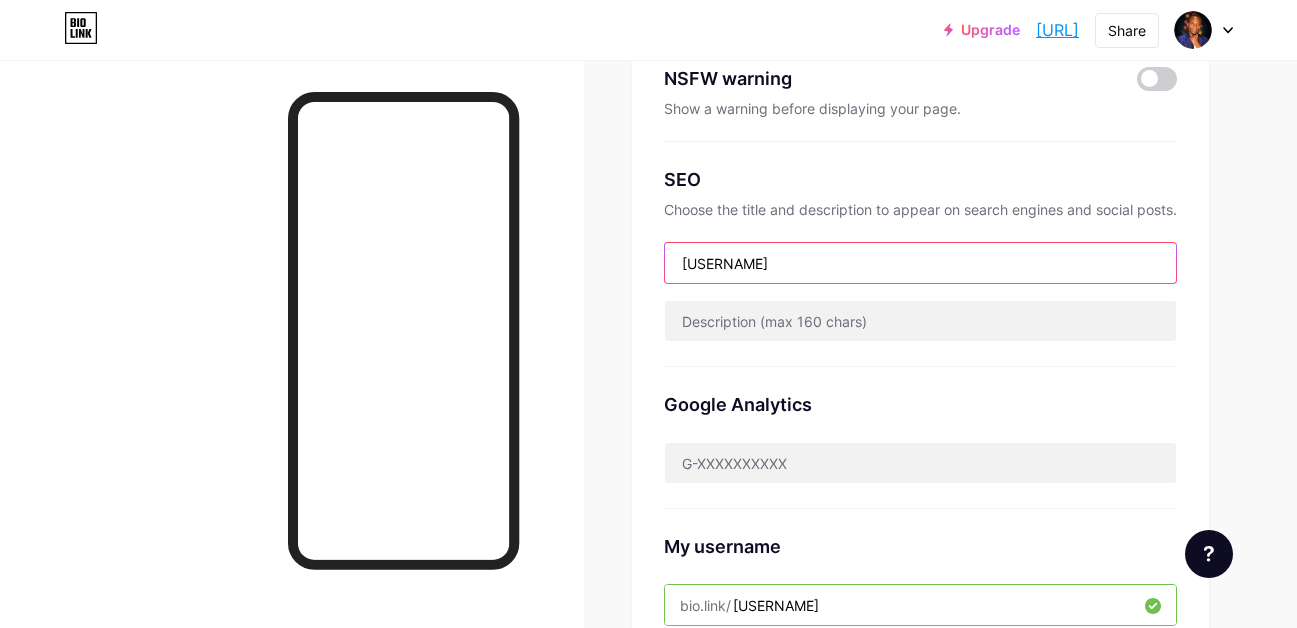 type on "[BRAND] [BRAND]" 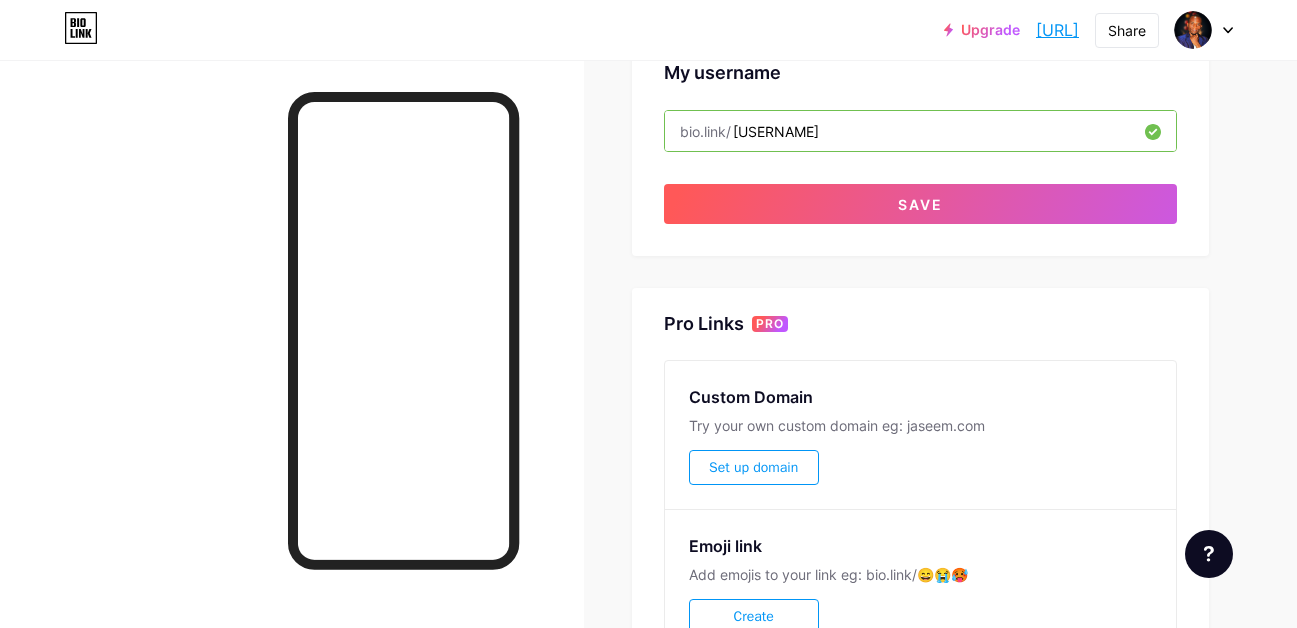 scroll, scrollTop: 808, scrollLeft: 0, axis: vertical 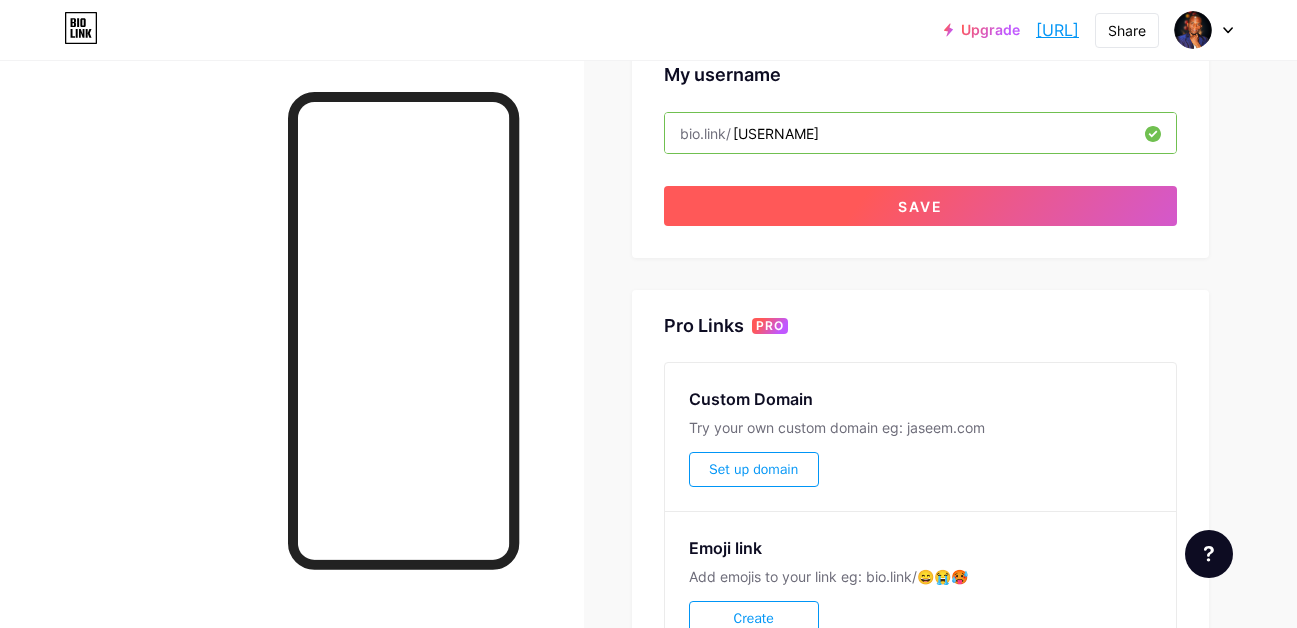 click on "Save" at bounding box center [920, 206] 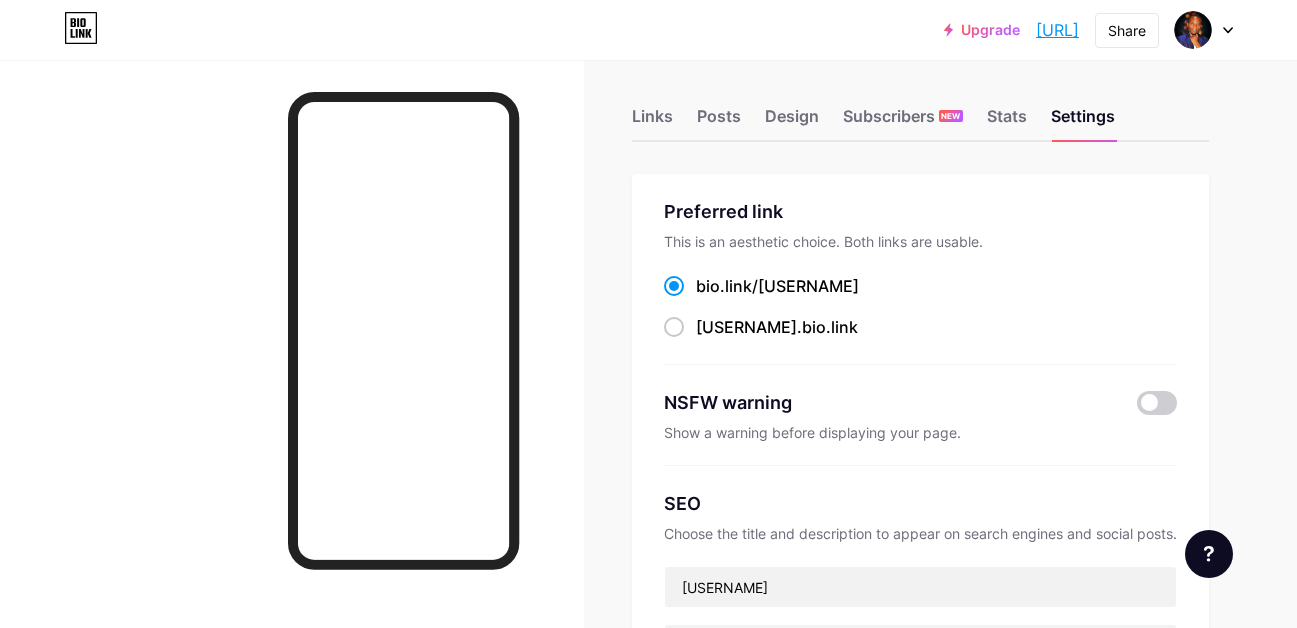 scroll, scrollTop: 0, scrollLeft: 0, axis: both 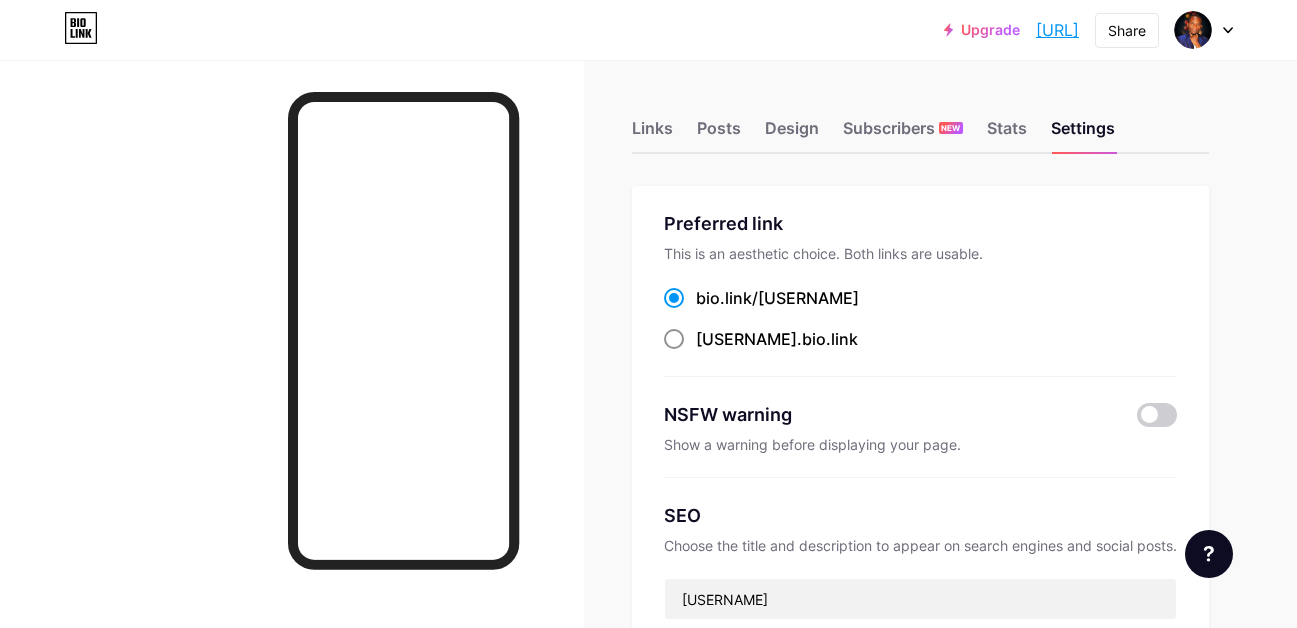 click at bounding box center [674, 339] 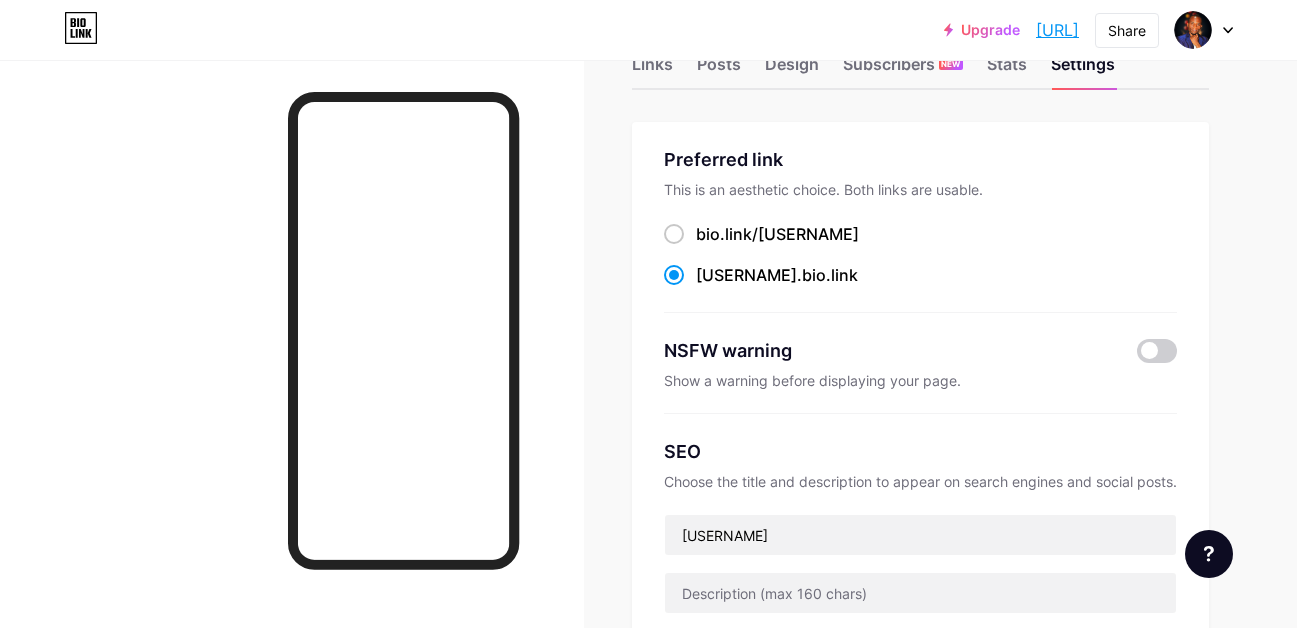 scroll, scrollTop: 0, scrollLeft: 0, axis: both 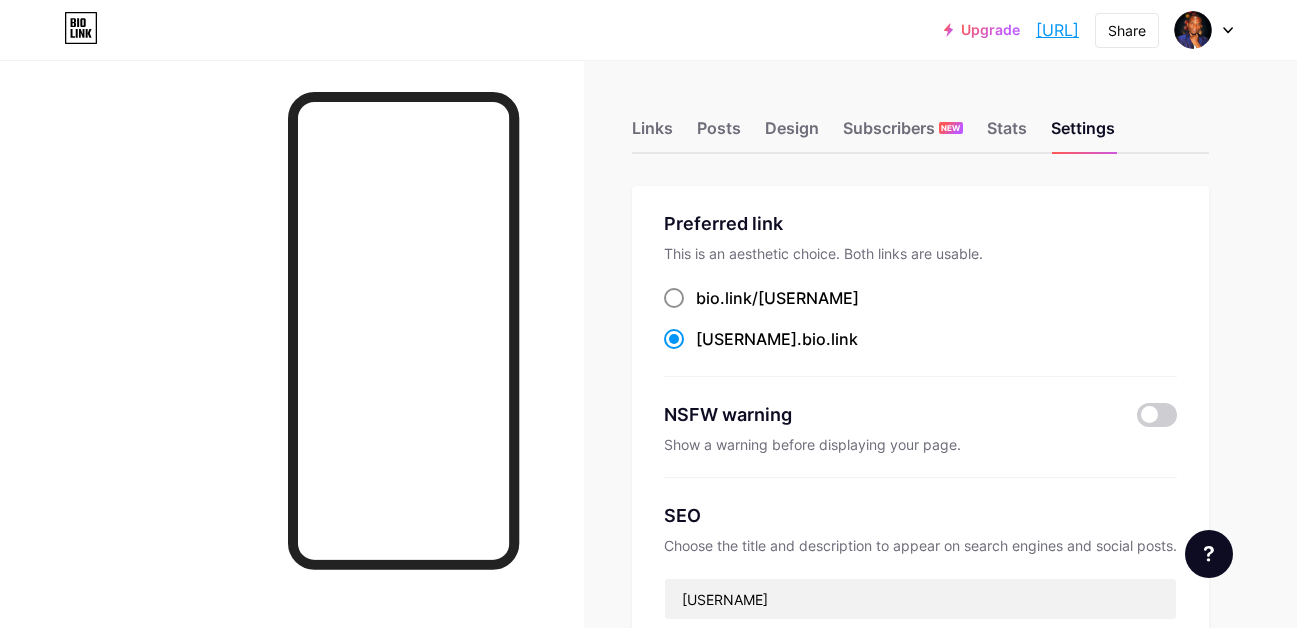 click on "sidehustleswahili" at bounding box center [808, 298] 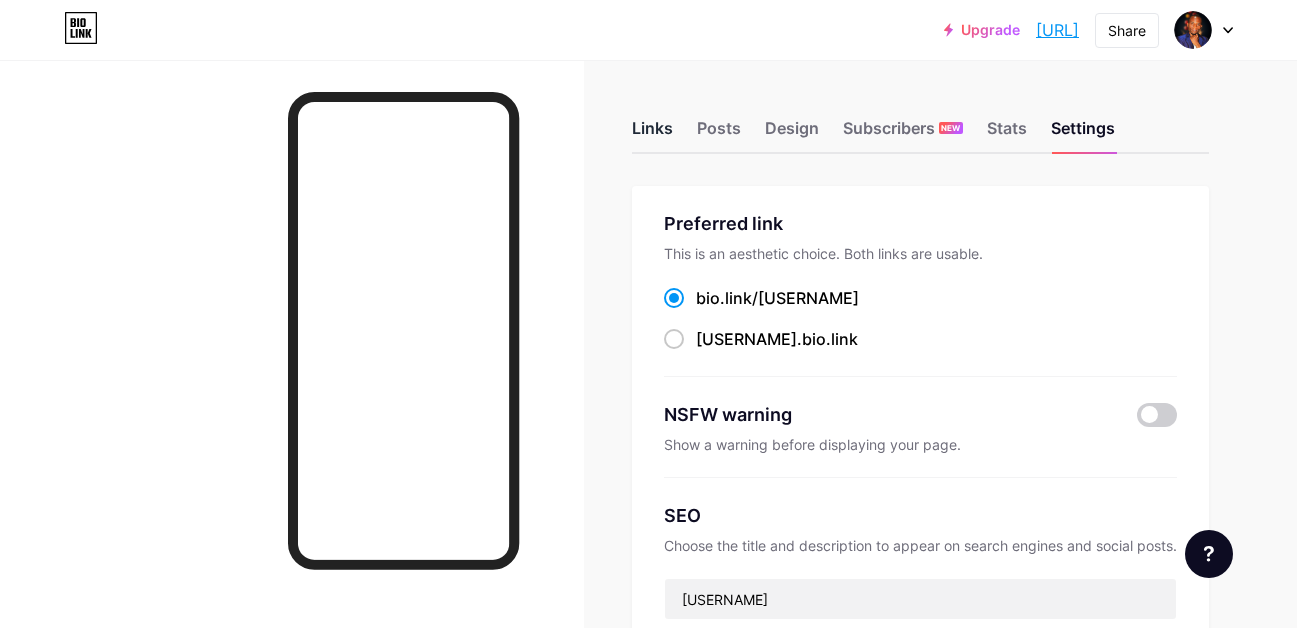 click on "Links" at bounding box center [652, 134] 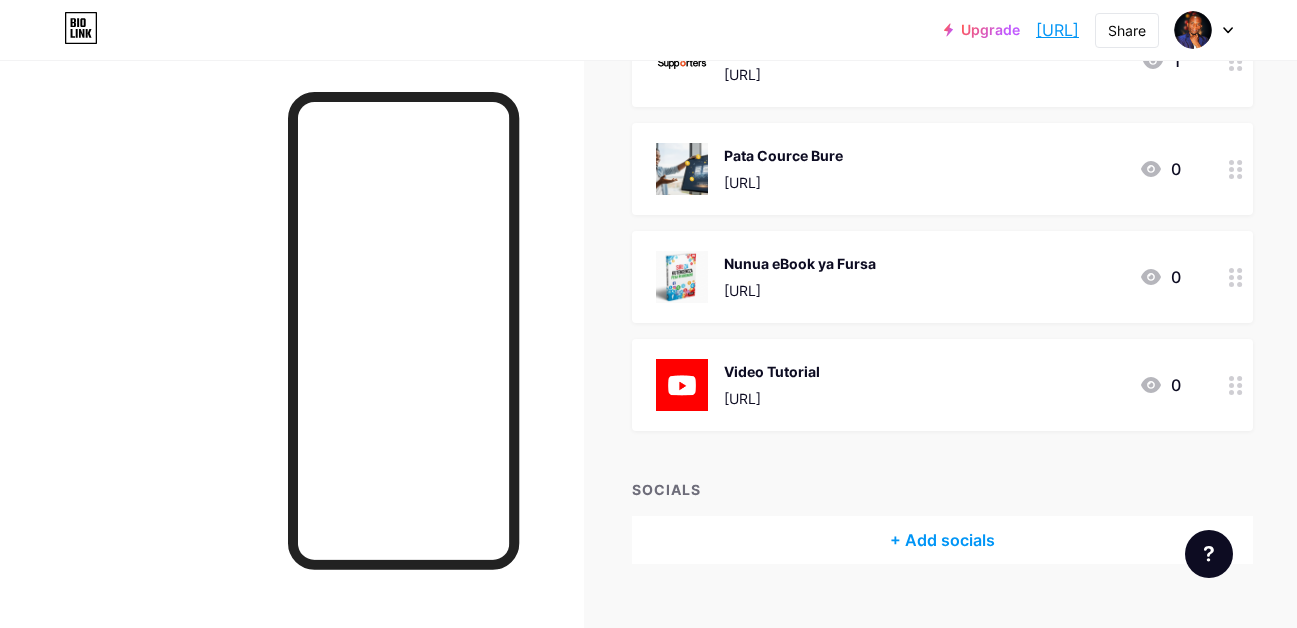 scroll, scrollTop: 335, scrollLeft: 0, axis: vertical 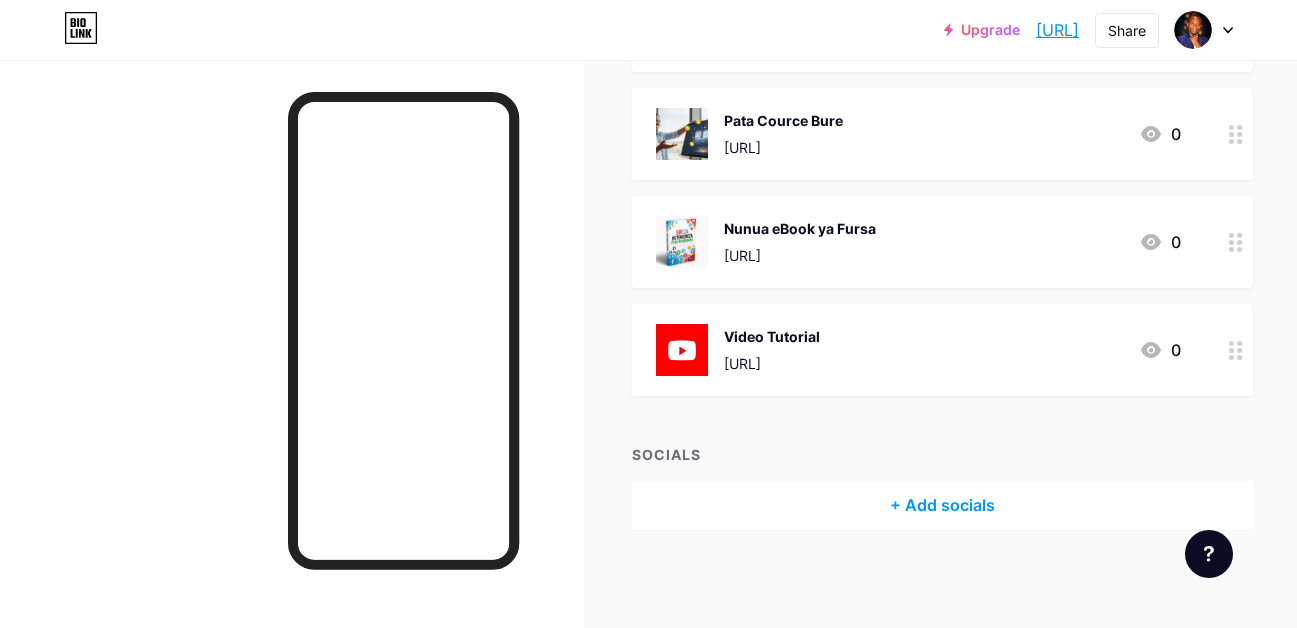 click on "+ Add socials" at bounding box center [942, 505] 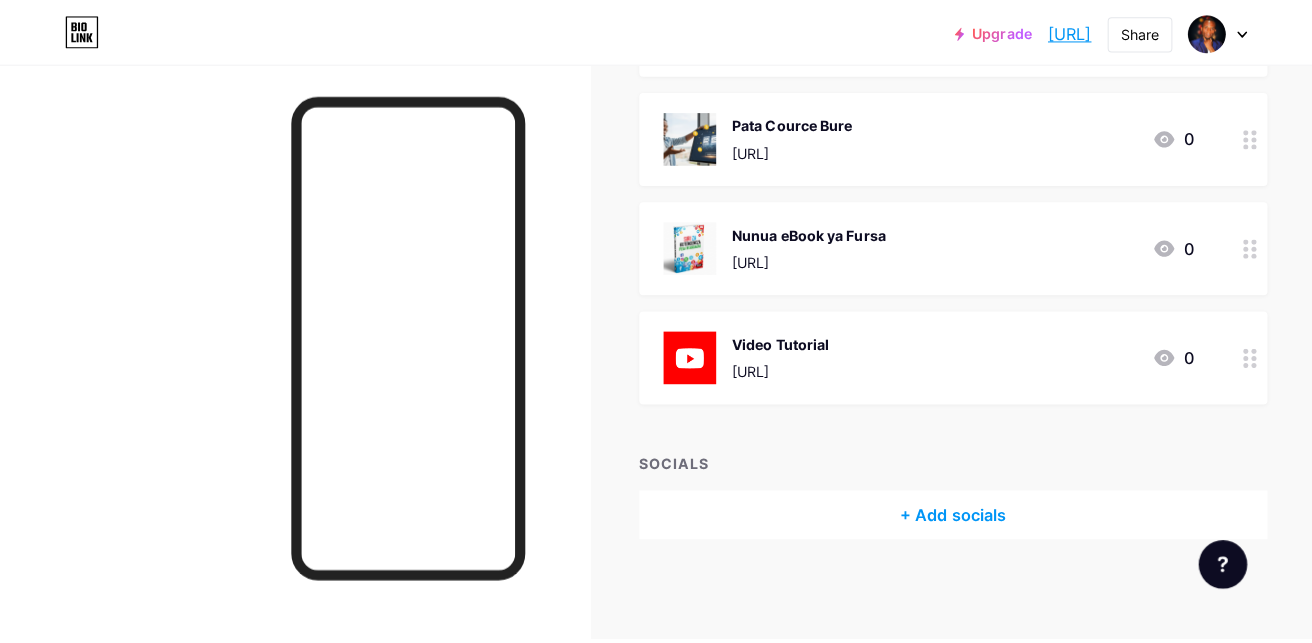 scroll, scrollTop: 320, scrollLeft: 0, axis: vertical 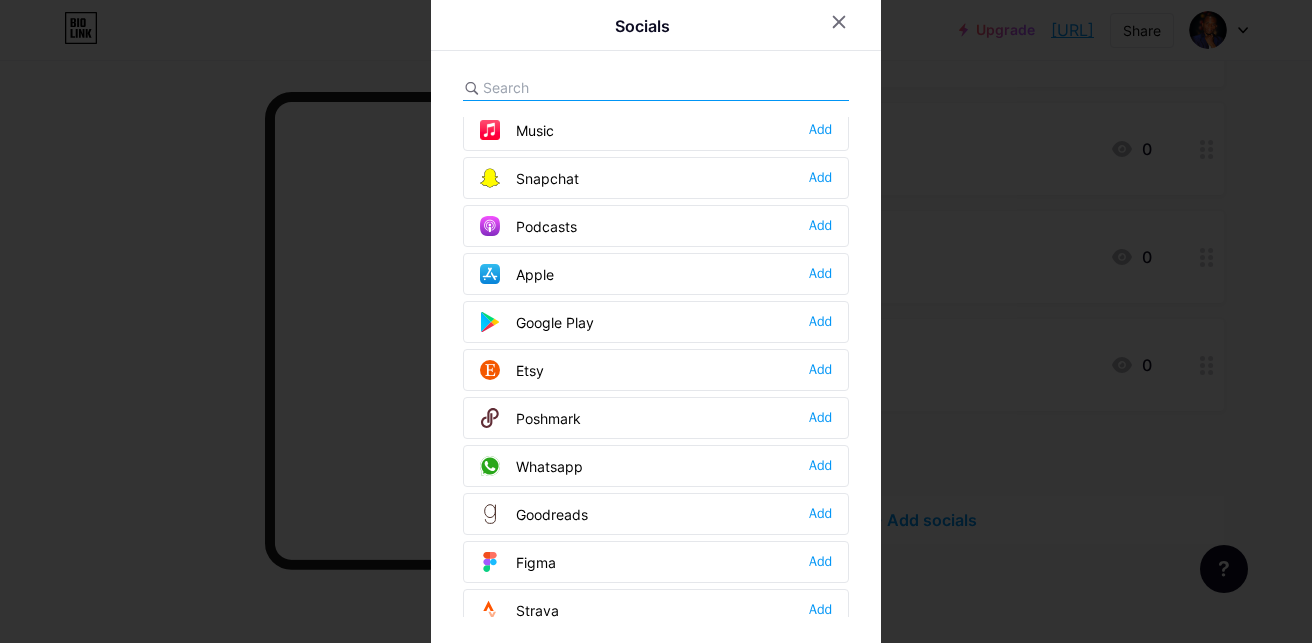 click on "Whatsapp
Add" at bounding box center [656, 466] 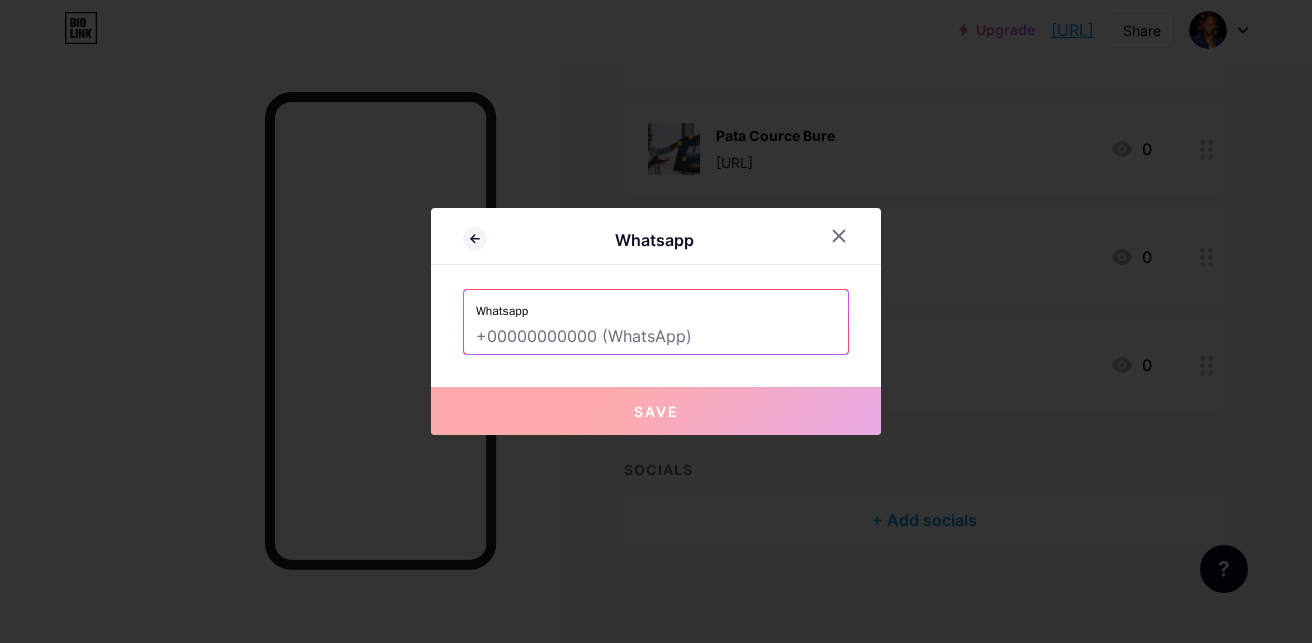 click at bounding box center (656, 337) 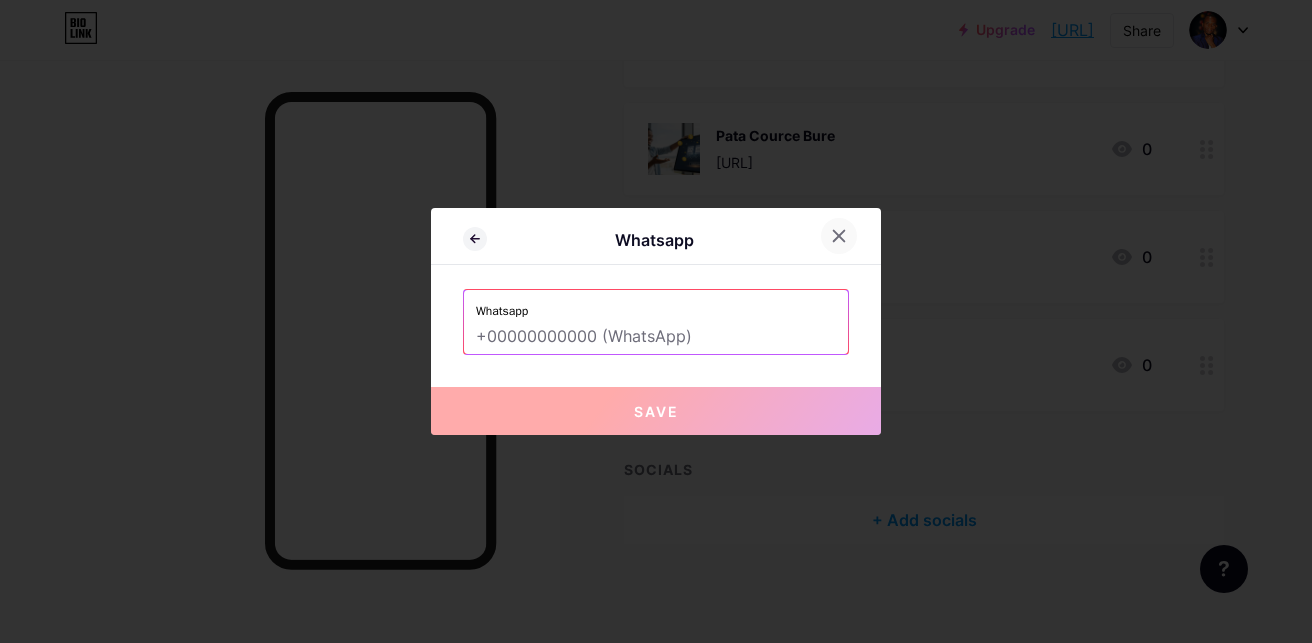 click 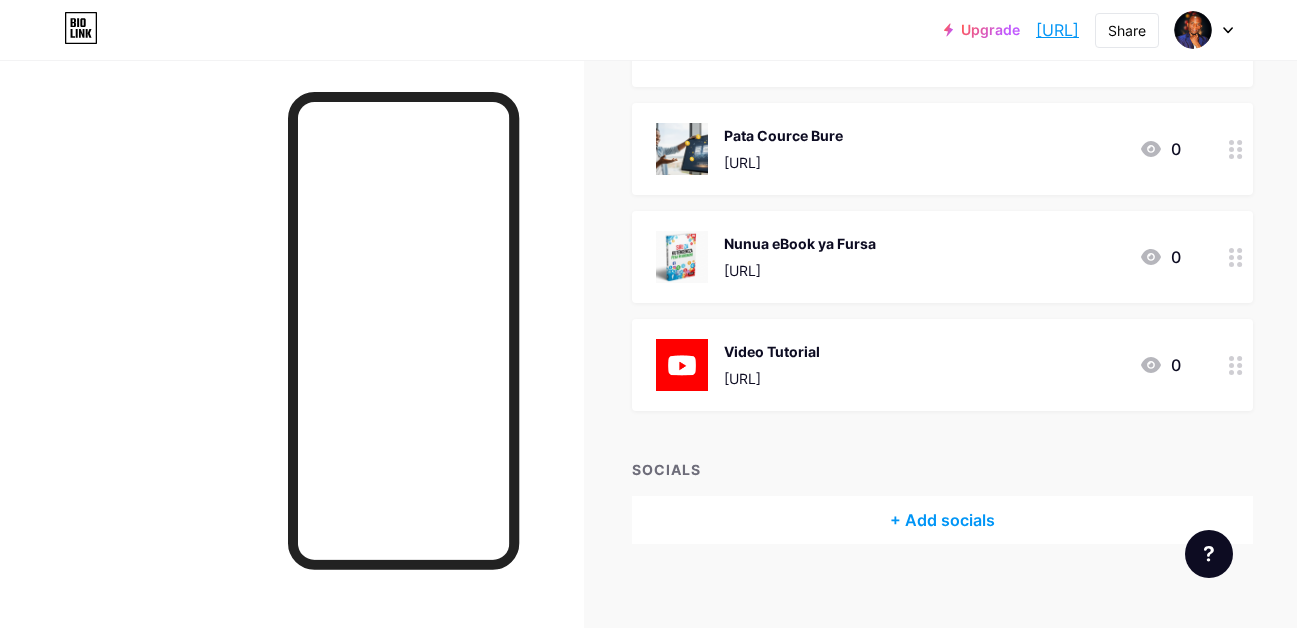 click on "+ Add socials" at bounding box center (942, 520) 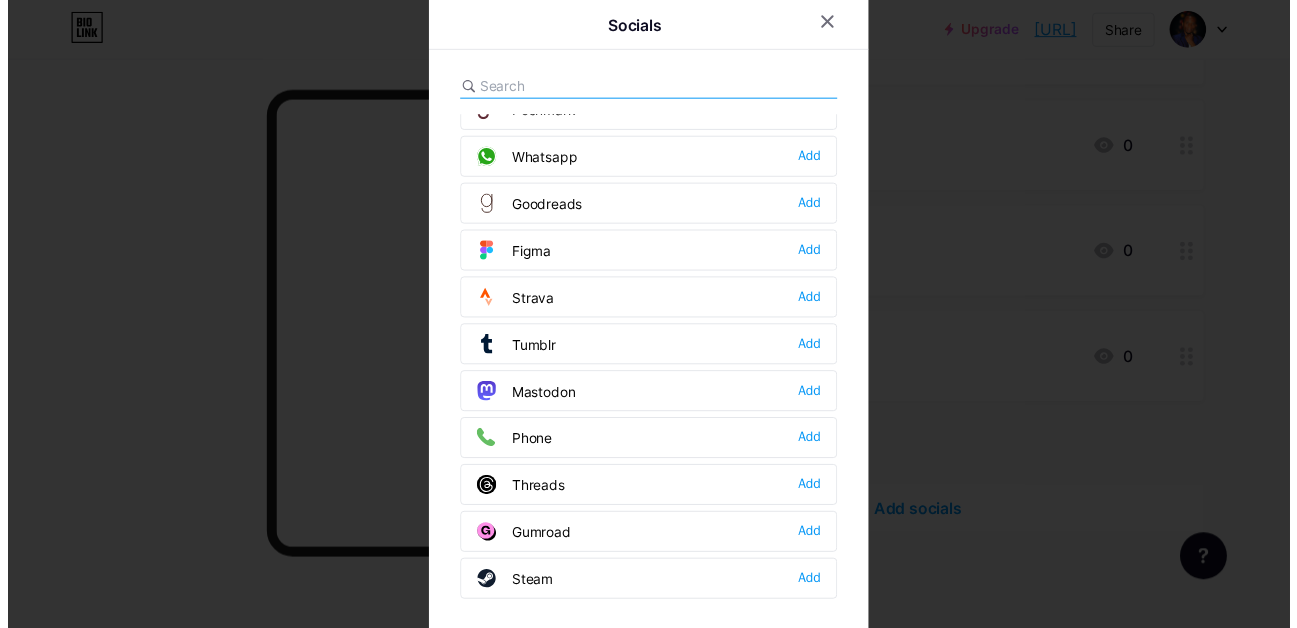 scroll, scrollTop: 1604, scrollLeft: 0, axis: vertical 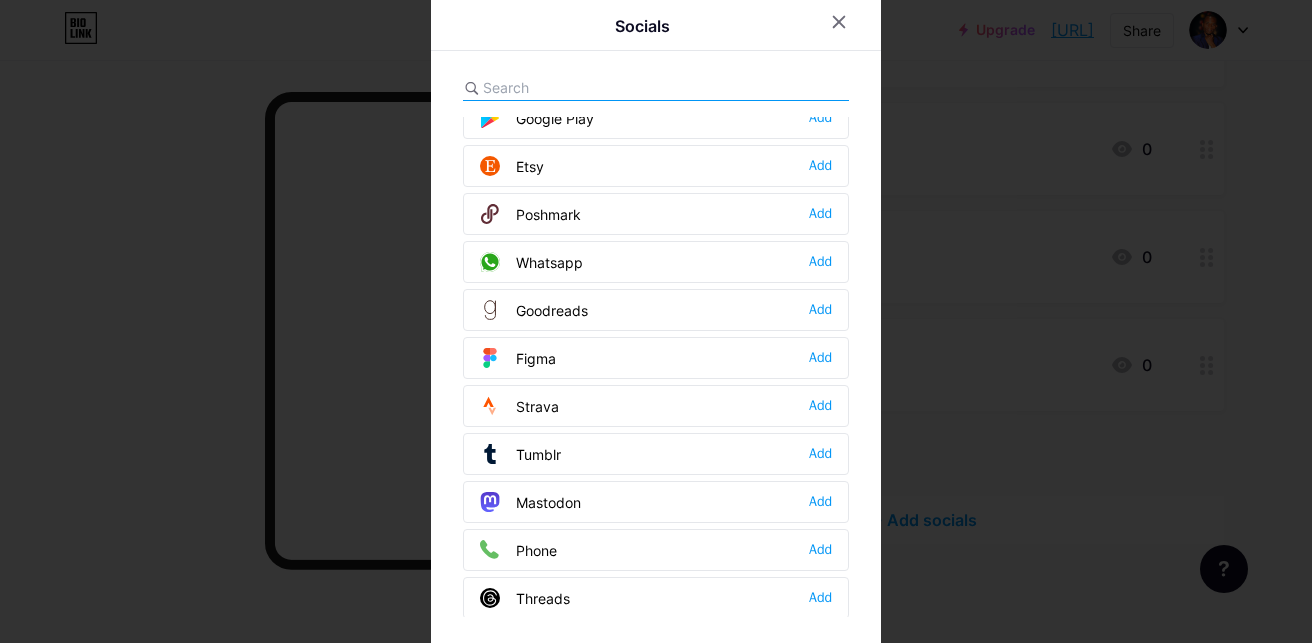 click at bounding box center (839, 22) 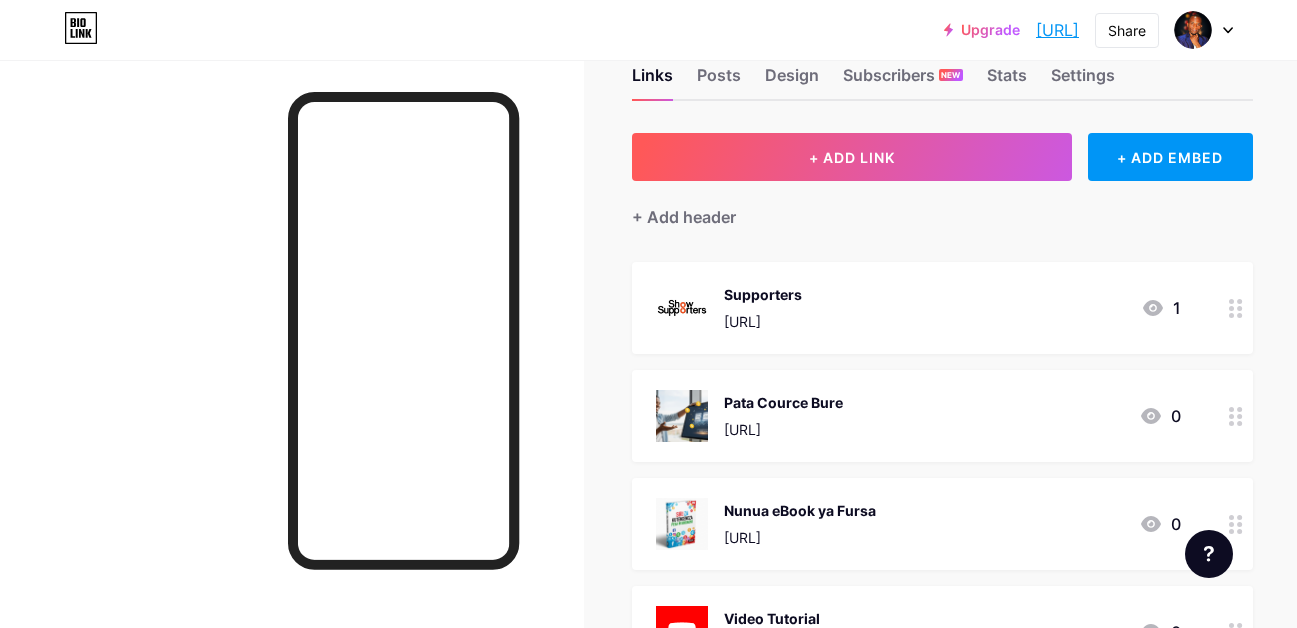 scroll, scrollTop: 20, scrollLeft: 0, axis: vertical 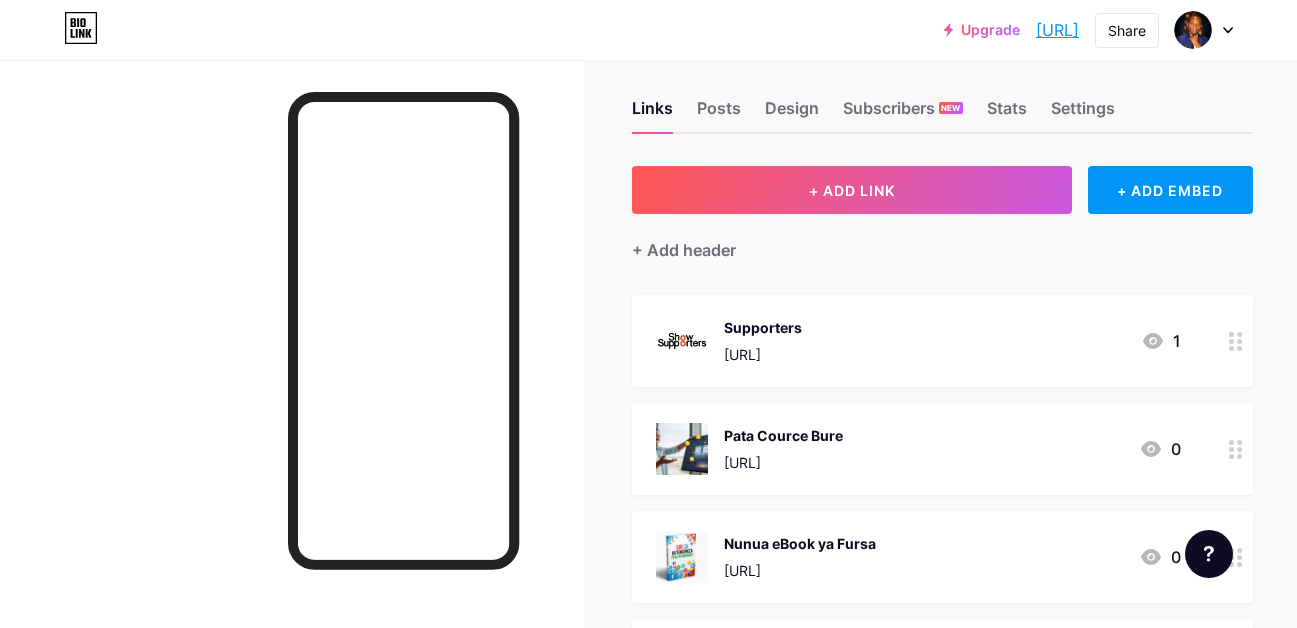 click 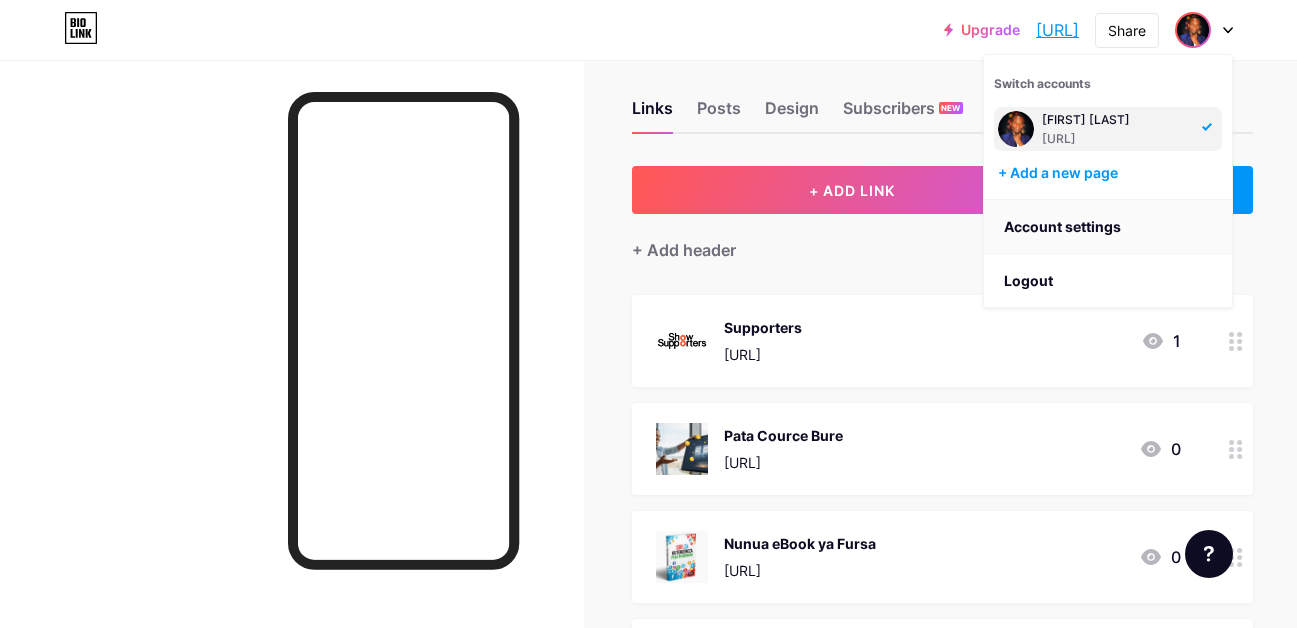 click on "Account settings" at bounding box center (1108, 227) 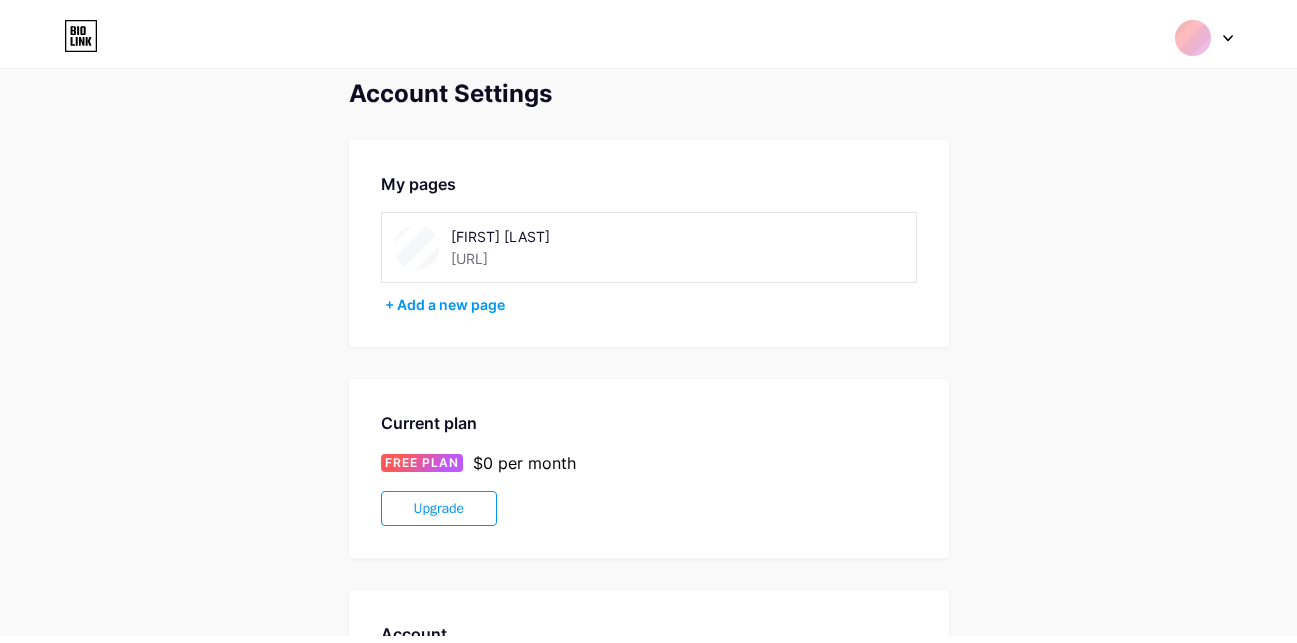scroll, scrollTop: 0, scrollLeft: 0, axis: both 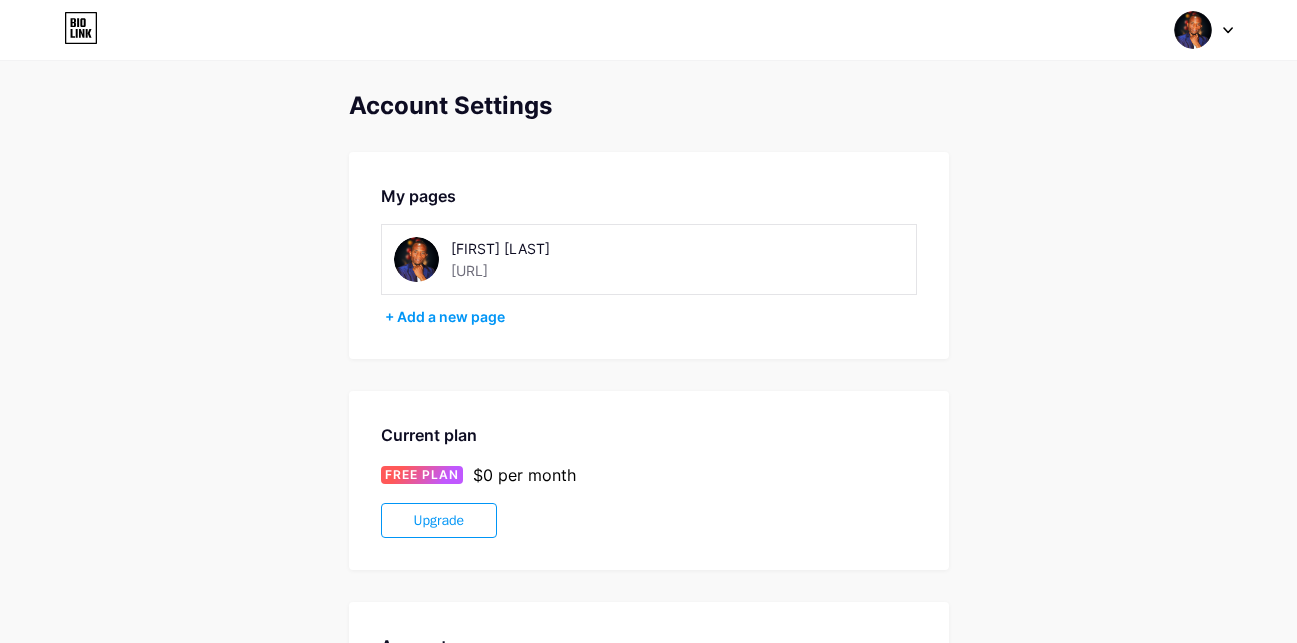 click on "bio.link/[USERNAME]" at bounding box center (469, 270) 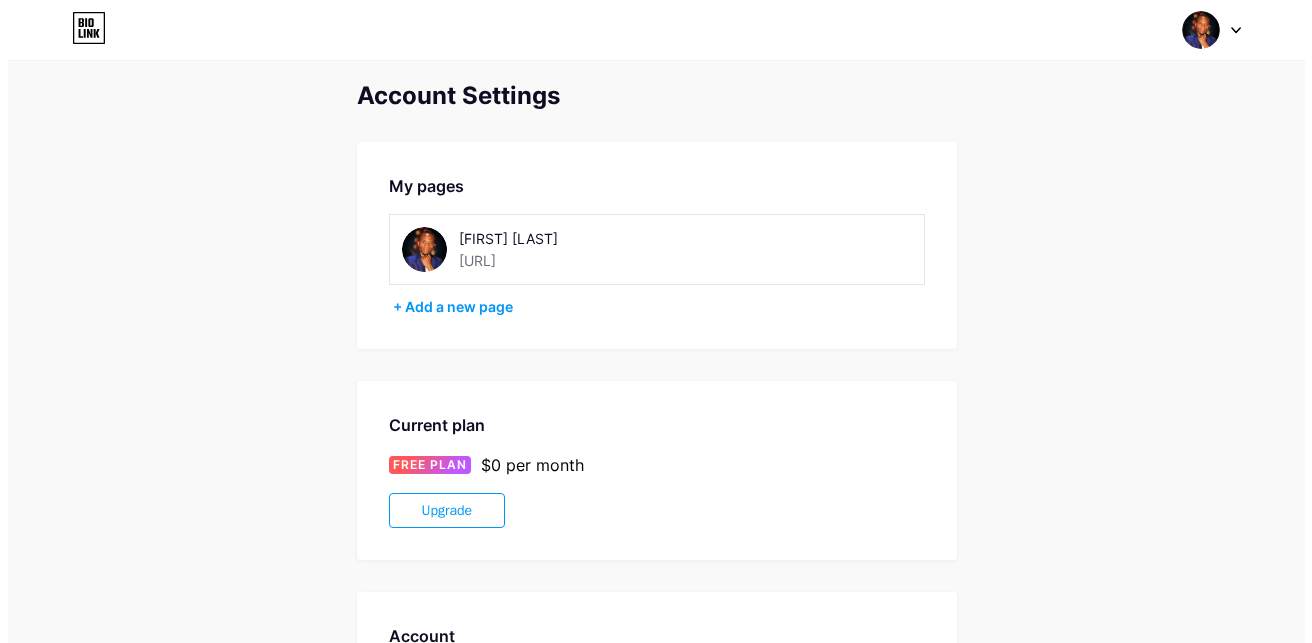 scroll, scrollTop: 0, scrollLeft: 0, axis: both 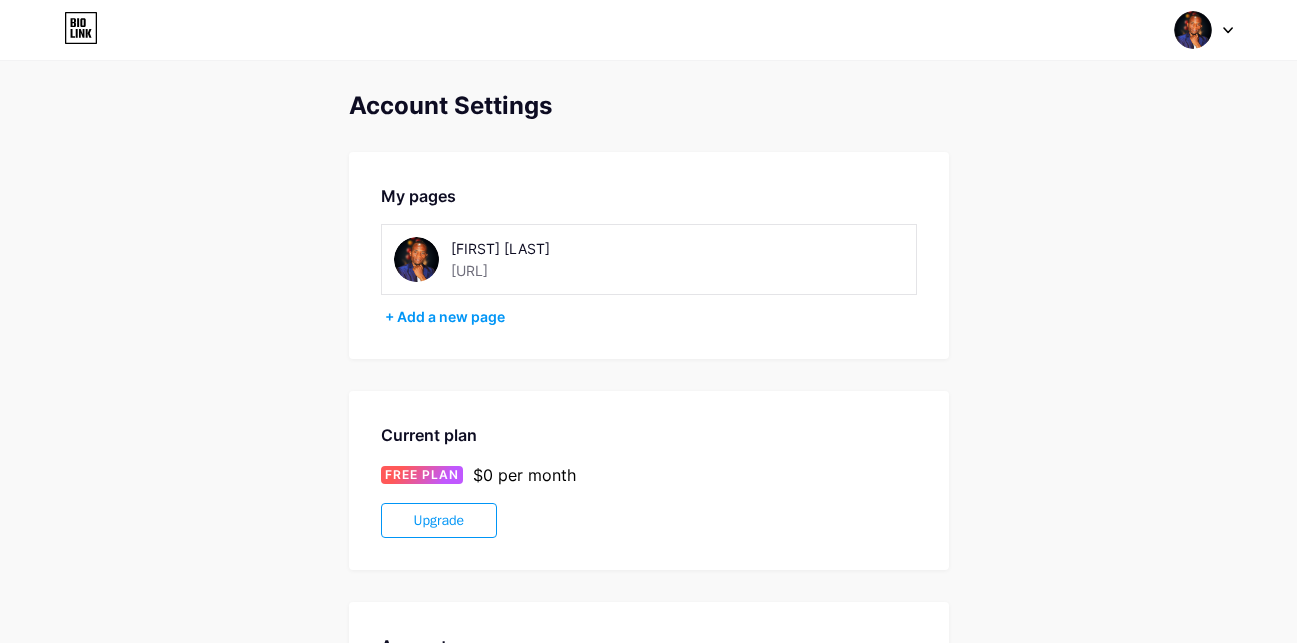 click 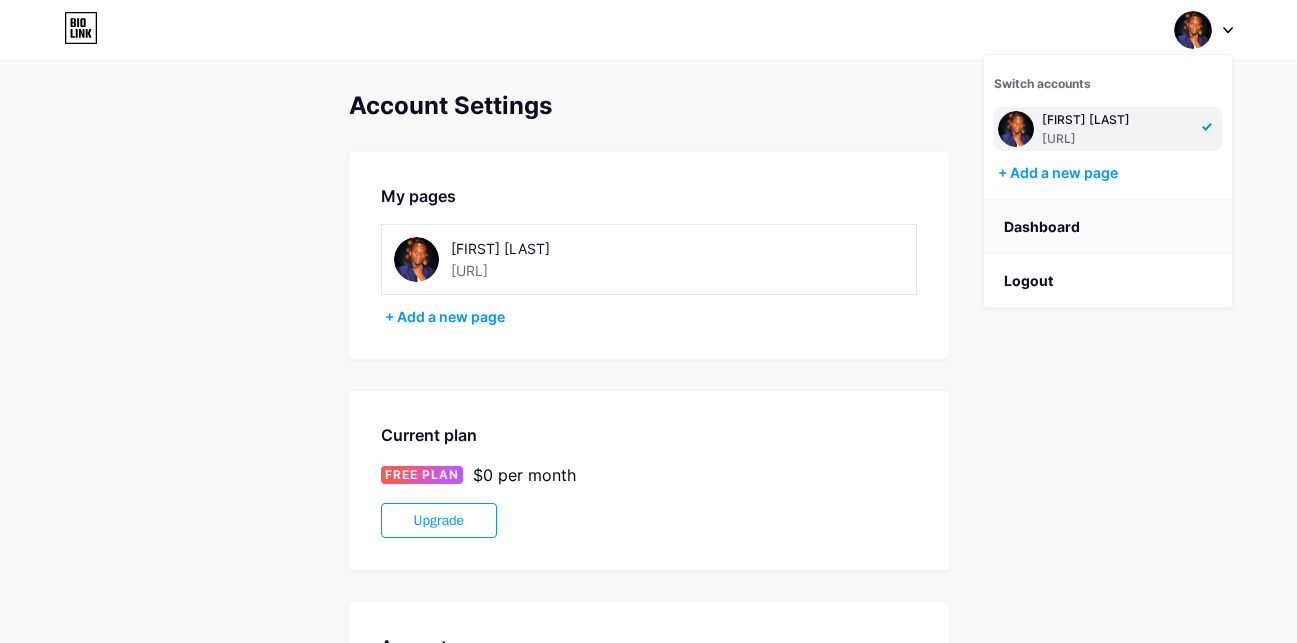 click on "Dashboard" at bounding box center (1108, 227) 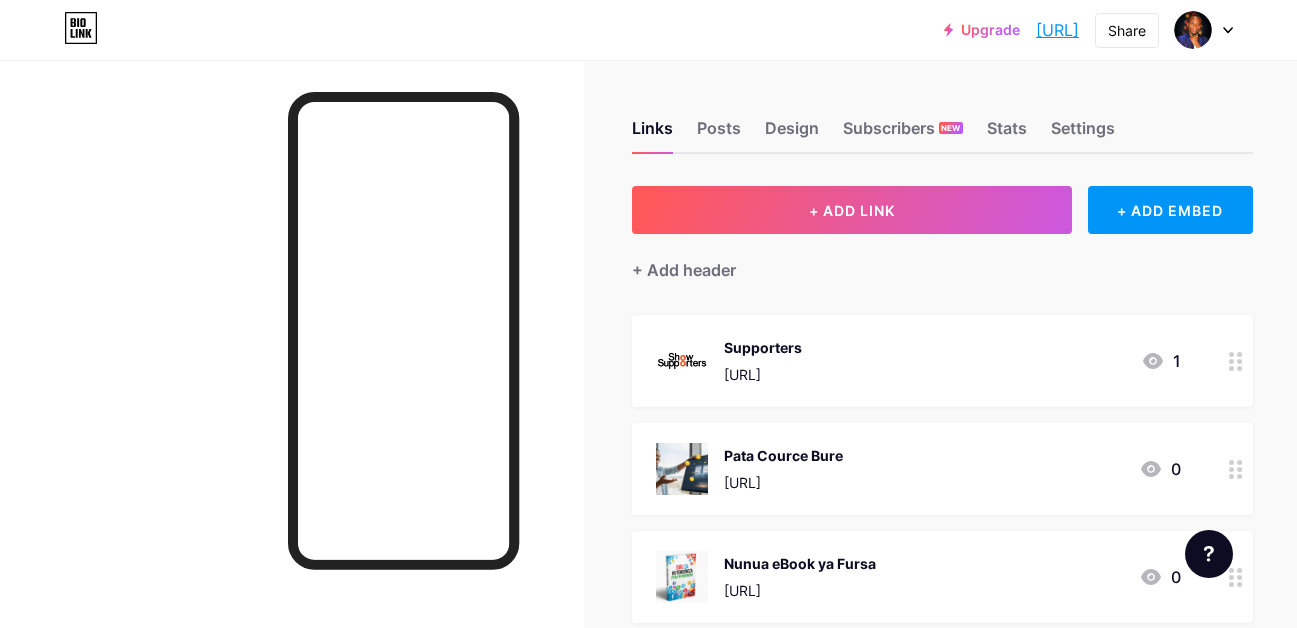 click on "Supporters
https://selar.com/showlove/henrickidawa" at bounding box center (763, 361) 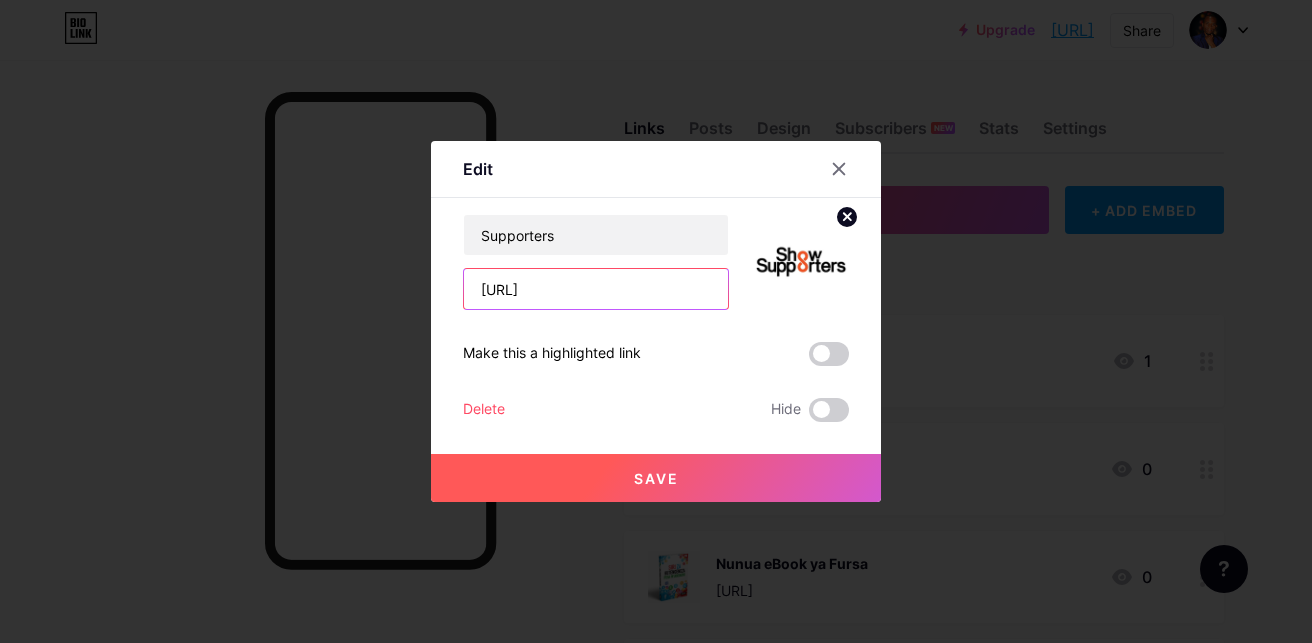 click on "https://selar.com/showlove/henrickidawa" at bounding box center (596, 289) 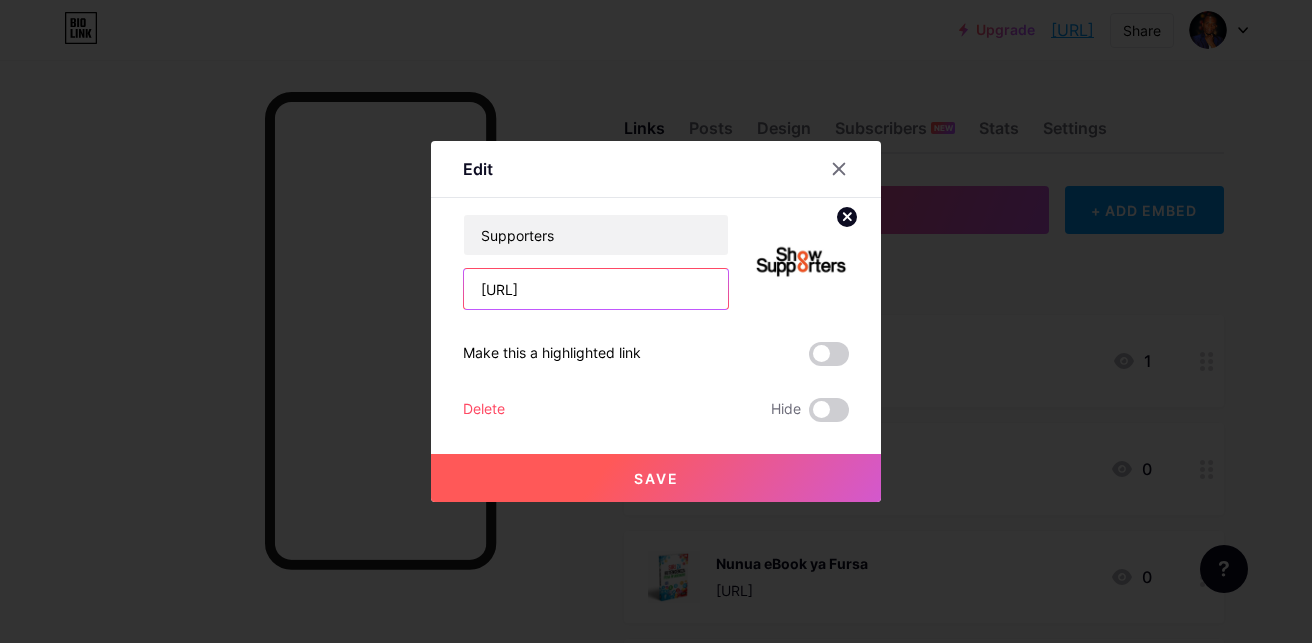 paste on "m/sidehustleswahili" 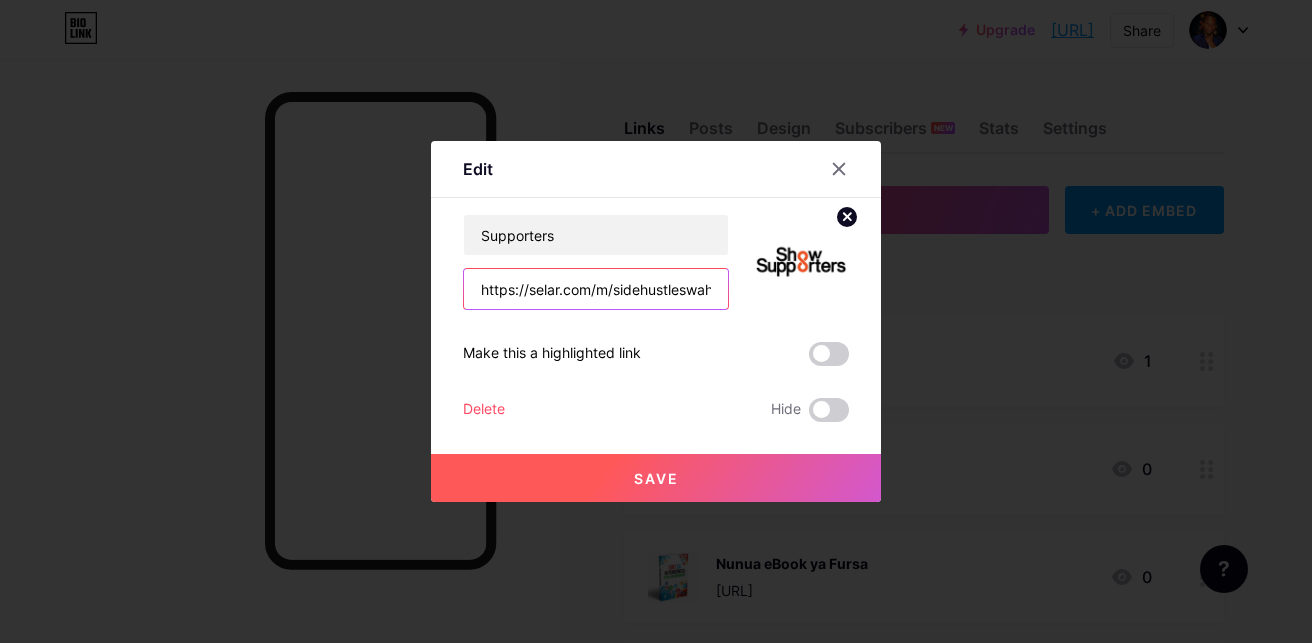 scroll, scrollTop: 0, scrollLeft: 16, axis: horizontal 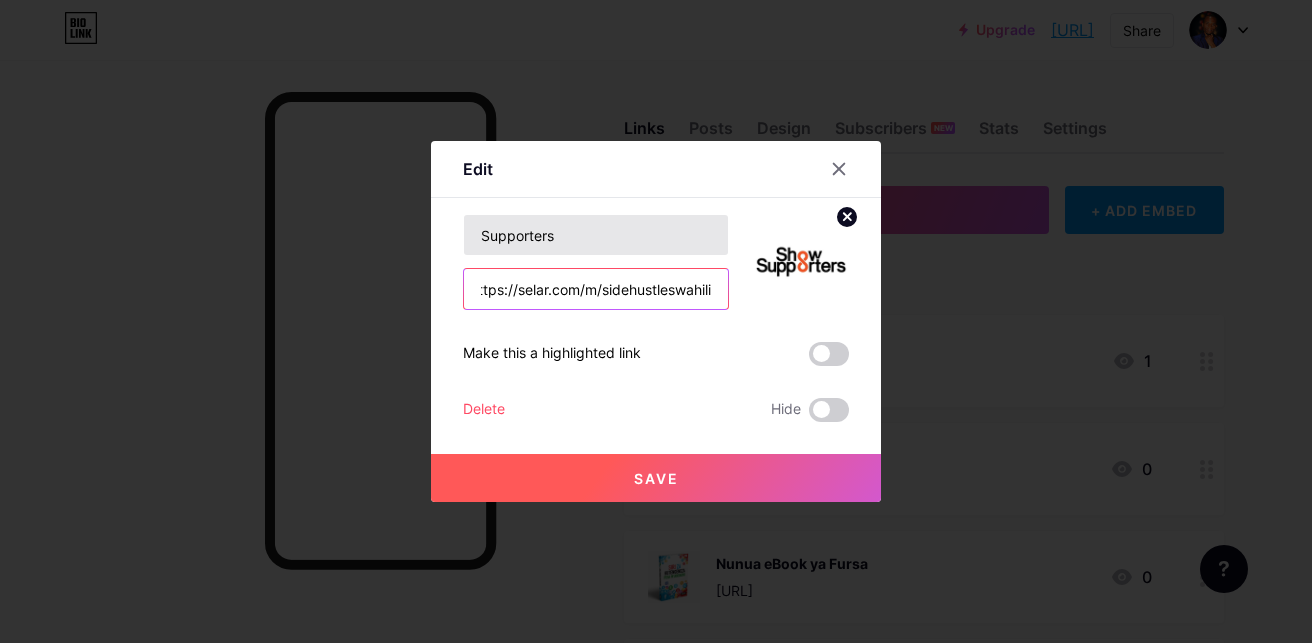 type on "https://[DOMAIN]/m/[USERNAME]" 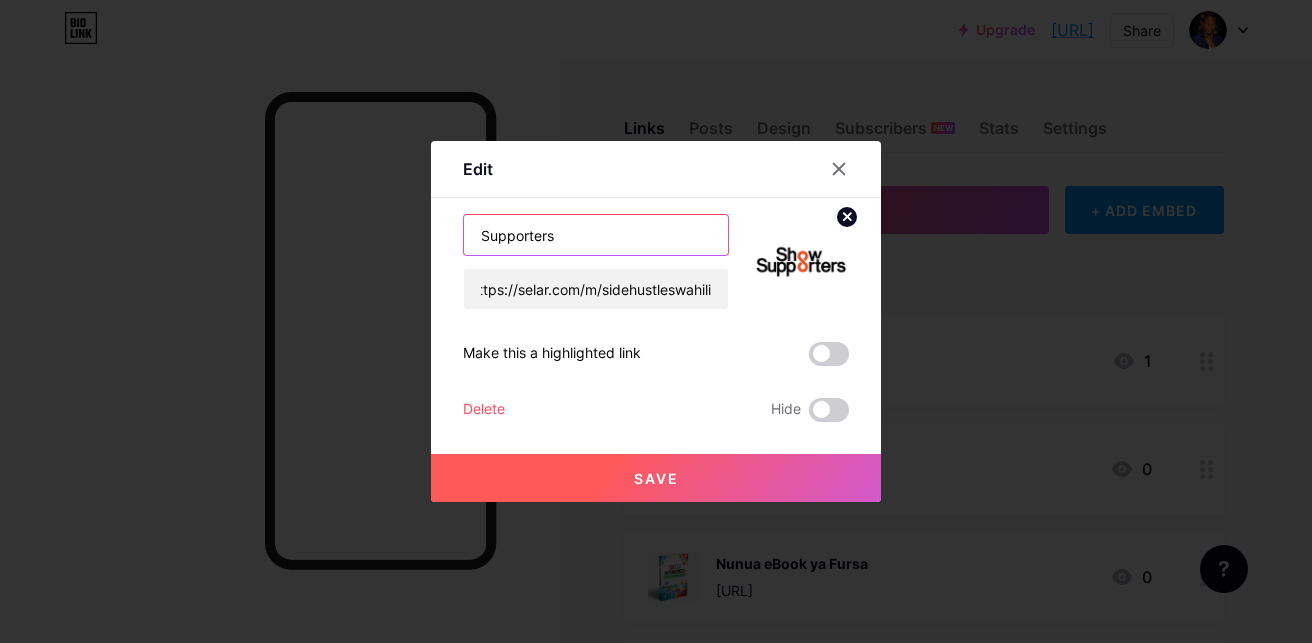 scroll, scrollTop: 0, scrollLeft: 0, axis: both 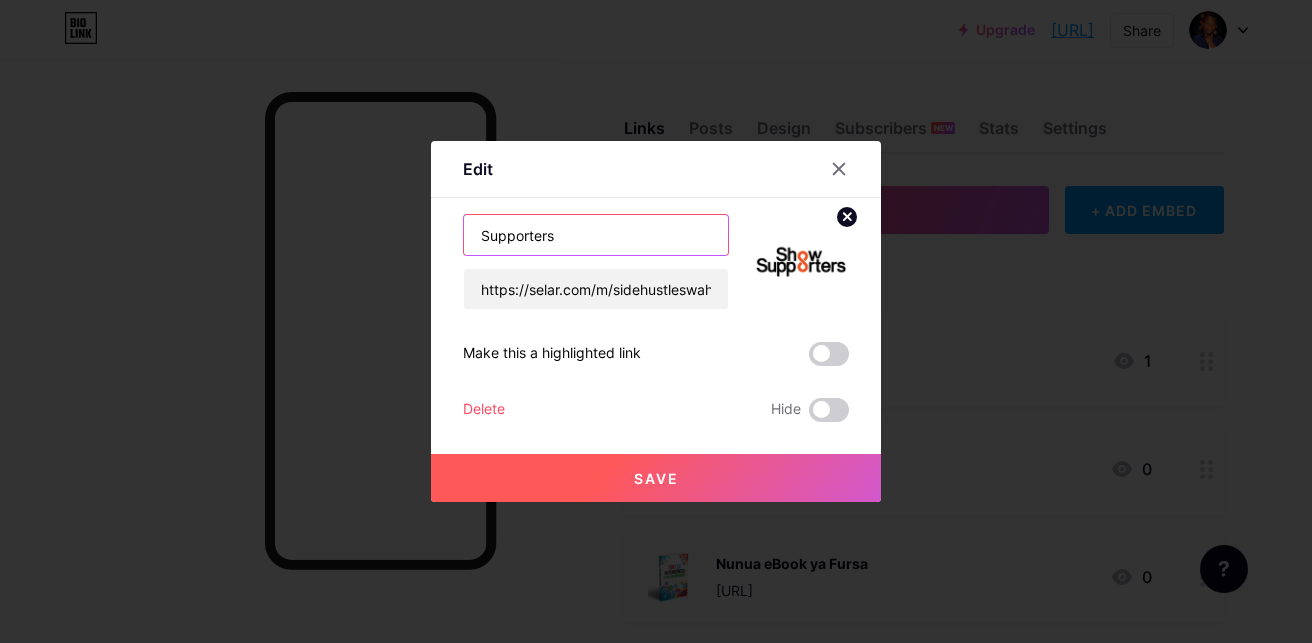 drag, startPoint x: 563, startPoint y: 236, endPoint x: 457, endPoint y: 238, distance: 106.01887 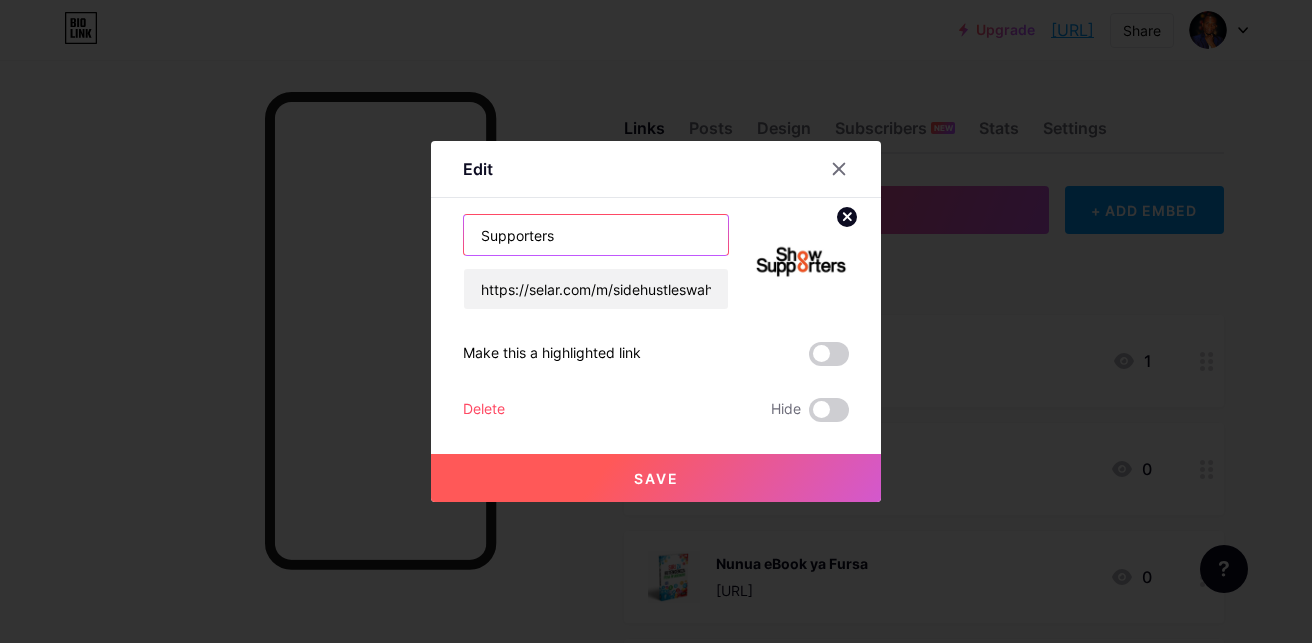 type on "S" 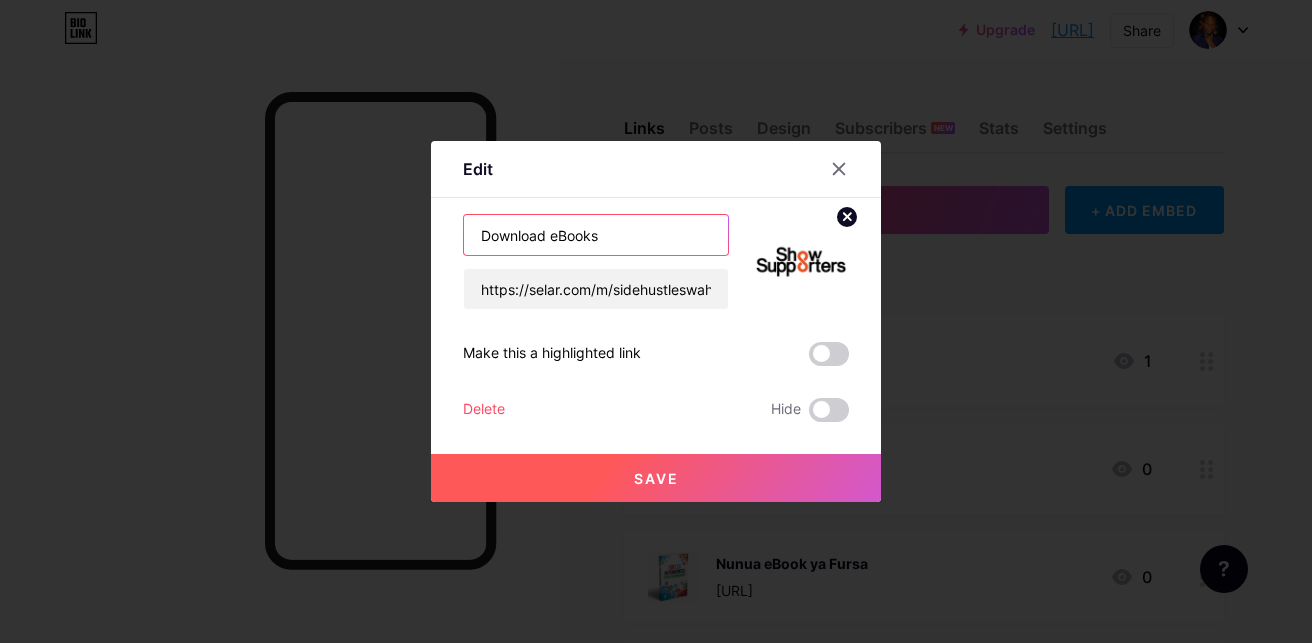 type on "Download eBooks" 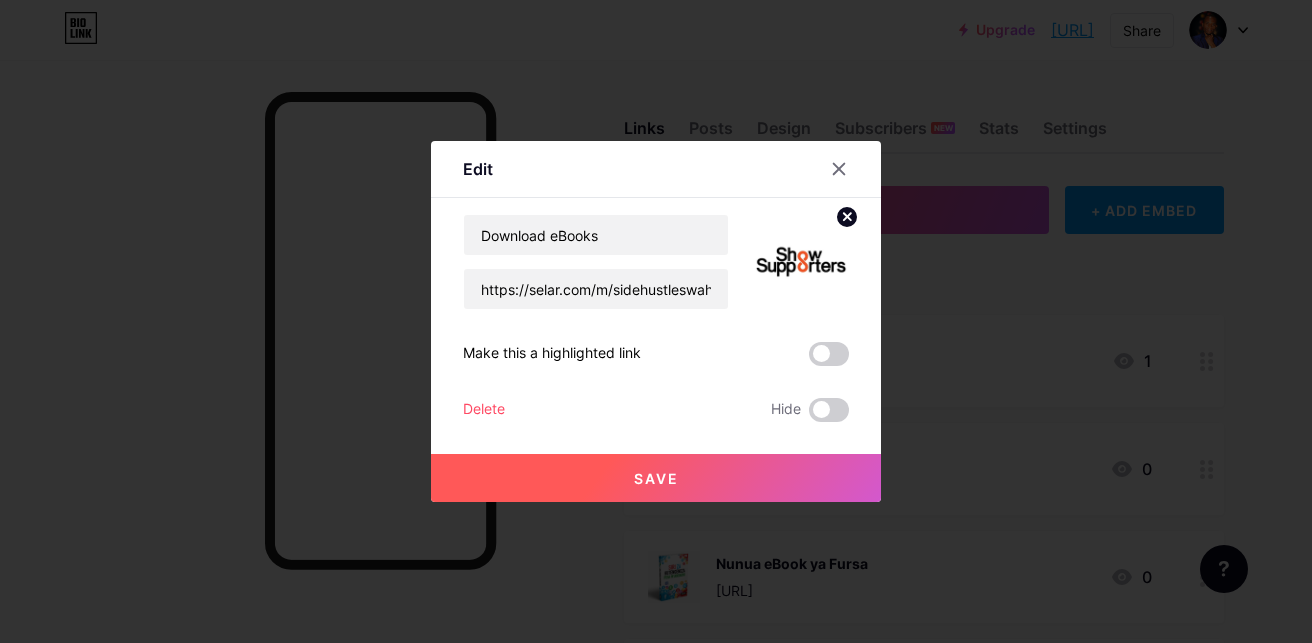 click 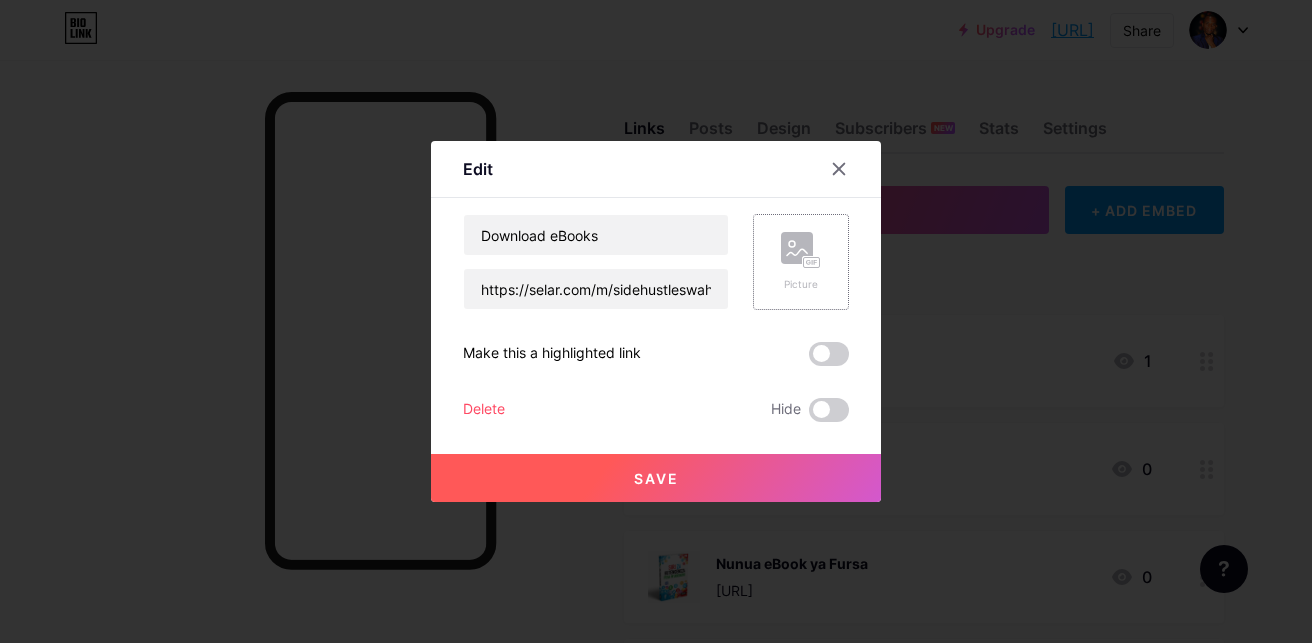 click on "Save" at bounding box center (656, 478) 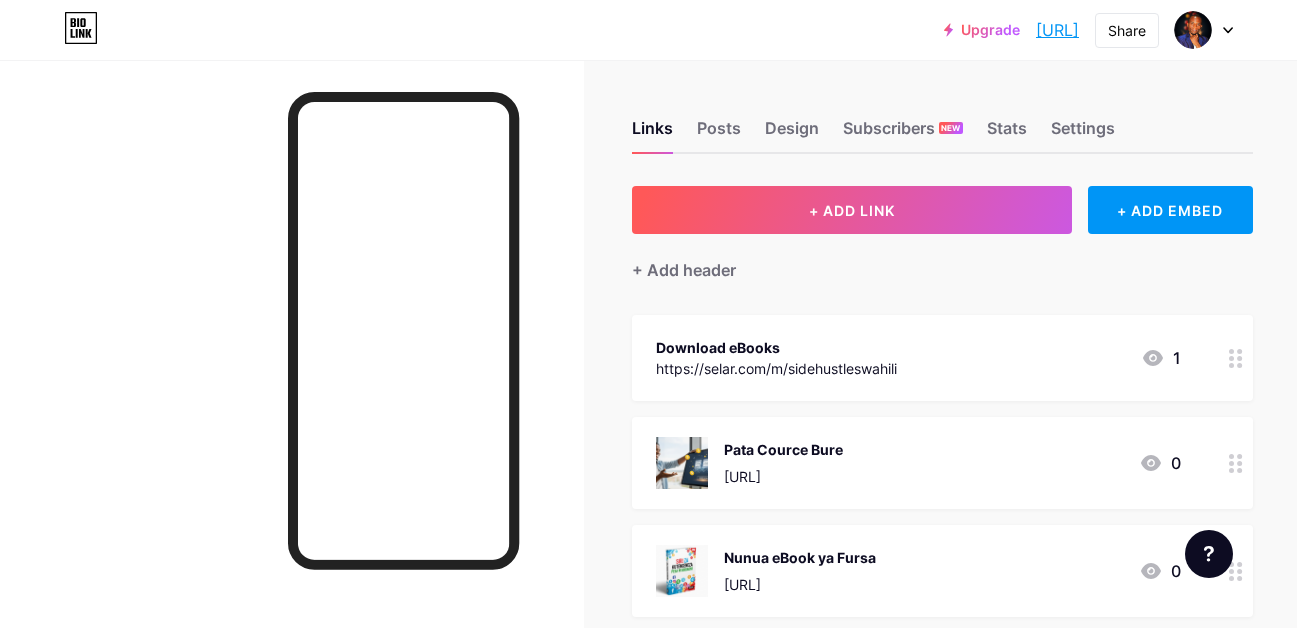 click on "Pata Cource Bure
https://coff.ee/henrickidawa
0" at bounding box center [918, 463] 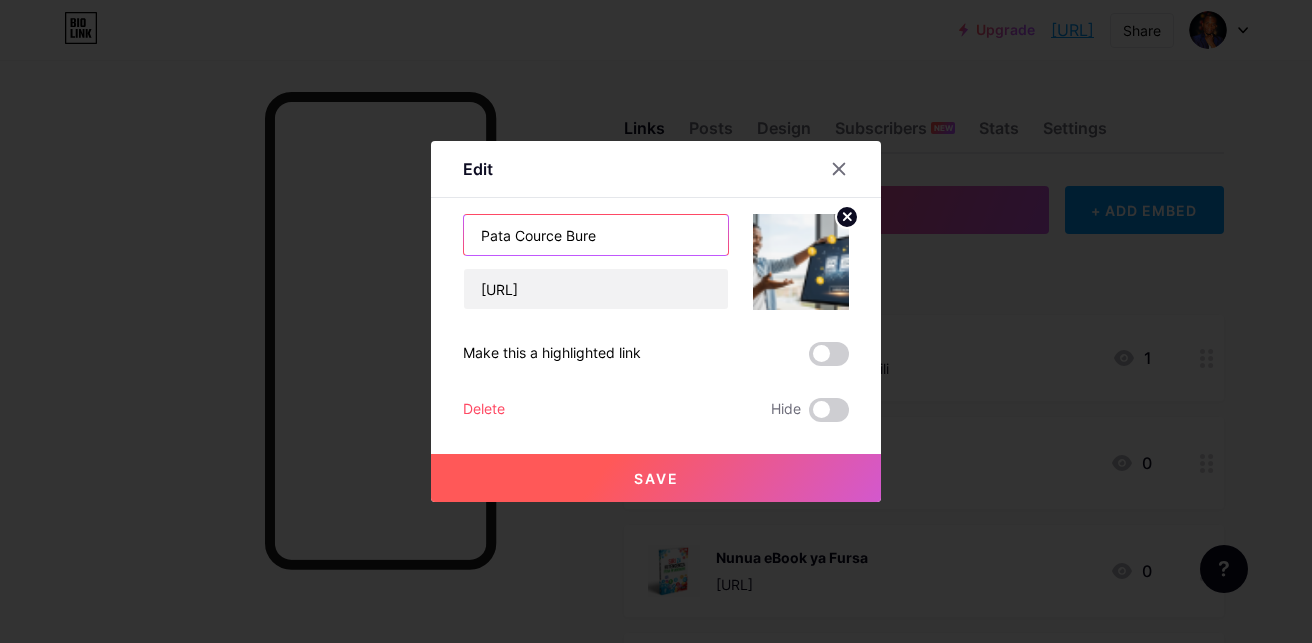 drag, startPoint x: 600, startPoint y: 237, endPoint x: 416, endPoint y: 236, distance: 184.00272 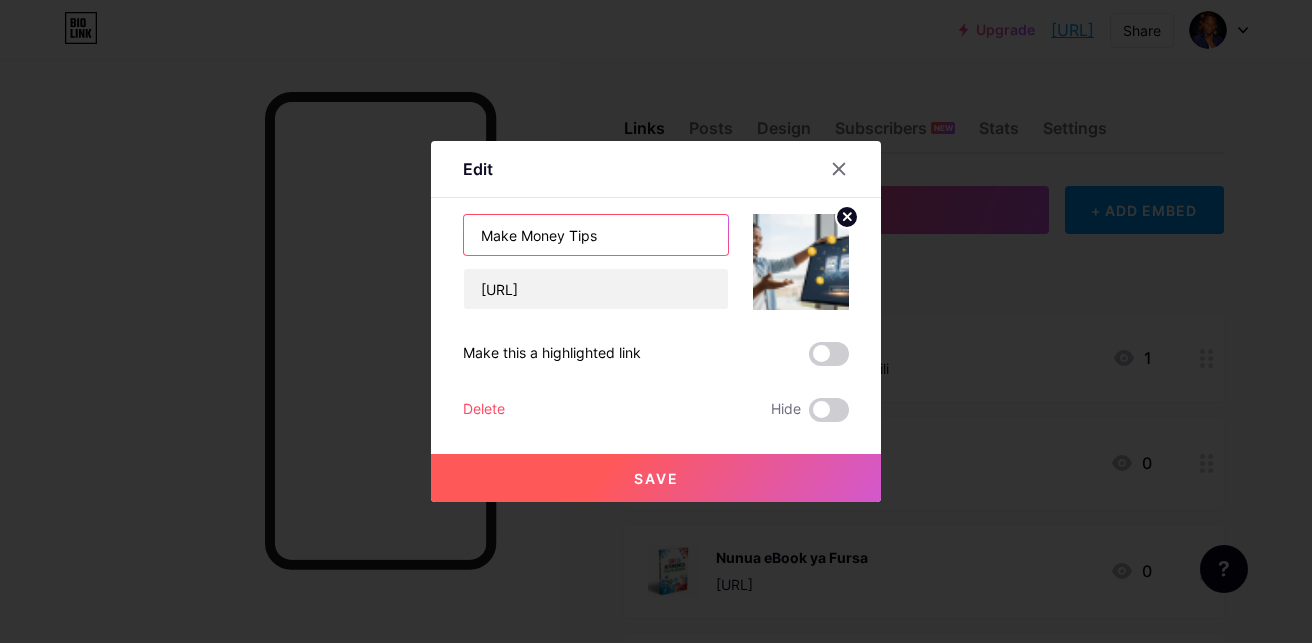 type on "Make Money Tips" 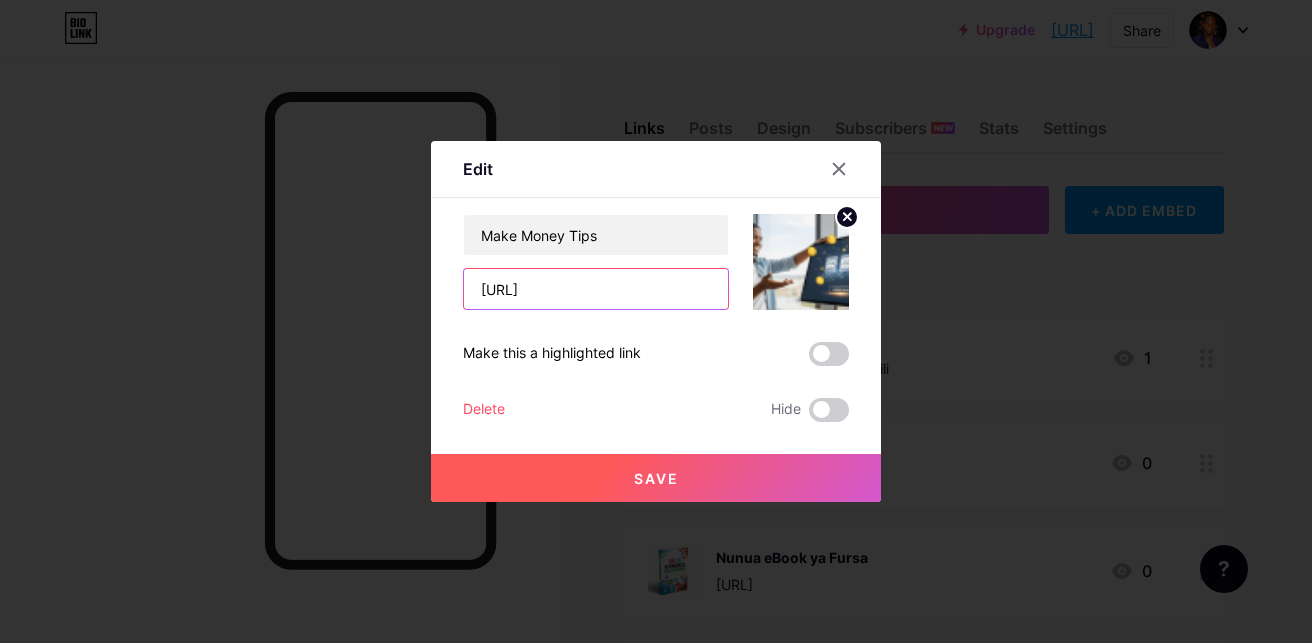 click on "https://coff.ee/henrickidawa" at bounding box center [596, 289] 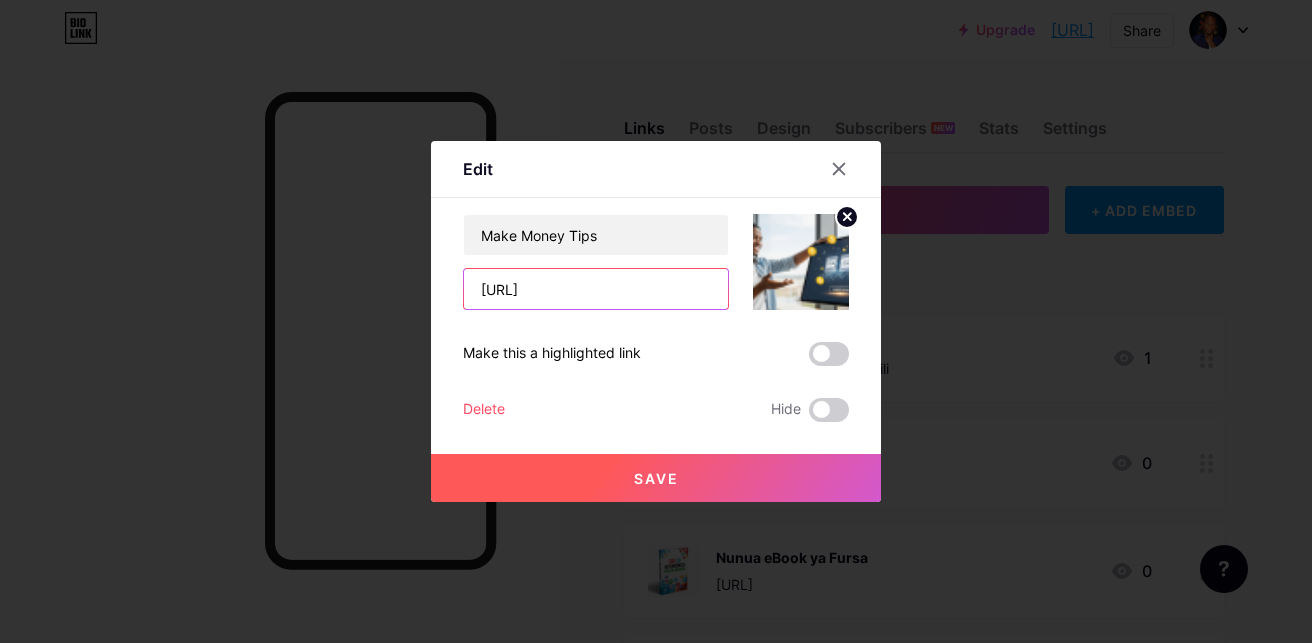 paste on "[DOMAIN]/[USERNAME]" 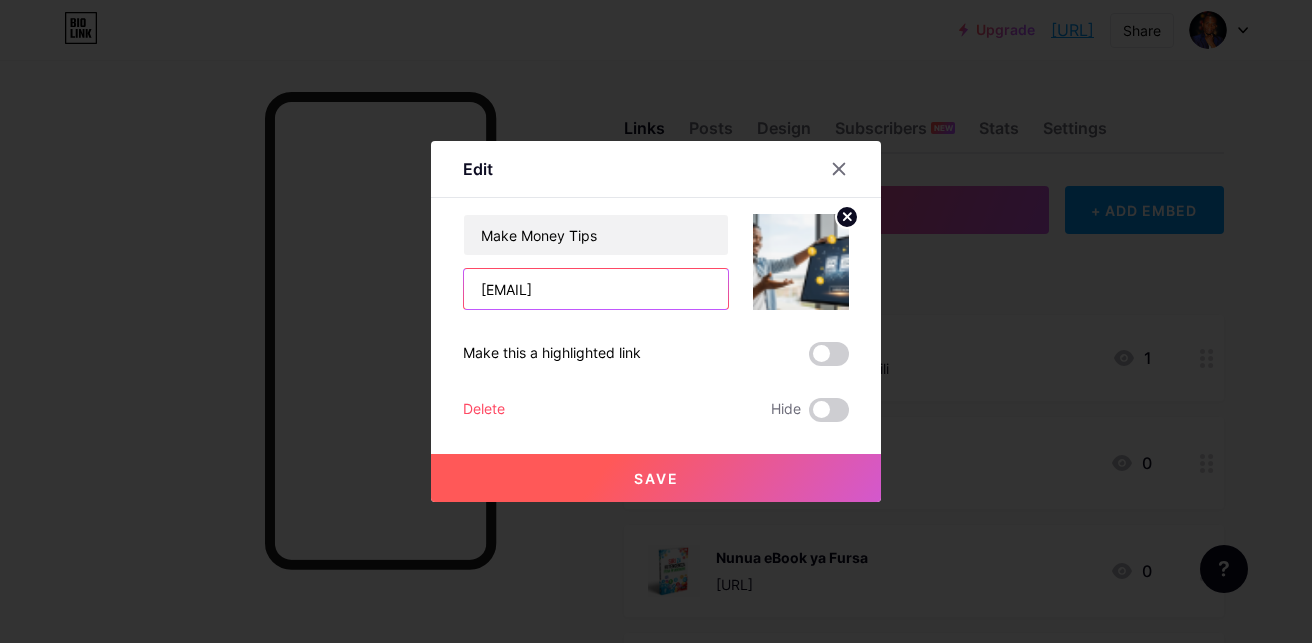 scroll, scrollTop: 0, scrollLeft: 157, axis: horizontal 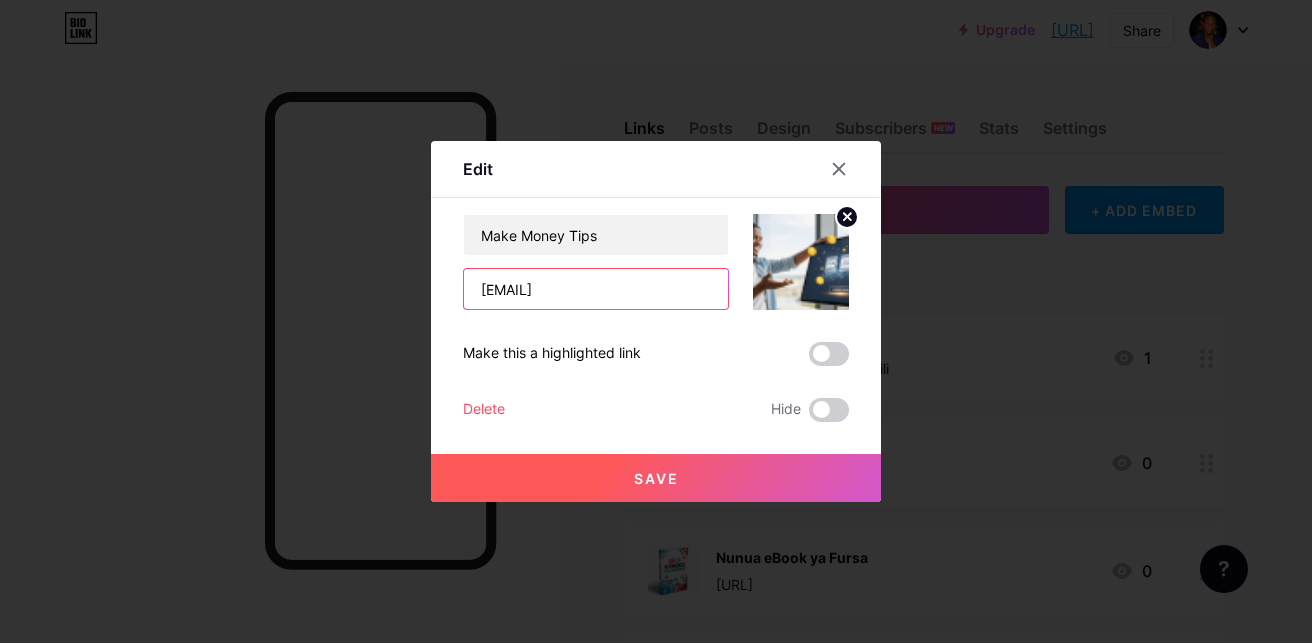 click on "[DOMAIN]/[USERNAME]" at bounding box center [596, 289] 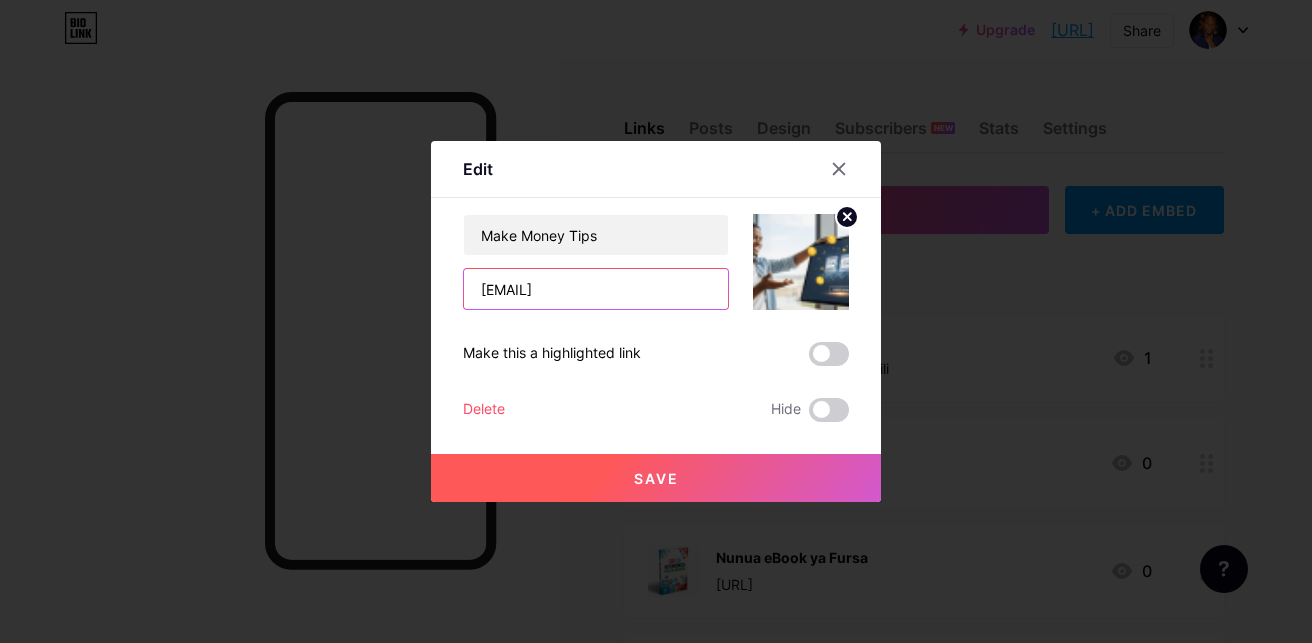 paste on "[DOMAIN]/[USERNAME]" 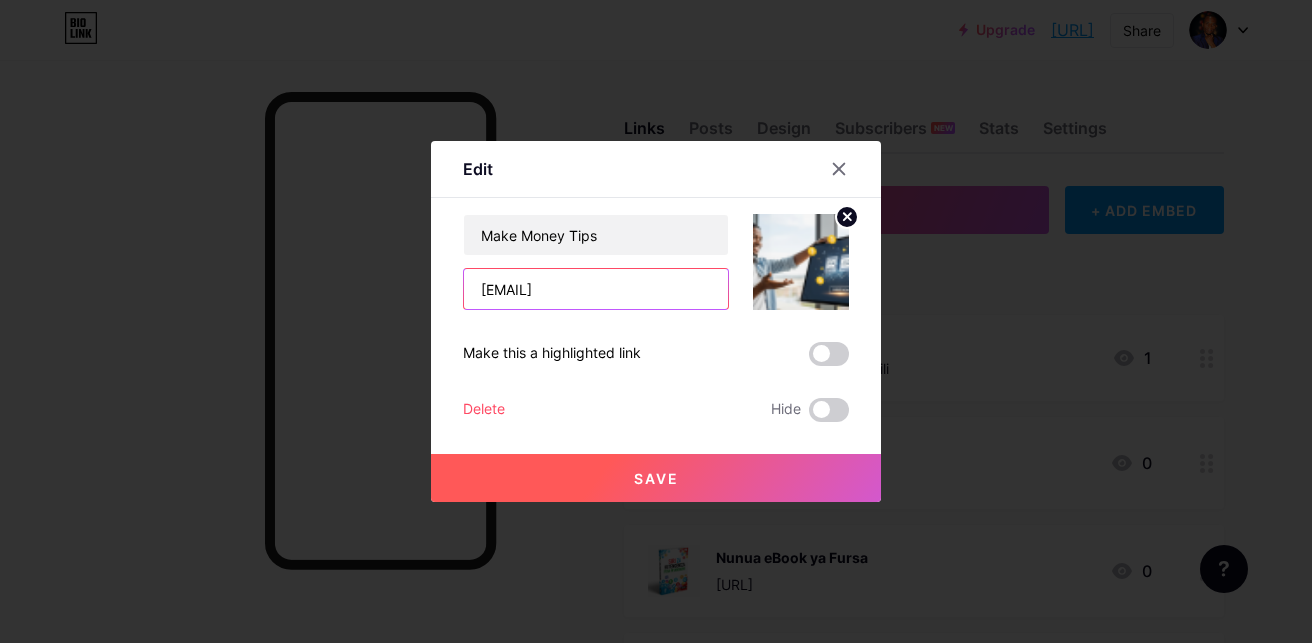 scroll, scrollTop: 0, scrollLeft: 157, axis: horizontal 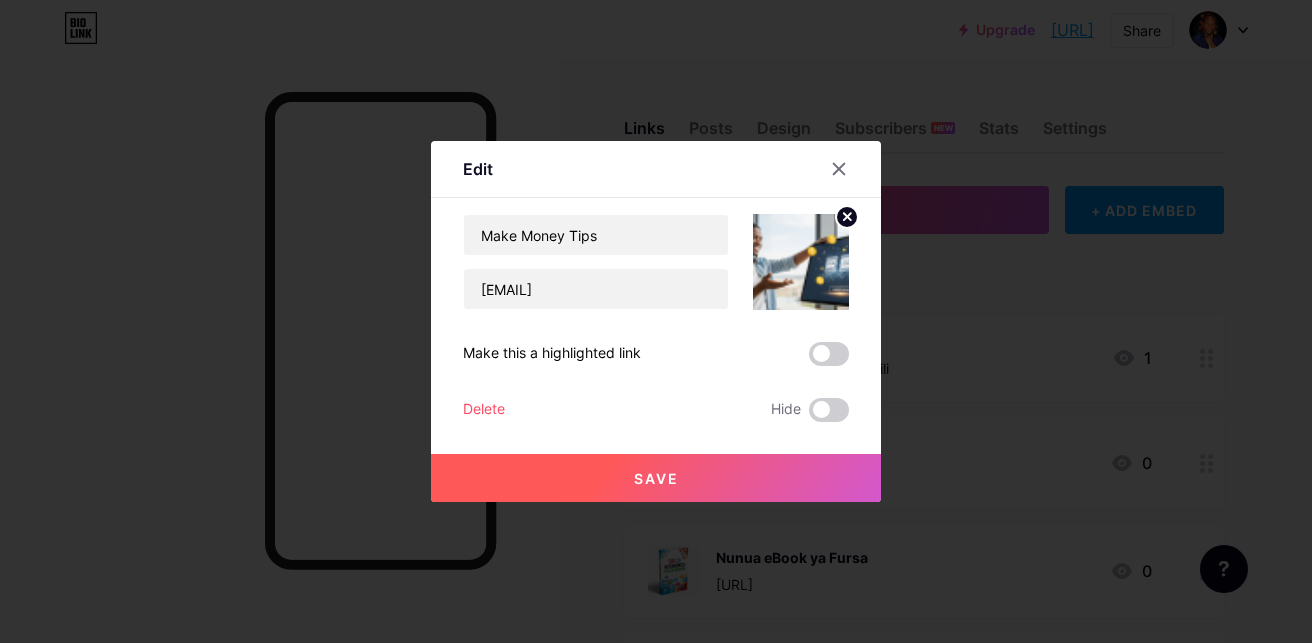 click on "Save" at bounding box center (656, 478) 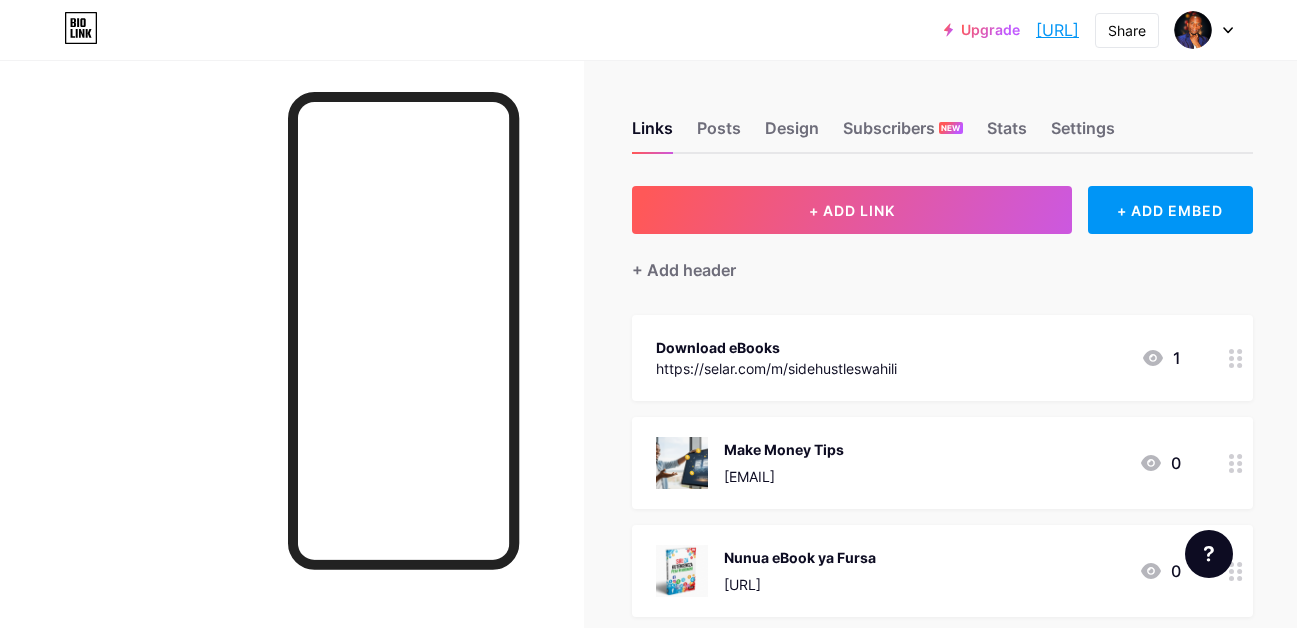 click on "Make Money Tips" at bounding box center [784, 449] 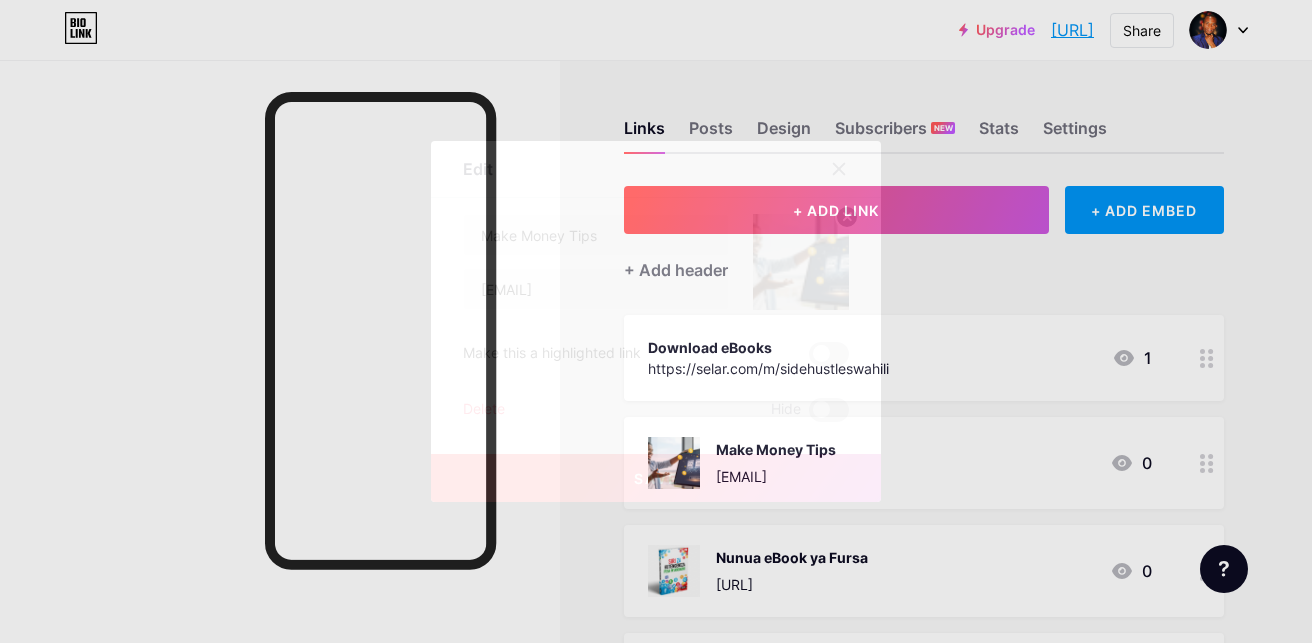 click 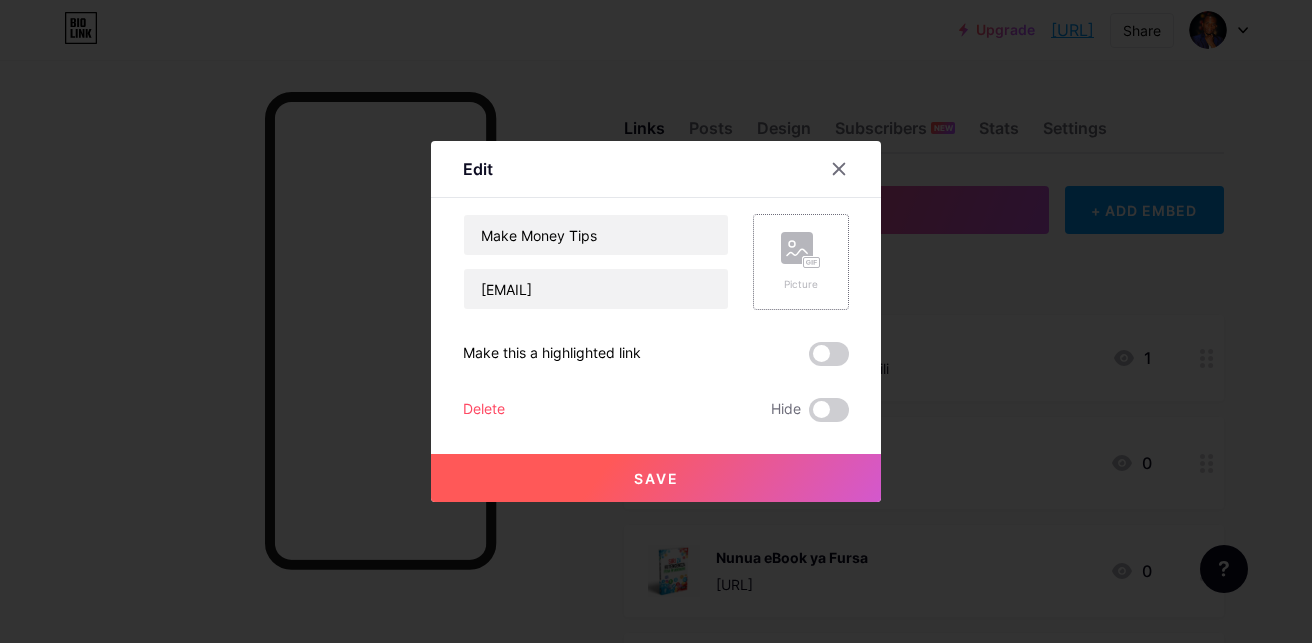 click on "Save" at bounding box center (656, 478) 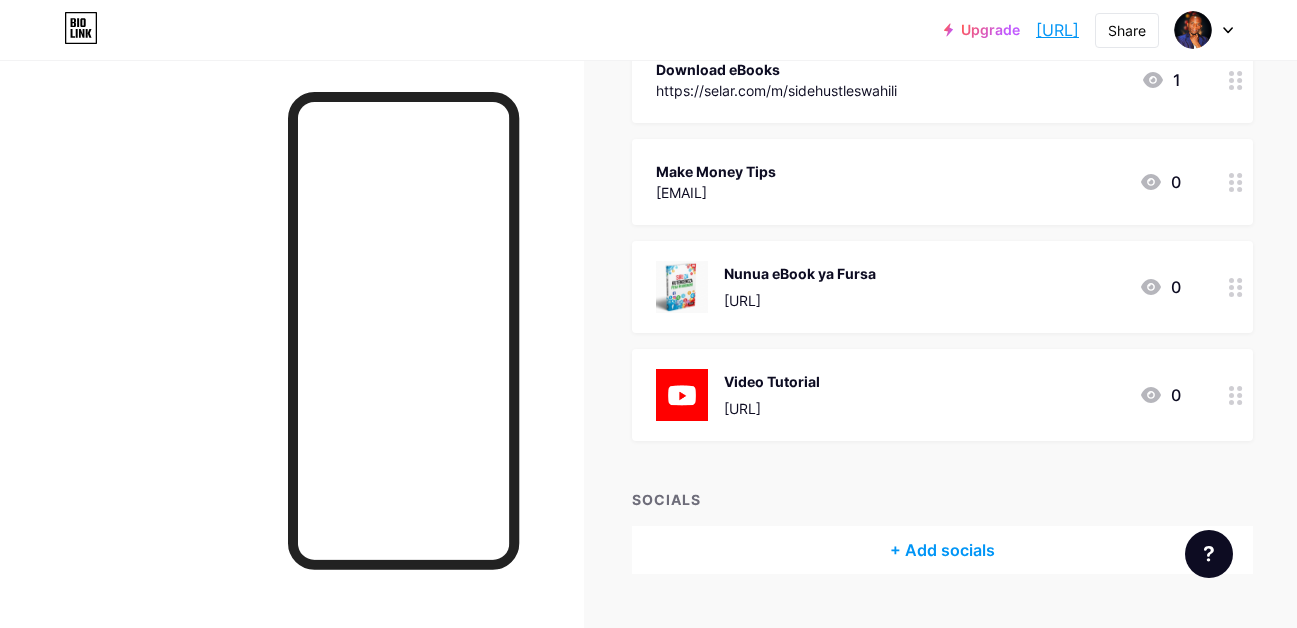 scroll, scrollTop: 300, scrollLeft: 0, axis: vertical 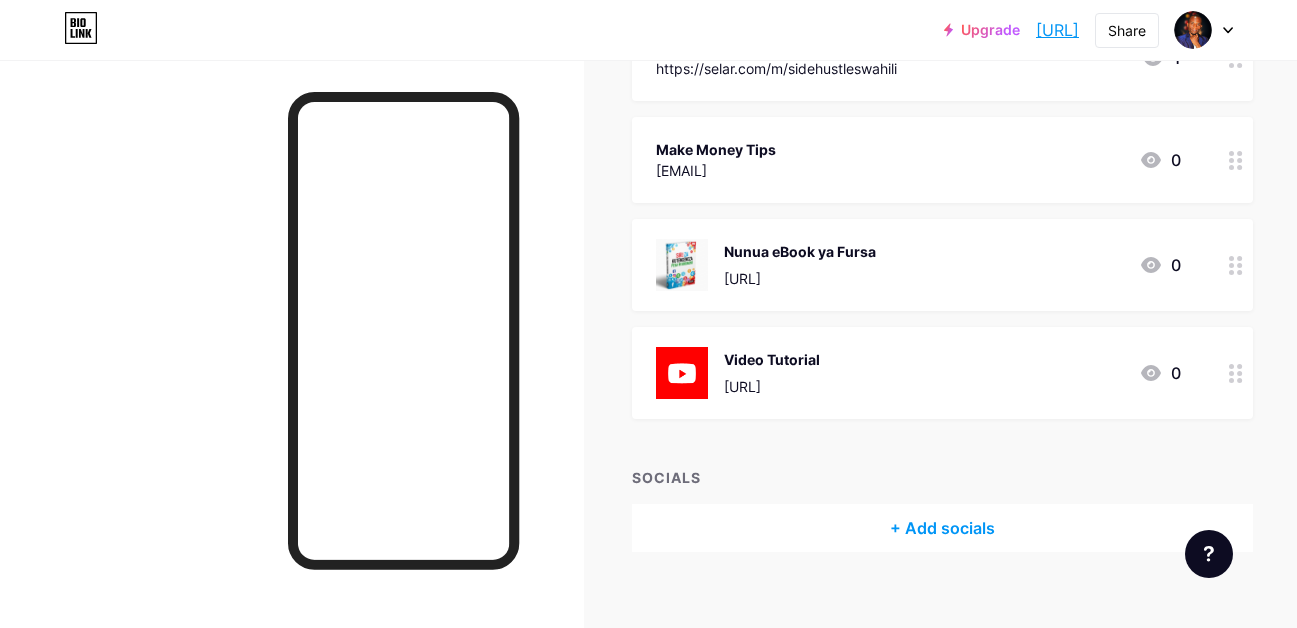 click on "Video Tutorial
https://www.youtube.com/watch?v=iuYRlF7lXlE&list=PLIw5xtGJJI1C73jLAzj5UNmIagTEA_wNb" at bounding box center [772, 373] 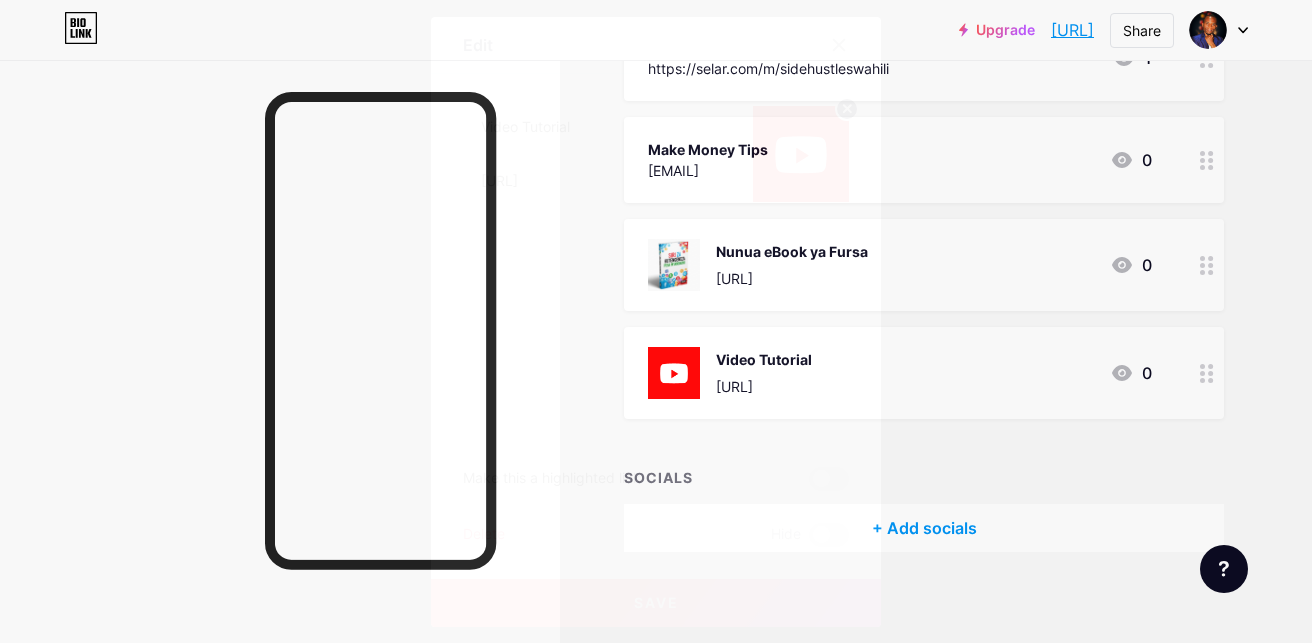 click on "Delete" at bounding box center [484, 535] 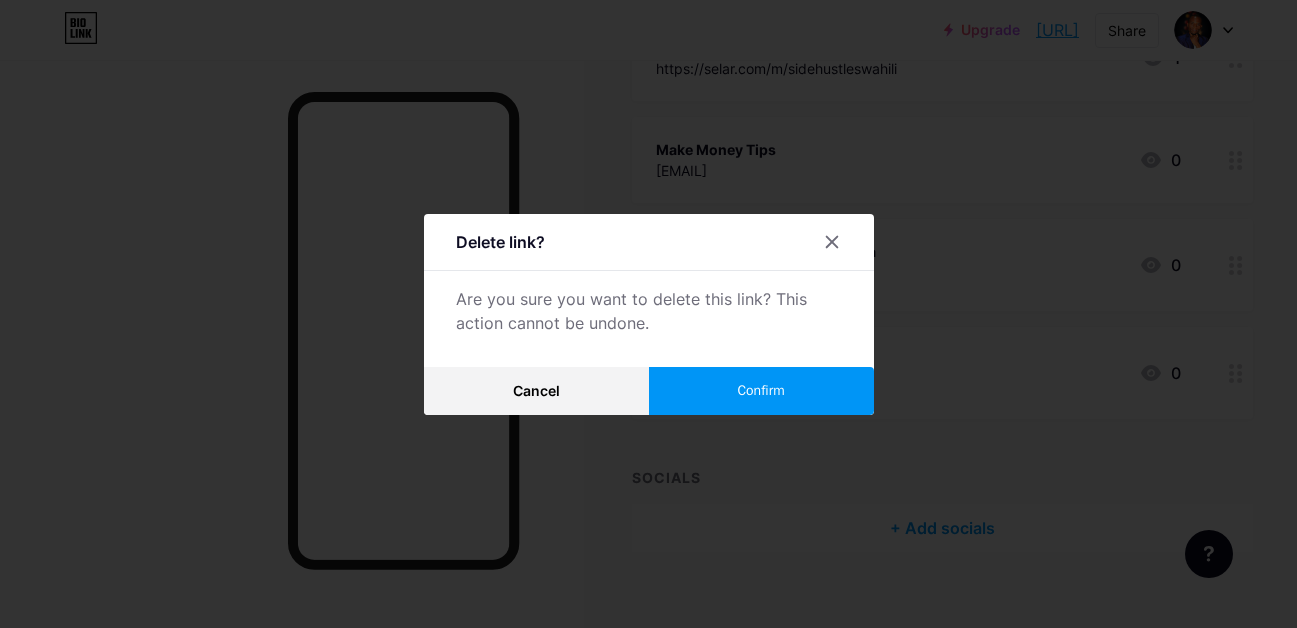 click on "Confirm" at bounding box center (760, 390) 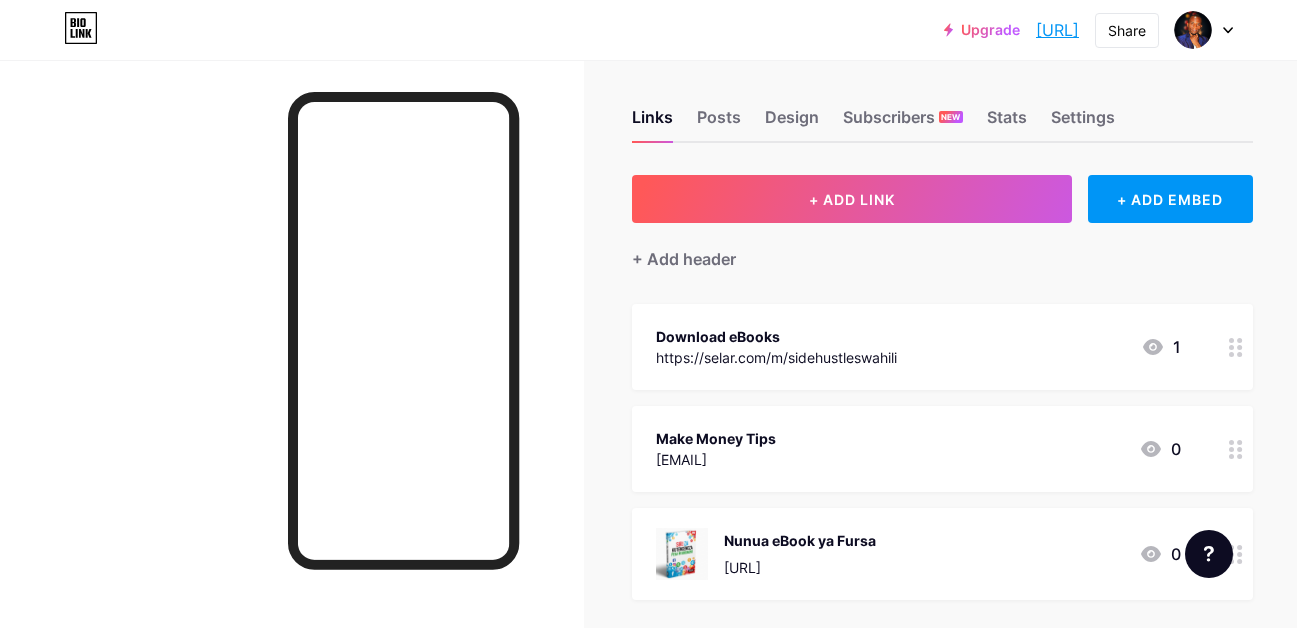 scroll, scrollTop: 0, scrollLeft: 0, axis: both 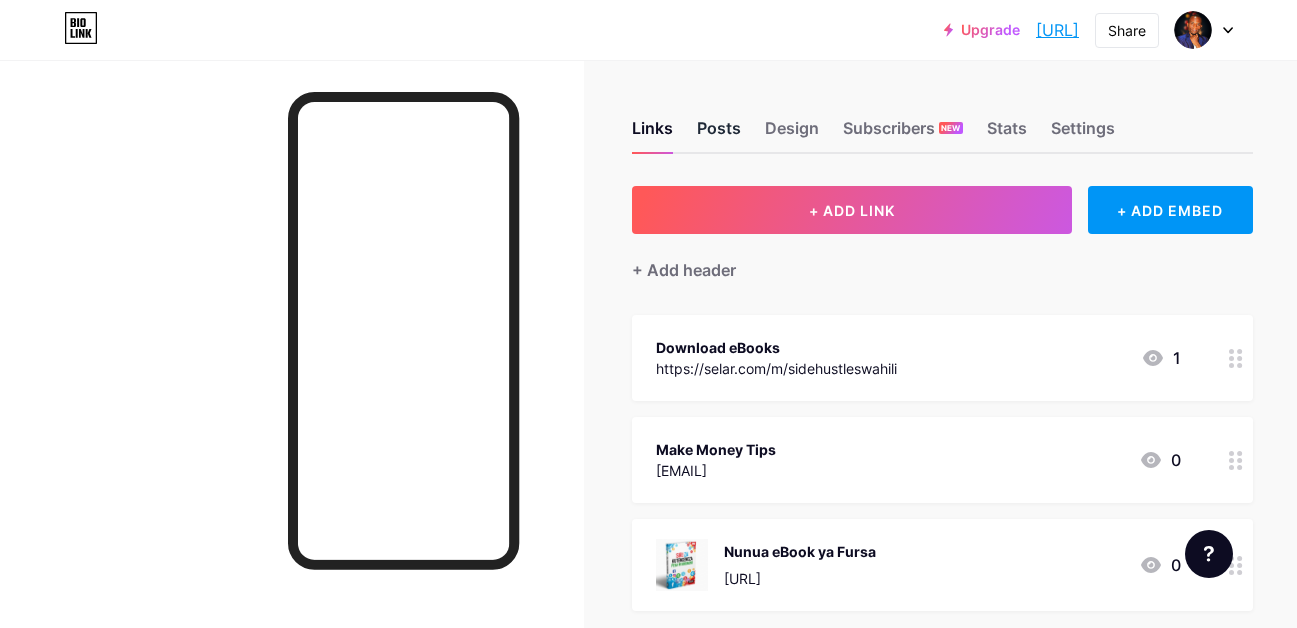 click on "Posts" at bounding box center (719, 134) 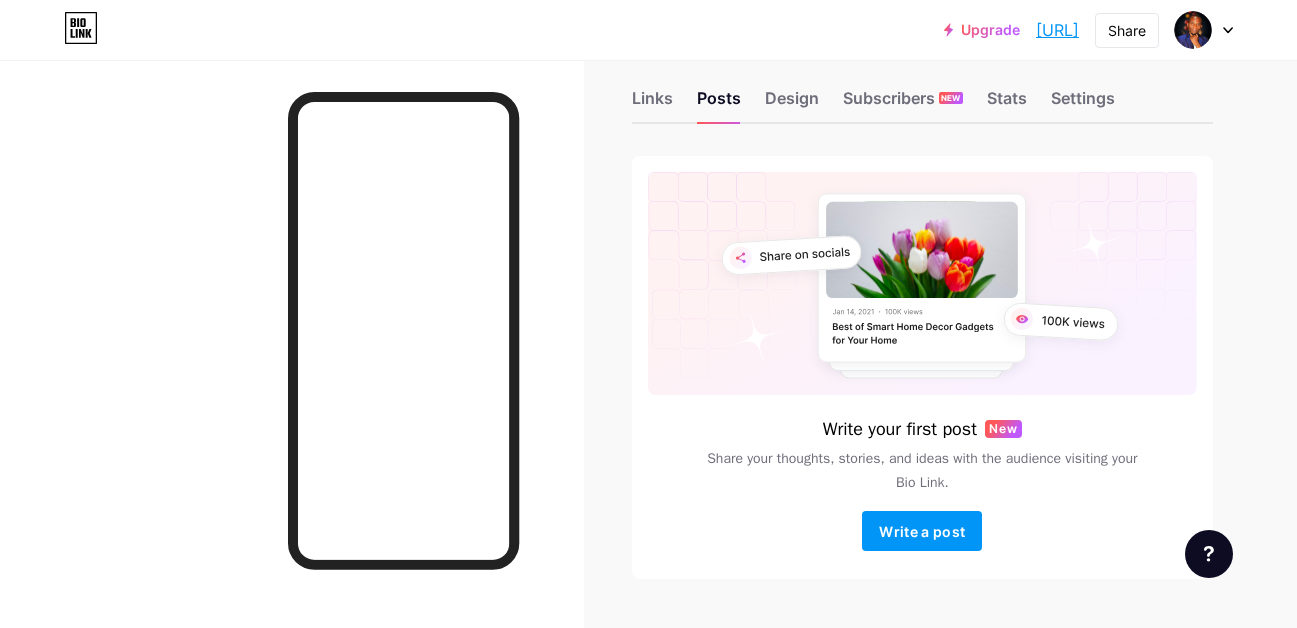 scroll, scrollTop: 0, scrollLeft: 0, axis: both 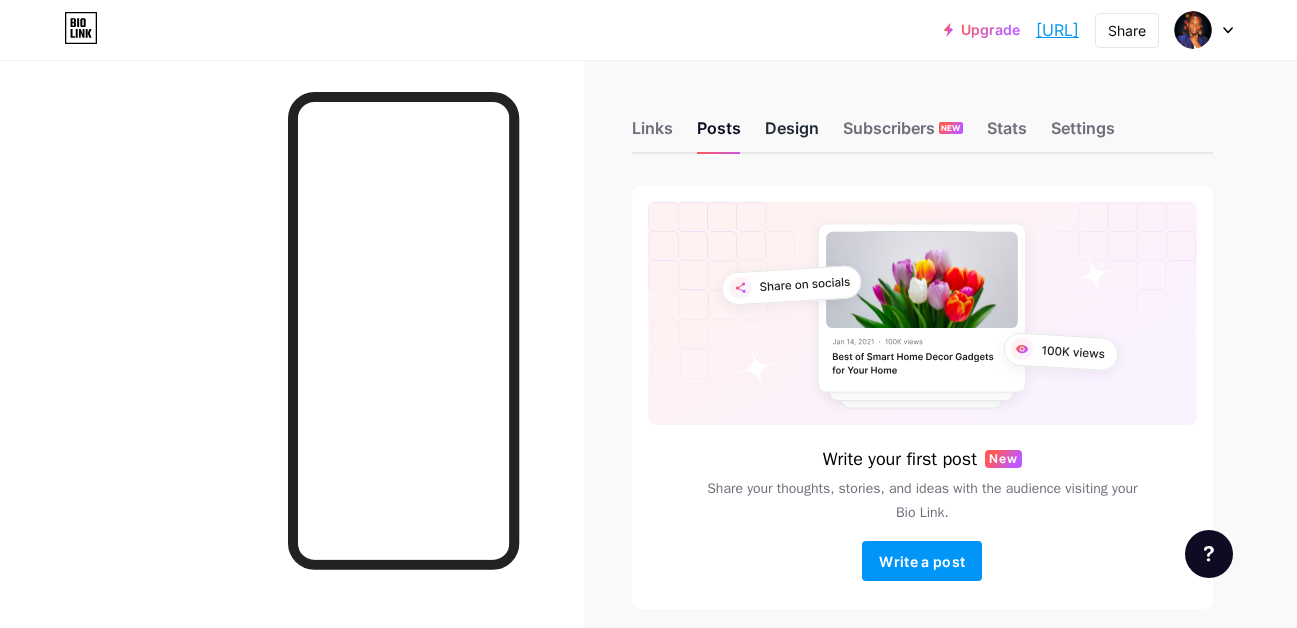 click on "Design" at bounding box center [792, 134] 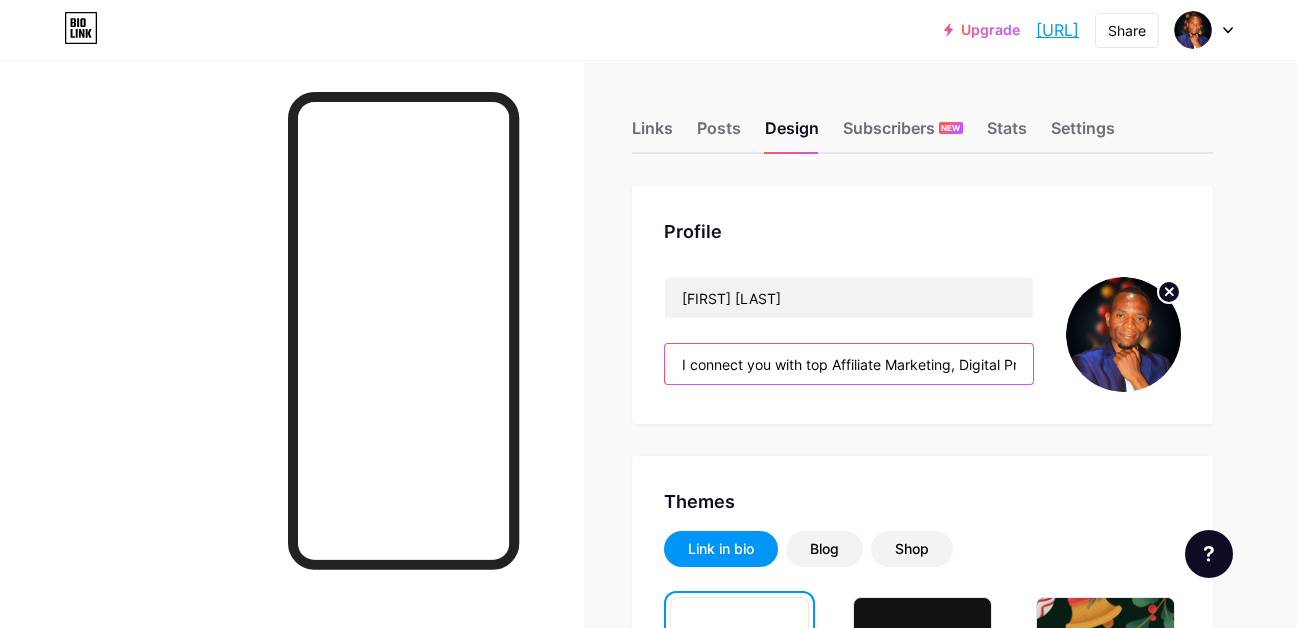 click on "I connect you with top Affiliate Marketing, Digital Products, and Online Opportunities👇" at bounding box center [849, 364] 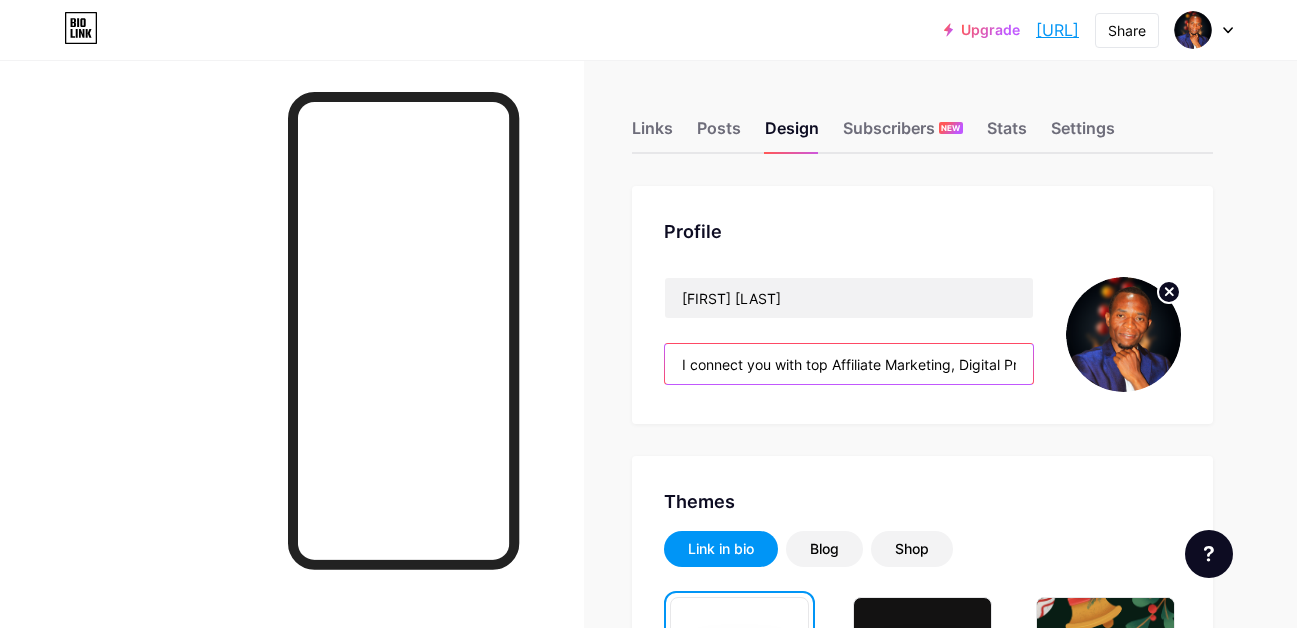 paste on "[DOMAIN]/[USERNAME]" 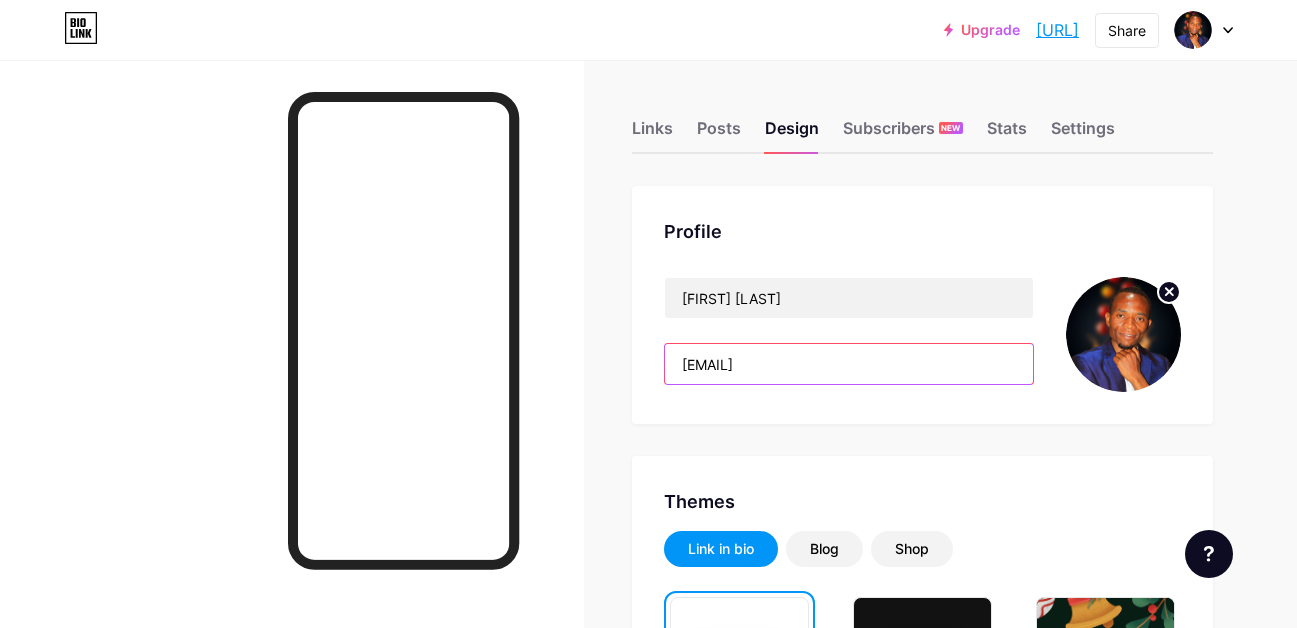 scroll, scrollTop: 0, scrollLeft: 33, axis: horizontal 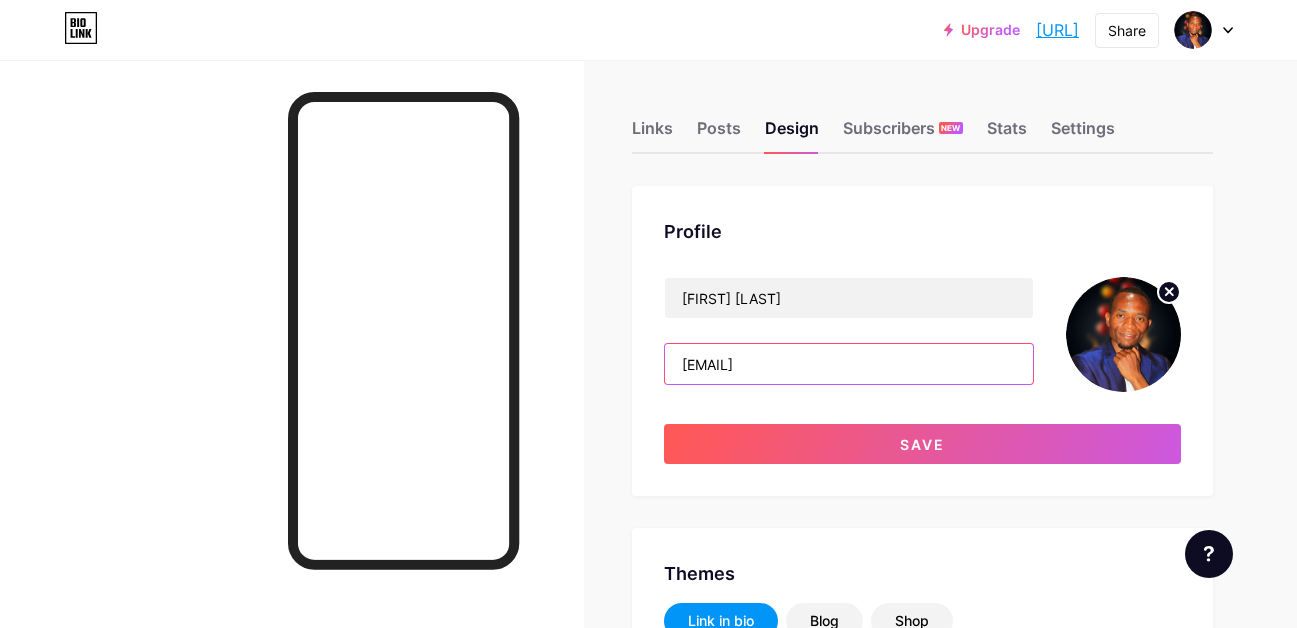 click on "[DOMAIN]/[USERNAME]" at bounding box center (849, 364) 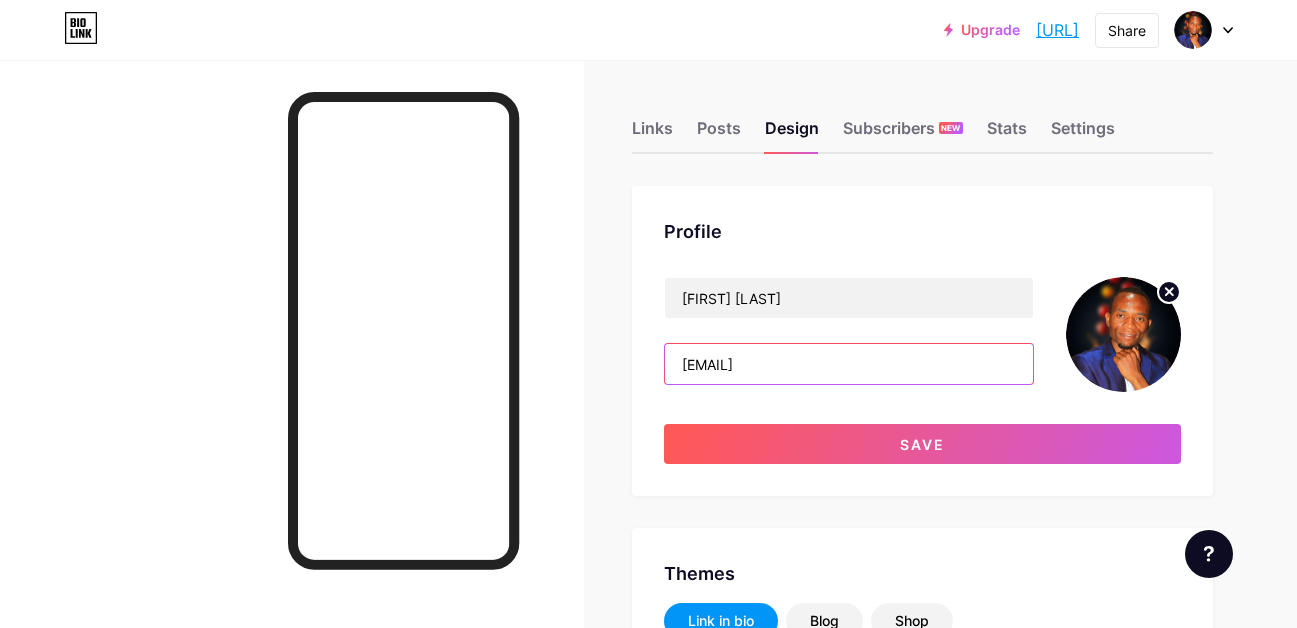 paste on "Tunakufundisha njia rahisi za kutengeneza pesa mtandaoni kwa Kiswahili. 💰 Fursa | 💡 Maarifa | 📲 Mitandao 📩 DM au bofya 👉 https://w.app/sidehustleswahili" 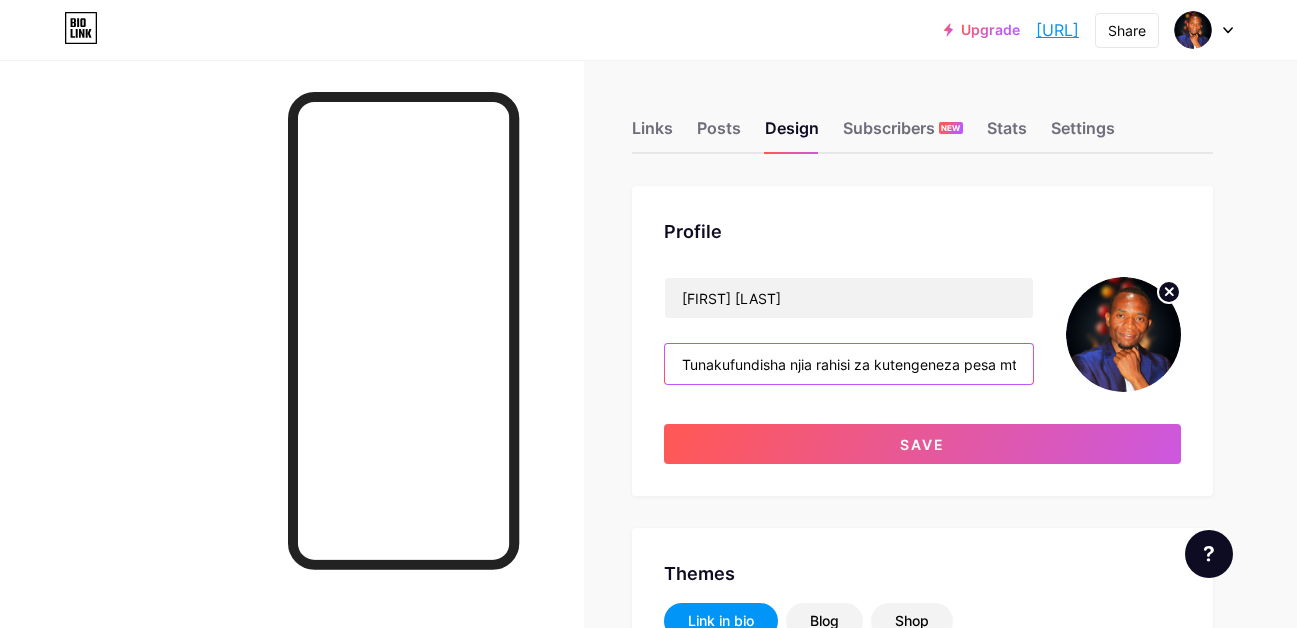 scroll, scrollTop: 0, scrollLeft: 710, axis: horizontal 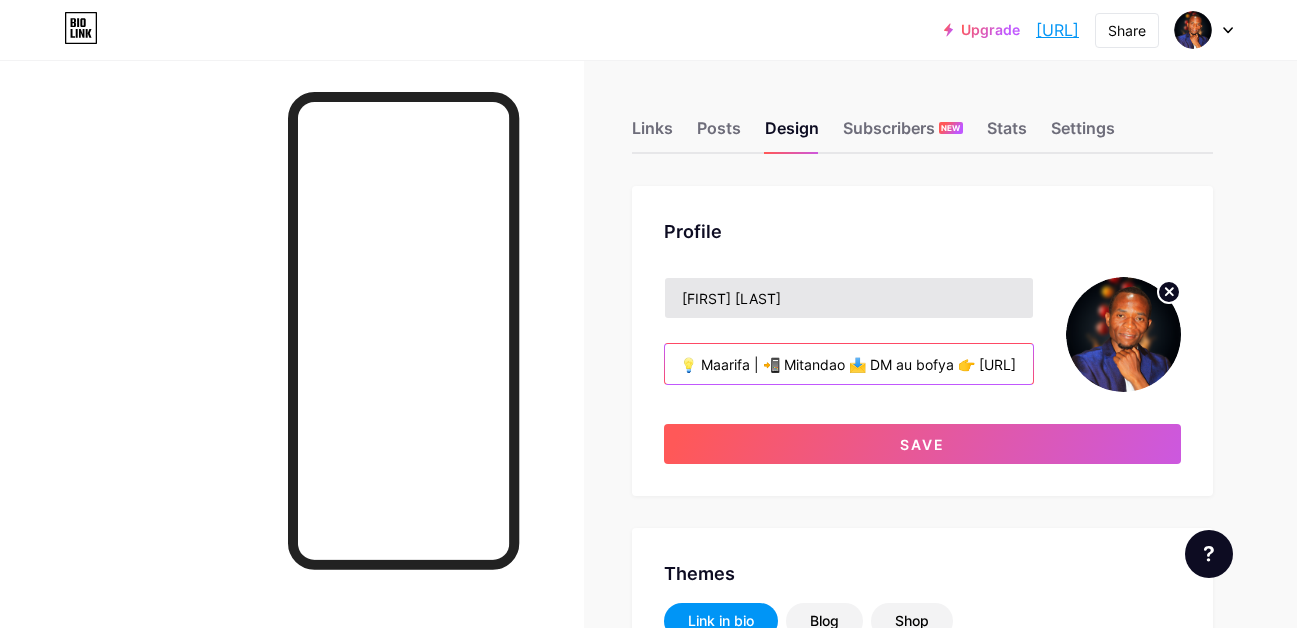 type on "Tunakufundisha njia rahisi za kutengeneza pesa mtandaoni kwa Kiswahili. 💰 Fursa | 💡 Maarifa | 📲 Mitandao 📩 DM au bofya 👉 https://w.app/sidehustleswahili" 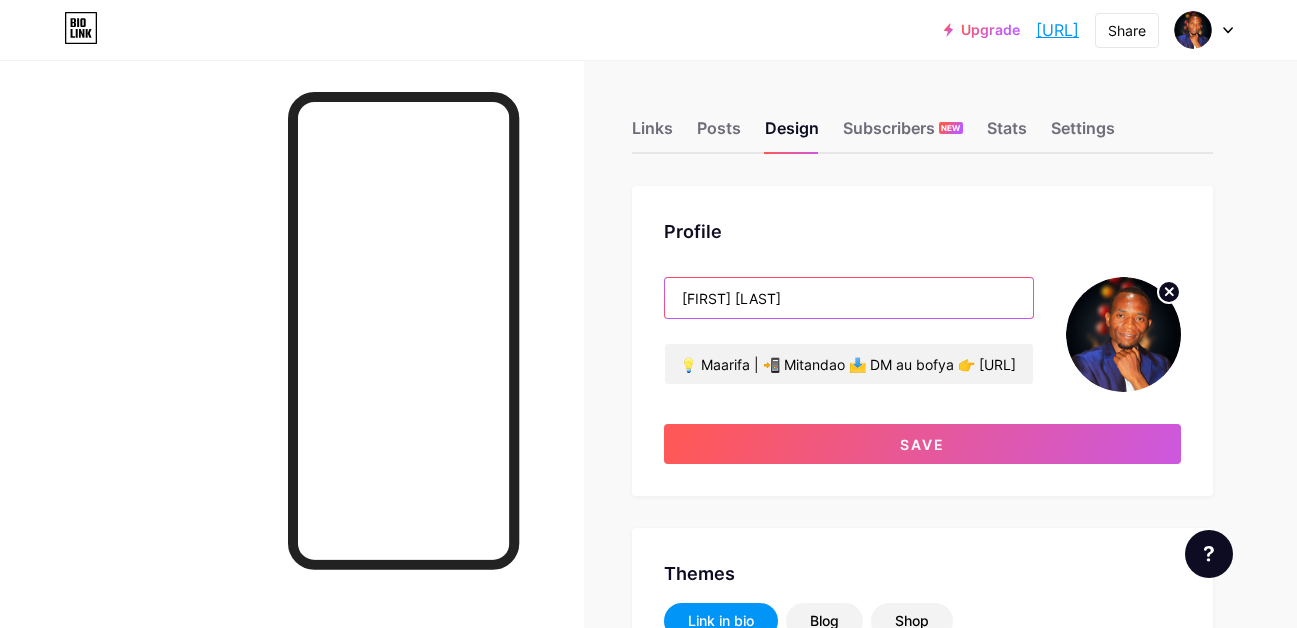 scroll, scrollTop: 0, scrollLeft: 0, axis: both 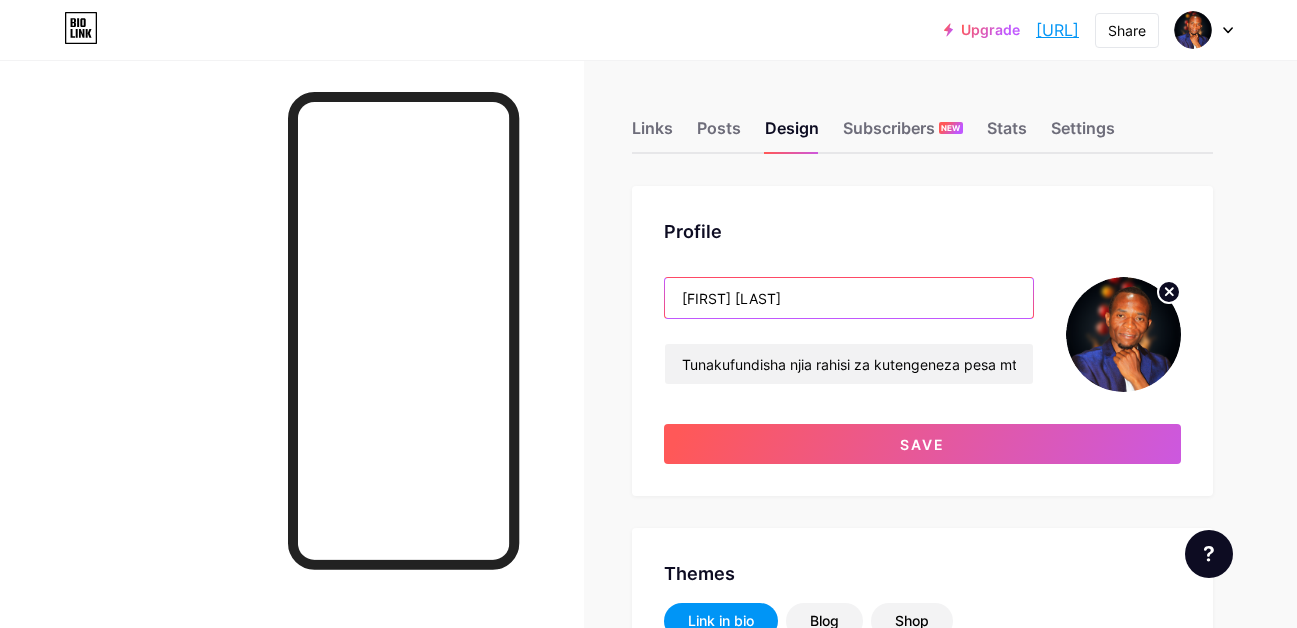 drag, startPoint x: 779, startPoint y: 302, endPoint x: 657, endPoint y: 300, distance: 122.016396 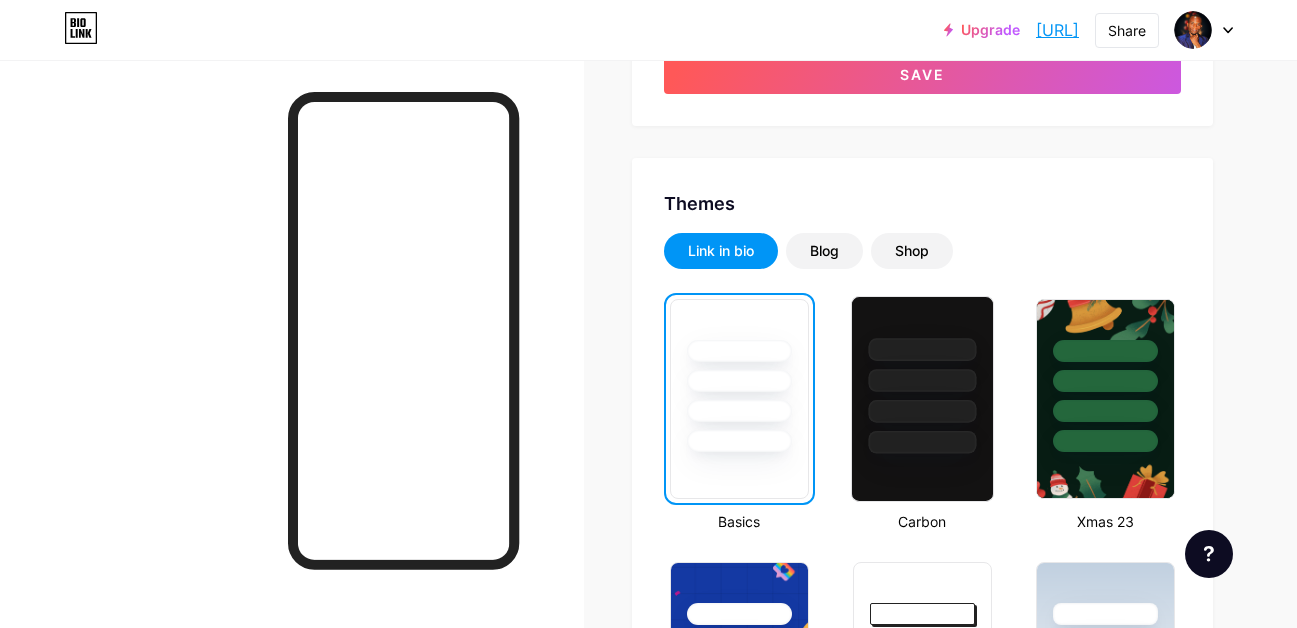 scroll, scrollTop: 400, scrollLeft: 0, axis: vertical 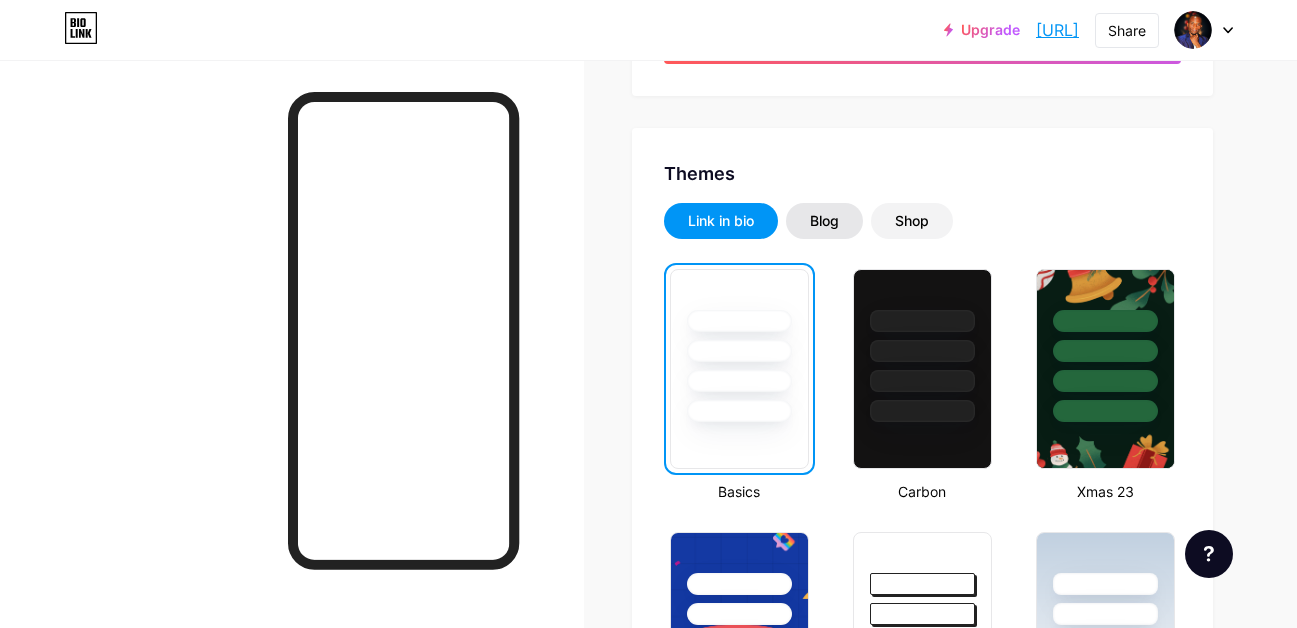 type on "[BRAND] [BRAND]" 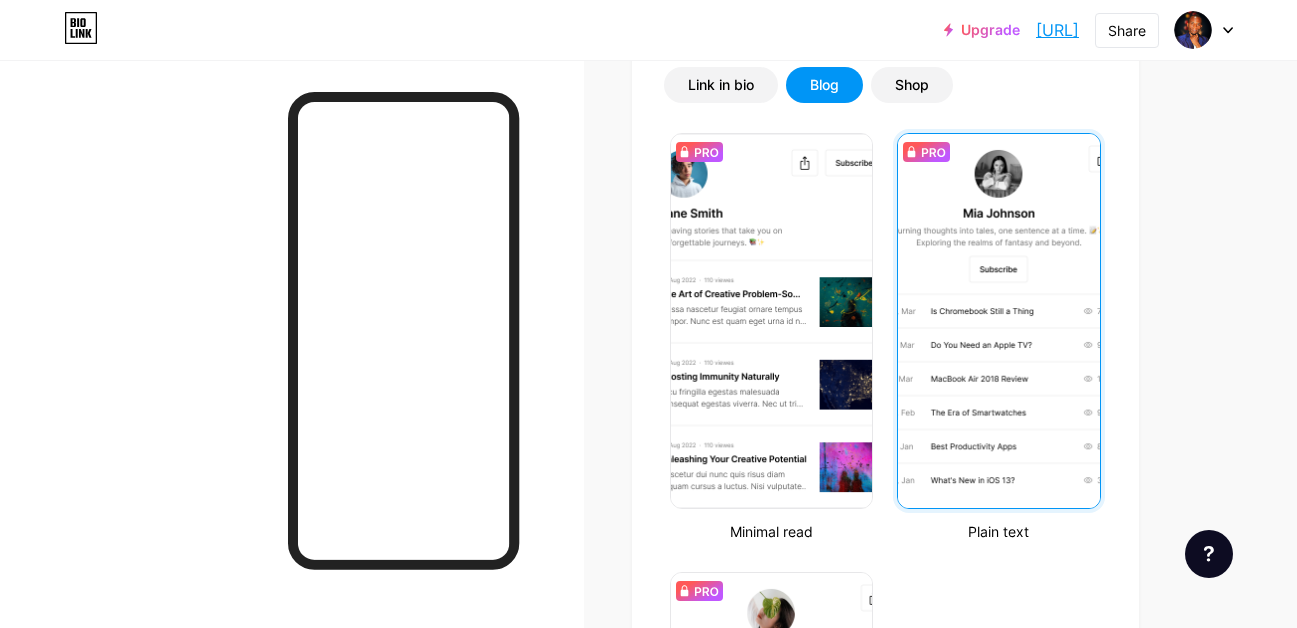 scroll, scrollTop: 500, scrollLeft: 0, axis: vertical 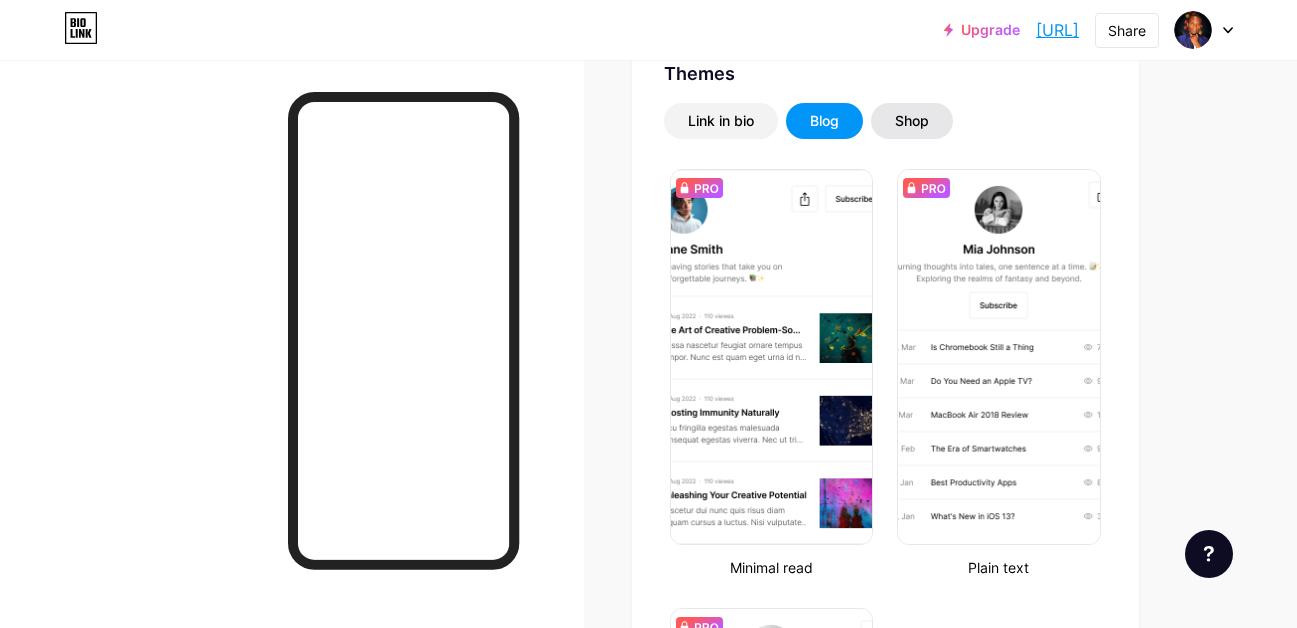 click on "Shop" at bounding box center [912, 121] 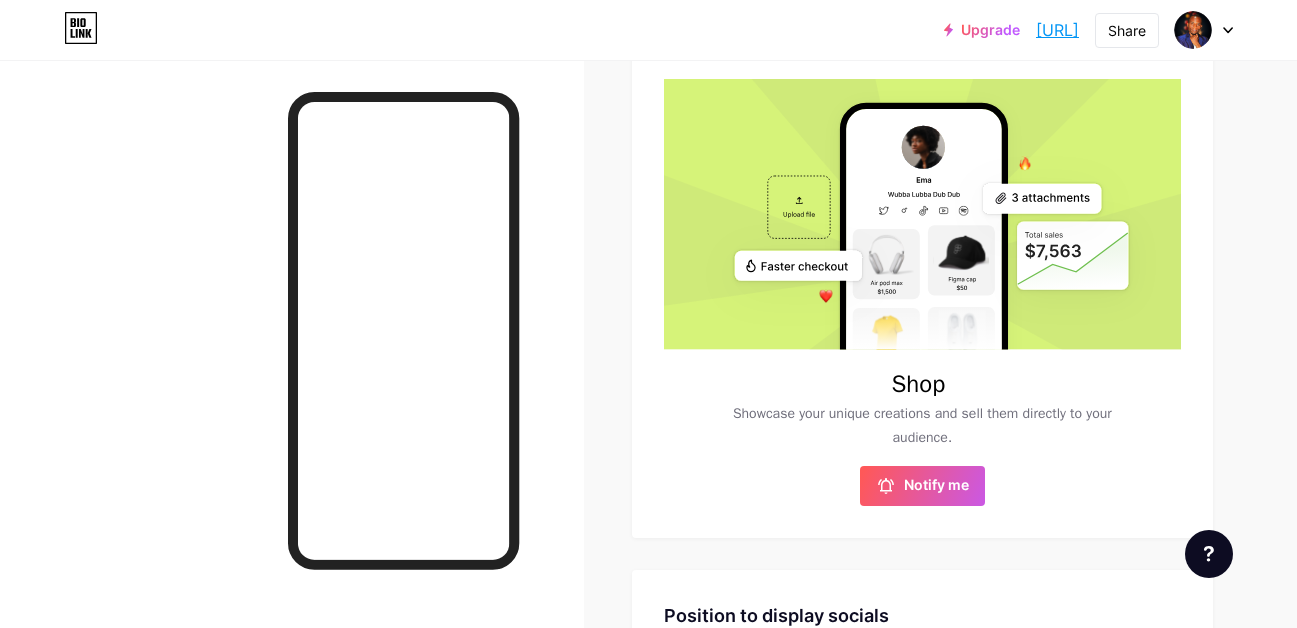 scroll, scrollTop: 600, scrollLeft: 0, axis: vertical 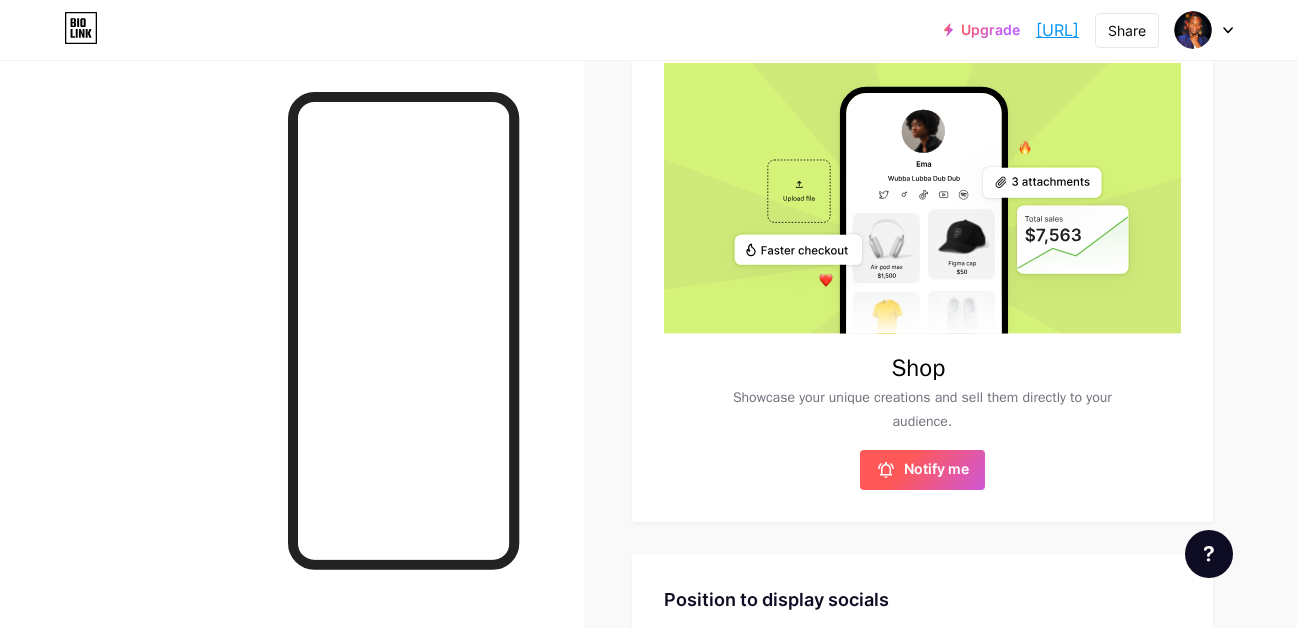 click on "Notify me" at bounding box center [936, 470] 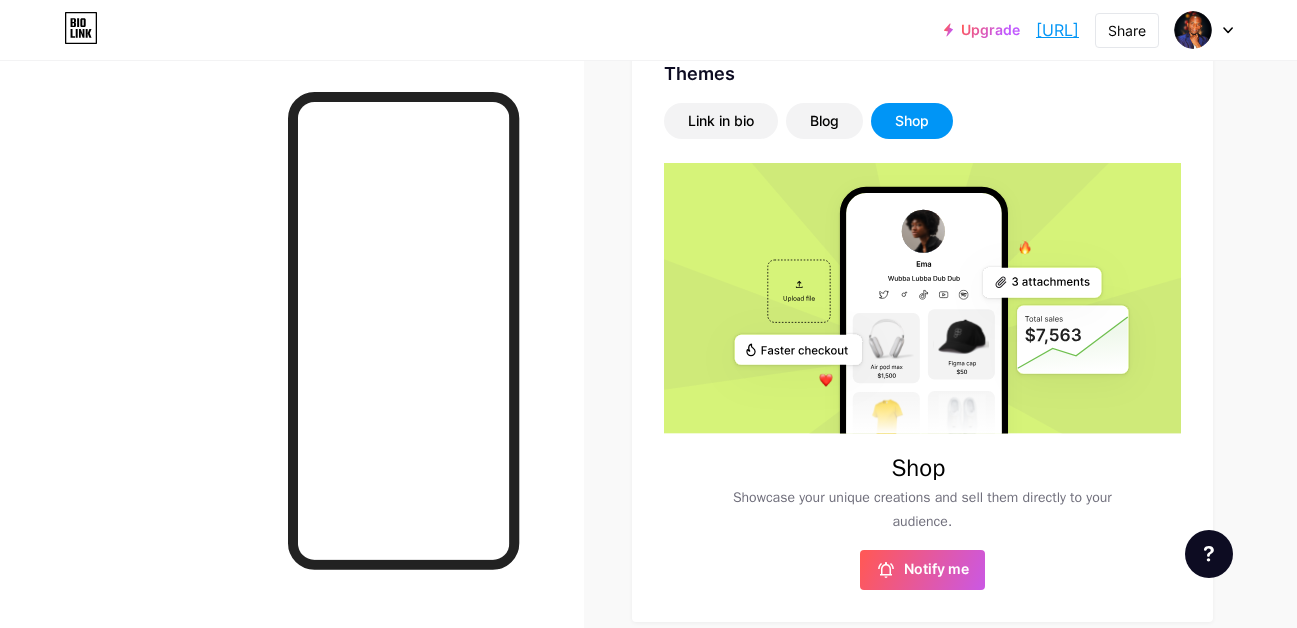 scroll, scrollTop: 300, scrollLeft: 0, axis: vertical 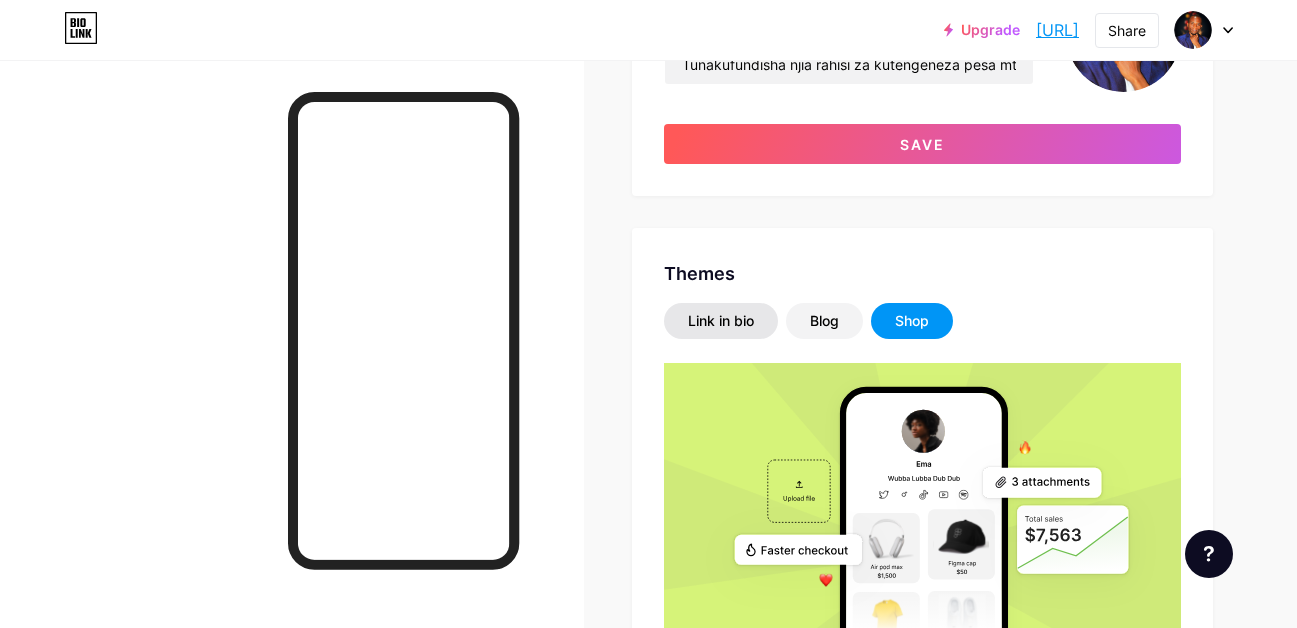 click on "Link in bio" at bounding box center [721, 321] 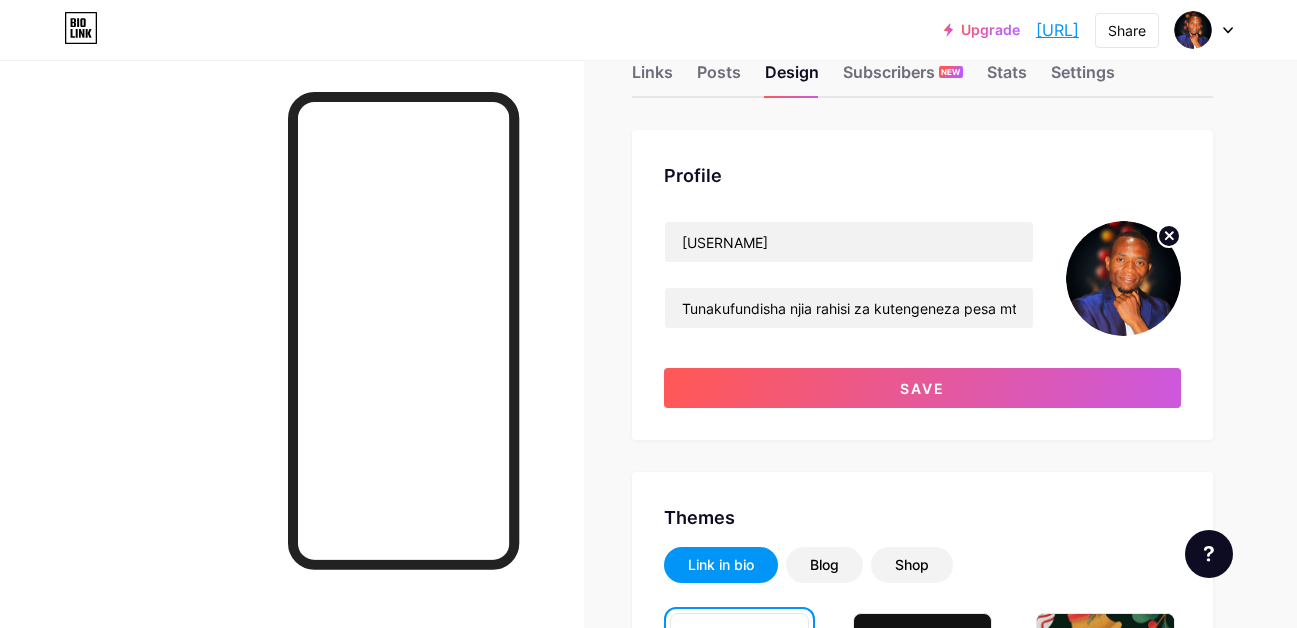scroll, scrollTop: 0, scrollLeft: 0, axis: both 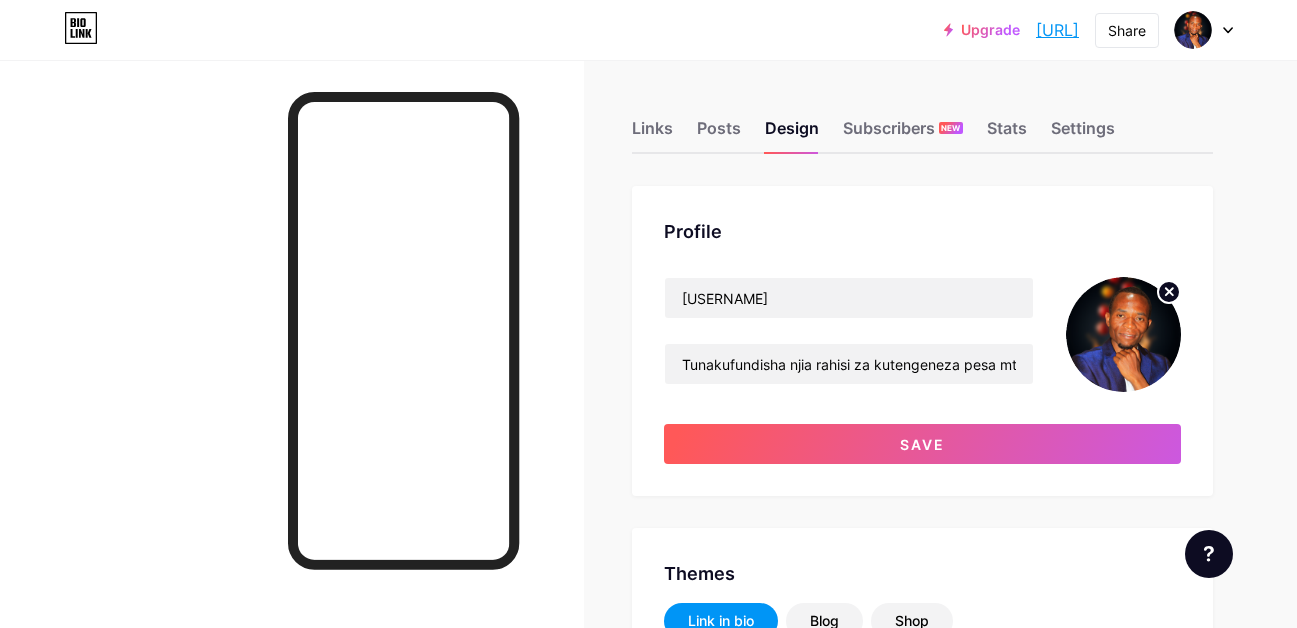 click 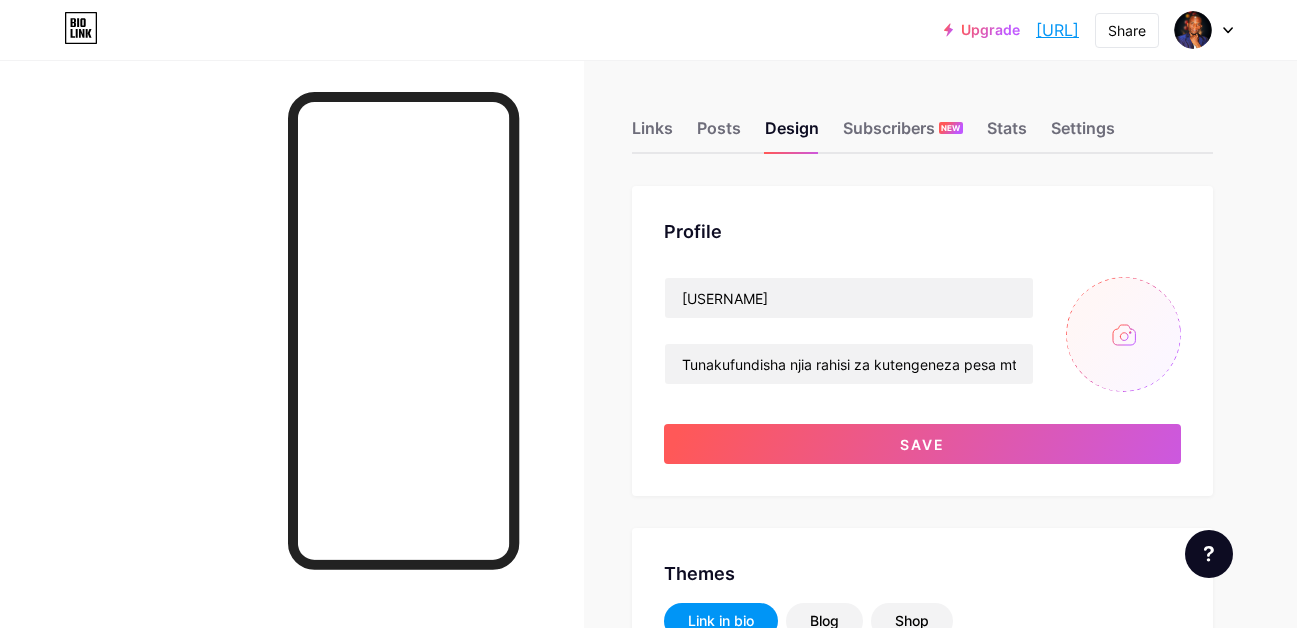 click at bounding box center [1123, 334] 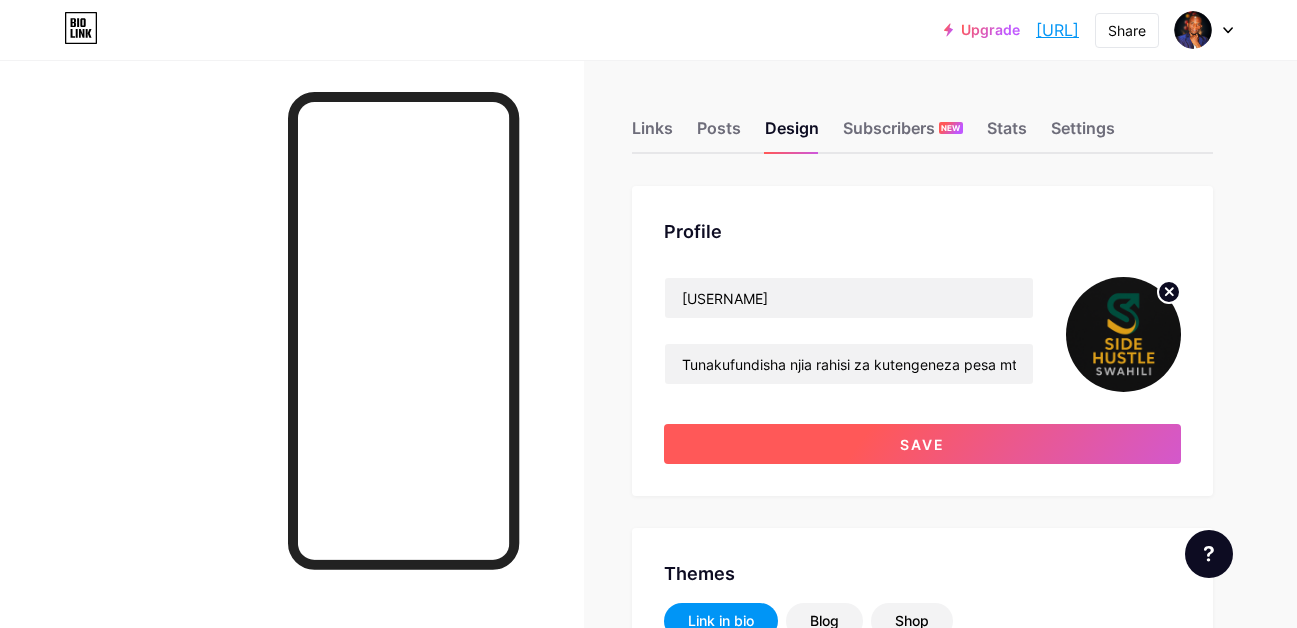 click on "Save" at bounding box center [922, 444] 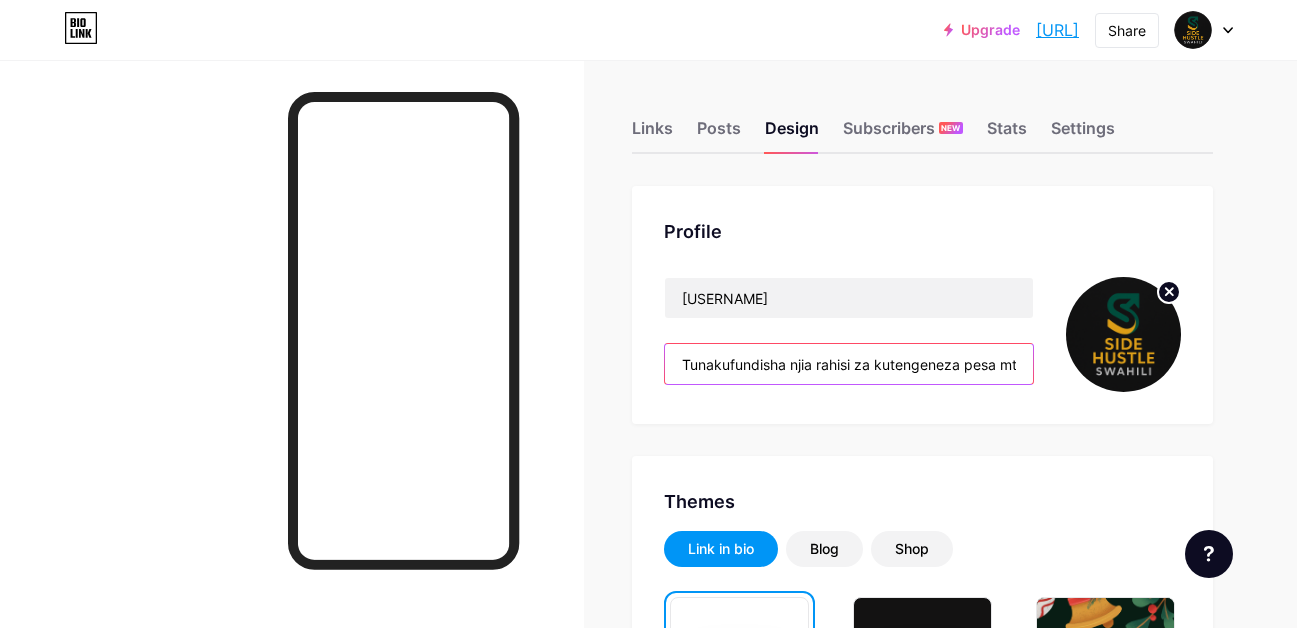click on "Tunakufundisha njia rahisi za kutengeneza pesa mtandaoni kwa Kiswahili. 💰 Fursa | 💡 Maarifa | 📲 Mitandao 📩 DM au bofya 👉 https://w.app/sidehustleswahili" at bounding box center [849, 364] 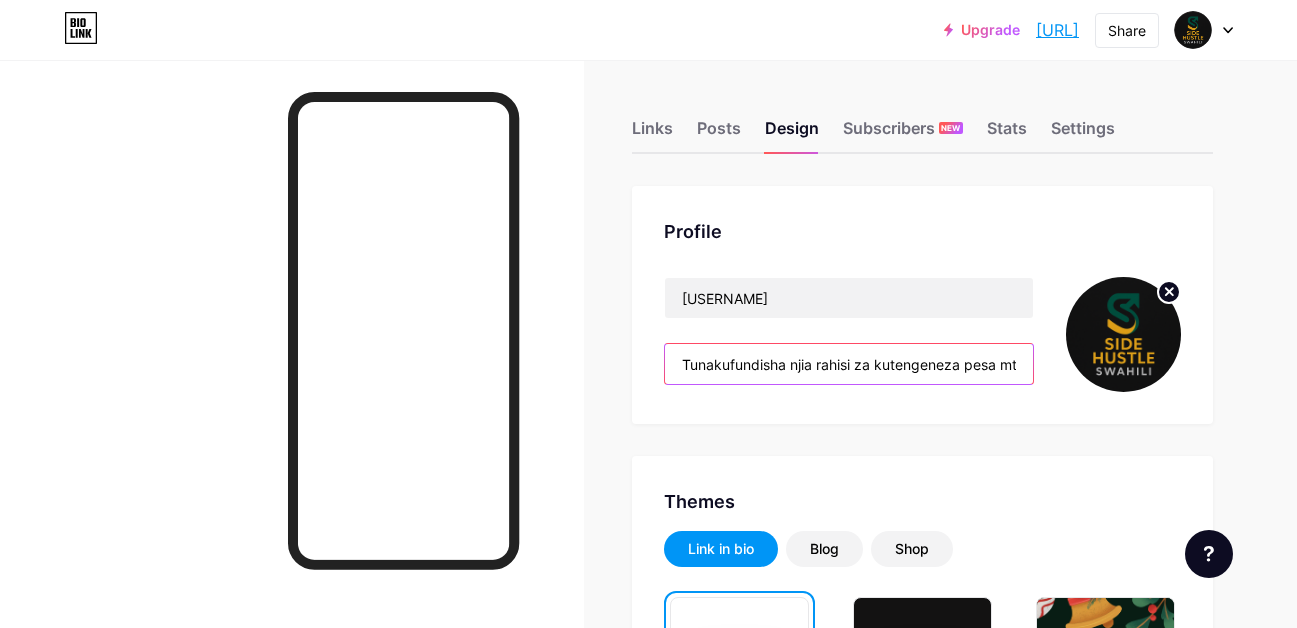 paste on "We teach simple ways to make money online in Swahili. 💰 Opportunities | 💡 Knowledge | 📲 Online Platforms 📩 DM us or click" 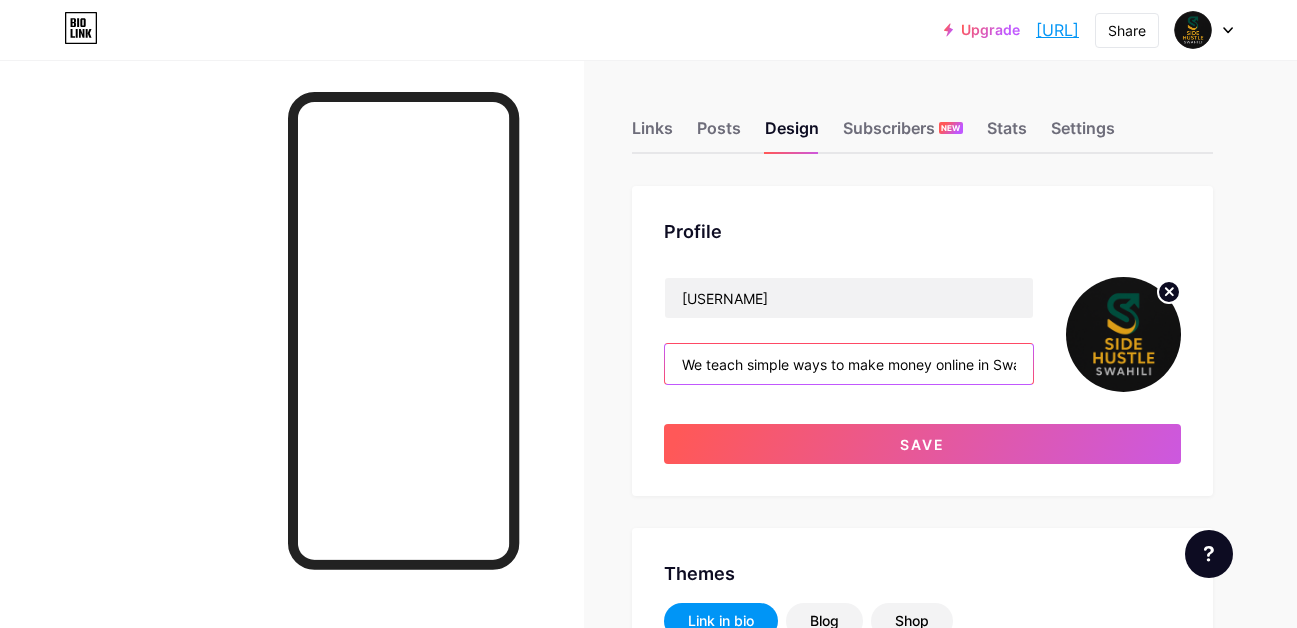 scroll, scrollTop: 0, scrollLeft: 724, axis: horizontal 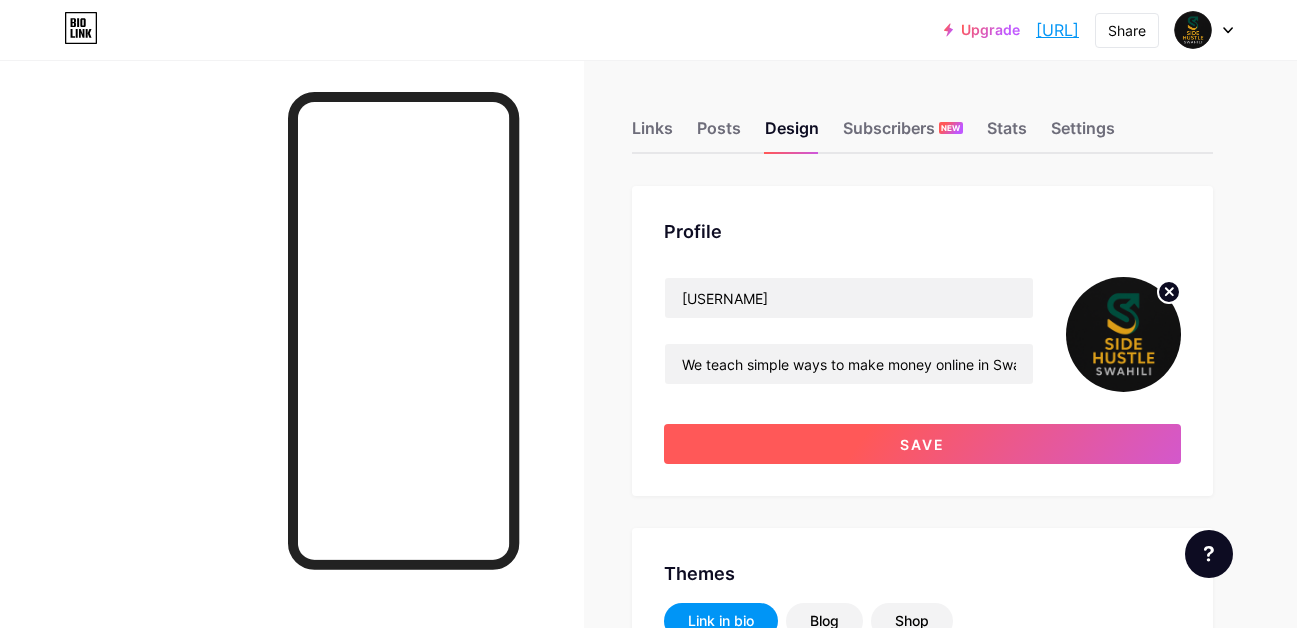 click on "Save" at bounding box center (922, 444) 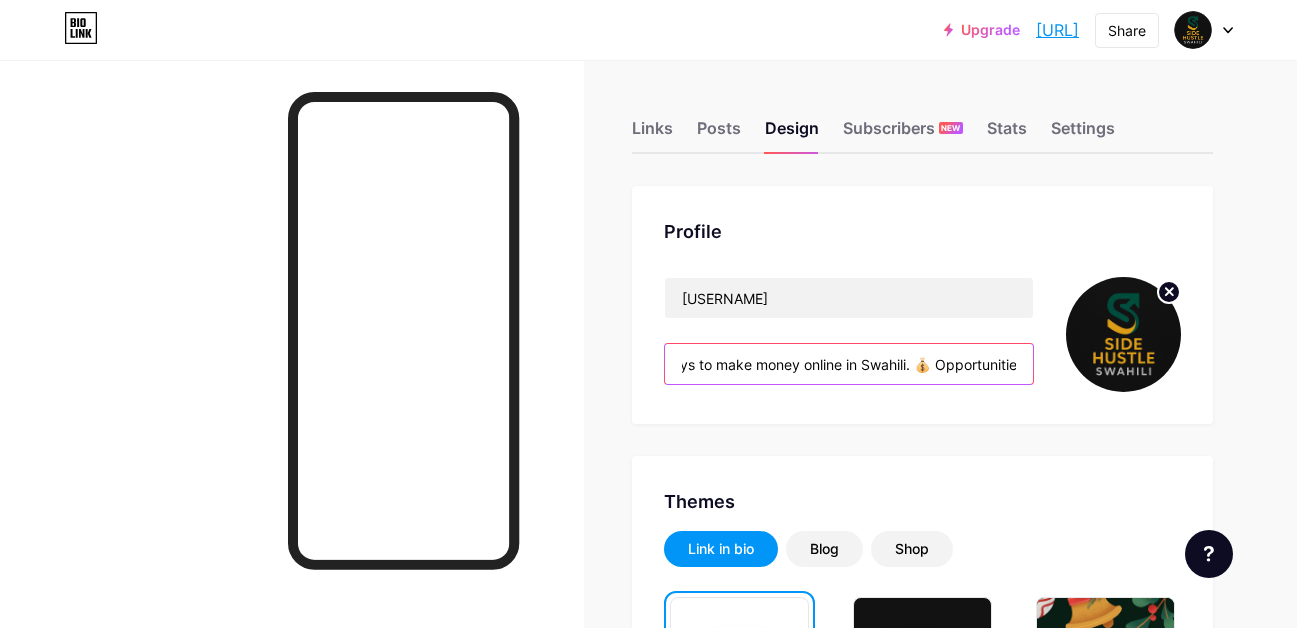scroll, scrollTop: 0, scrollLeft: 288, axis: horizontal 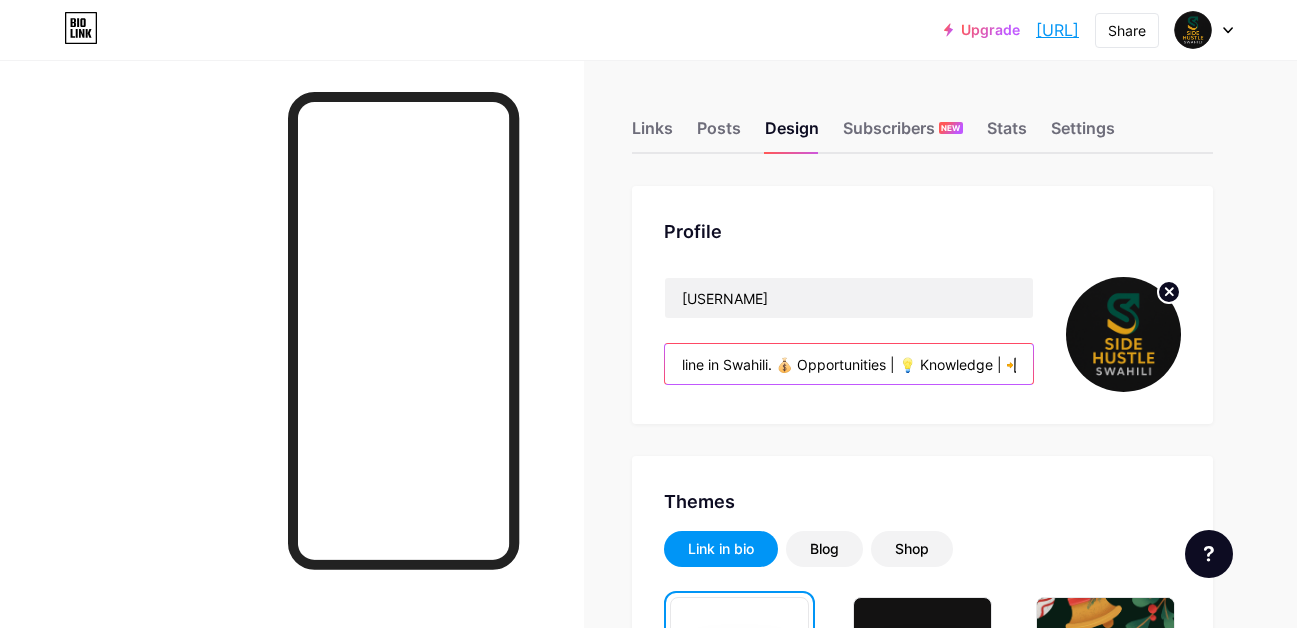 drag, startPoint x: 931, startPoint y: 368, endPoint x: 1019, endPoint y: 368, distance: 88 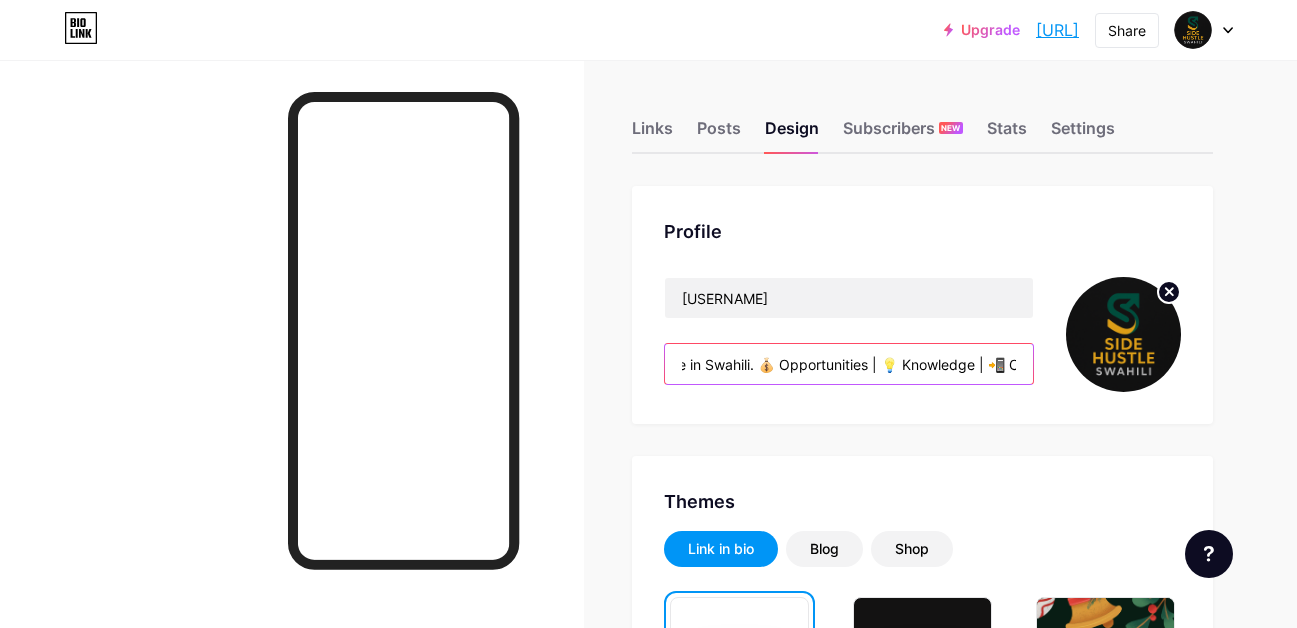 click on "We teach simple ways to make money online in Swahili. 💰 Opportunities | 💡 Knowledge | 📲 Online Platforms 📩 DM us or click 👉 https://w.app/sidehustleswahili" at bounding box center [849, 364] 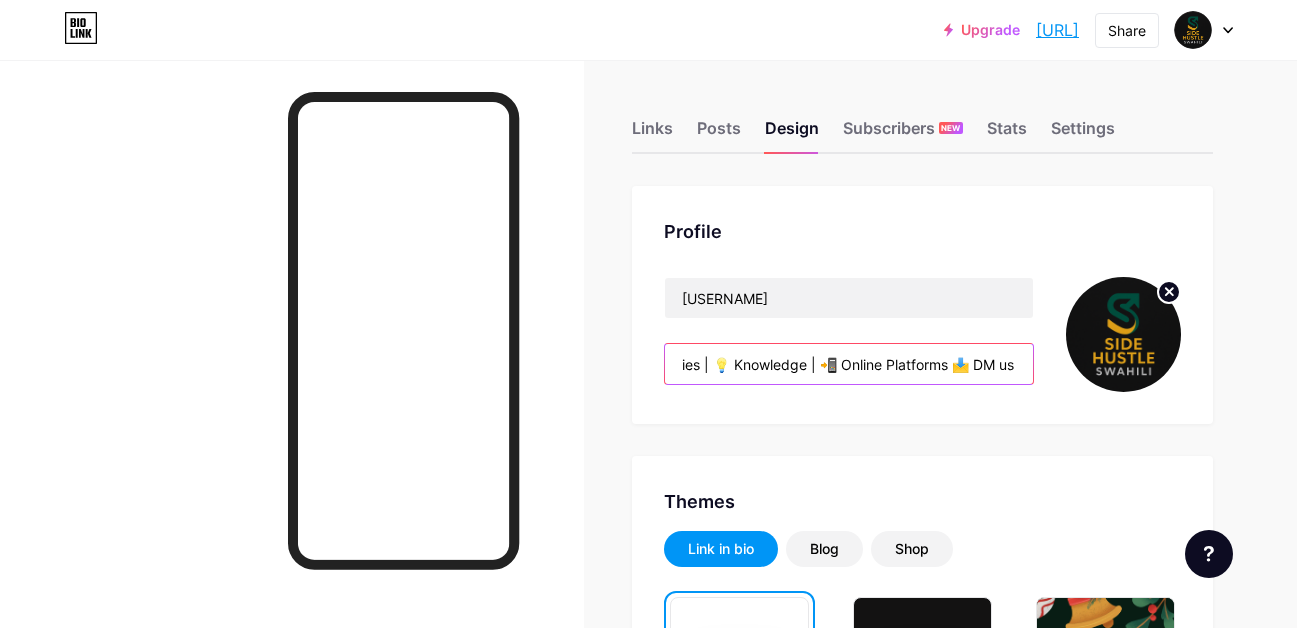 scroll, scrollTop: 0, scrollLeft: 470, axis: horizontal 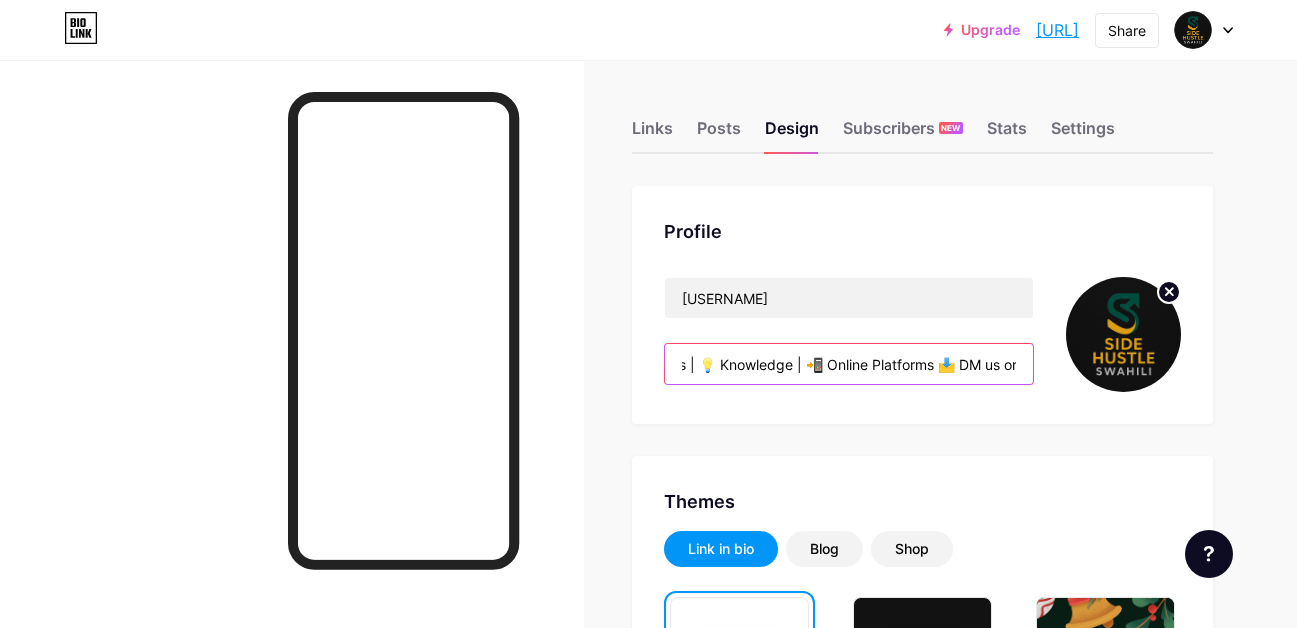 drag, startPoint x: 776, startPoint y: 365, endPoint x: 933, endPoint y: 360, distance: 157.0796 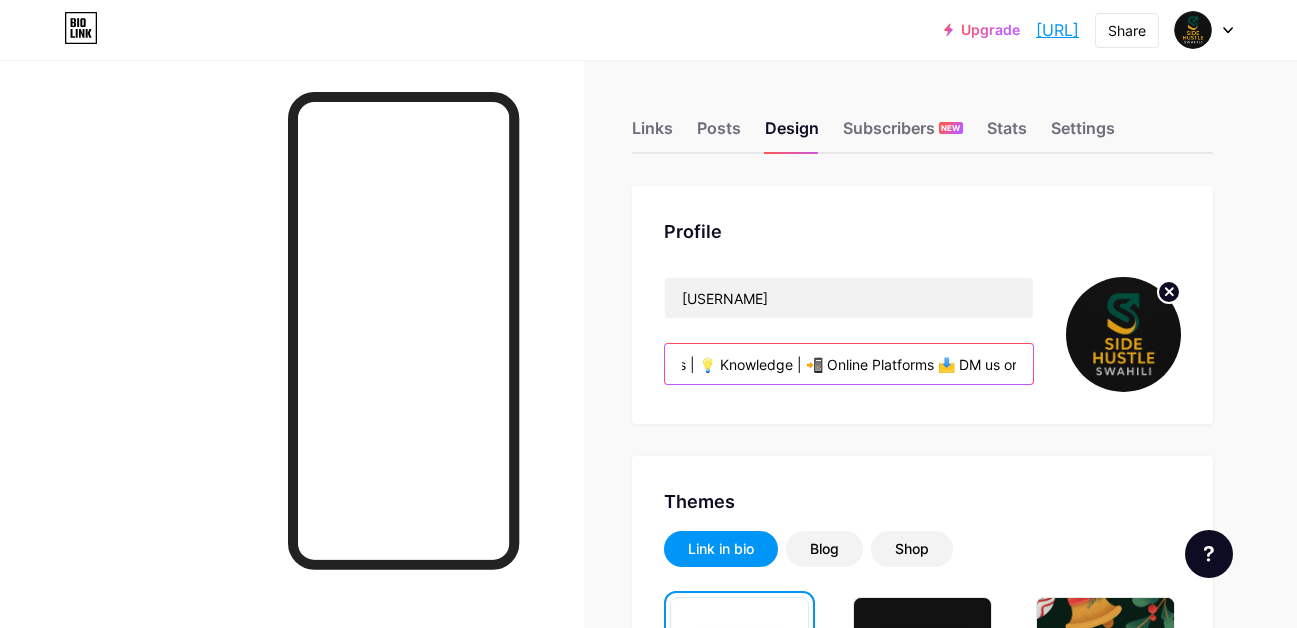 click on "We teach simple ways to make money online in Swahili. 💰 Opportunities | 💡 Knowledge | 📲 Online Platforms 📩 DM us or click 👉 https://w.app/sidehustleswahili" at bounding box center [849, 364] 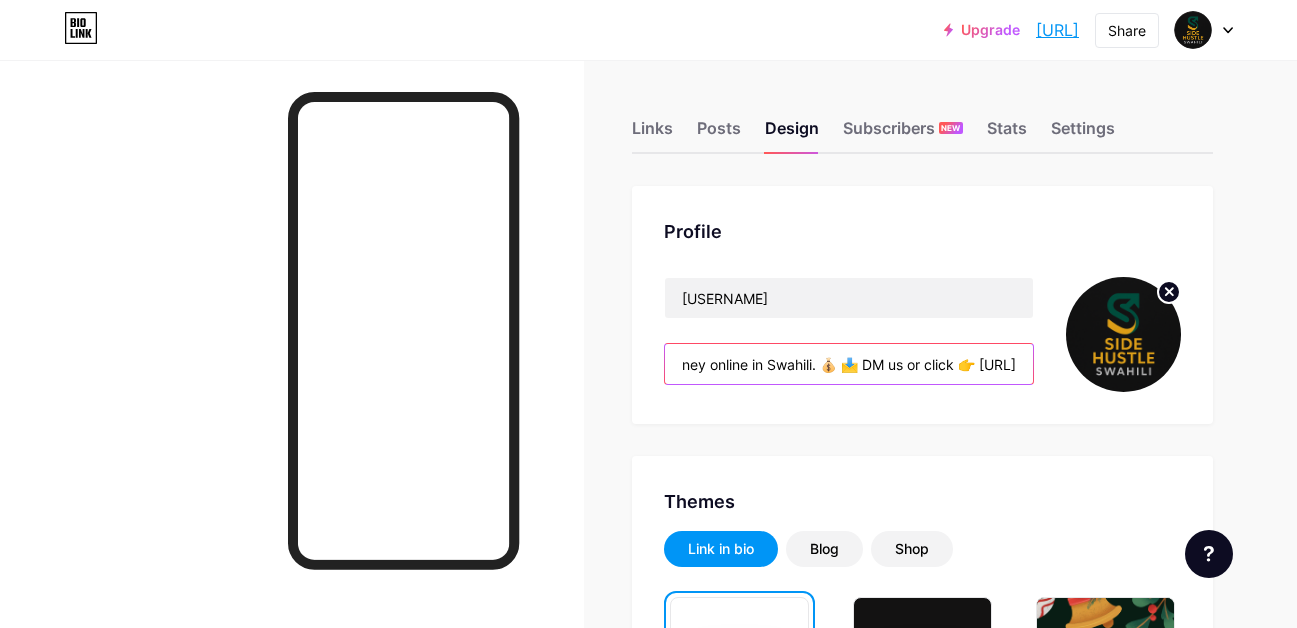 scroll, scrollTop: 0, scrollLeft: 385, axis: horizontal 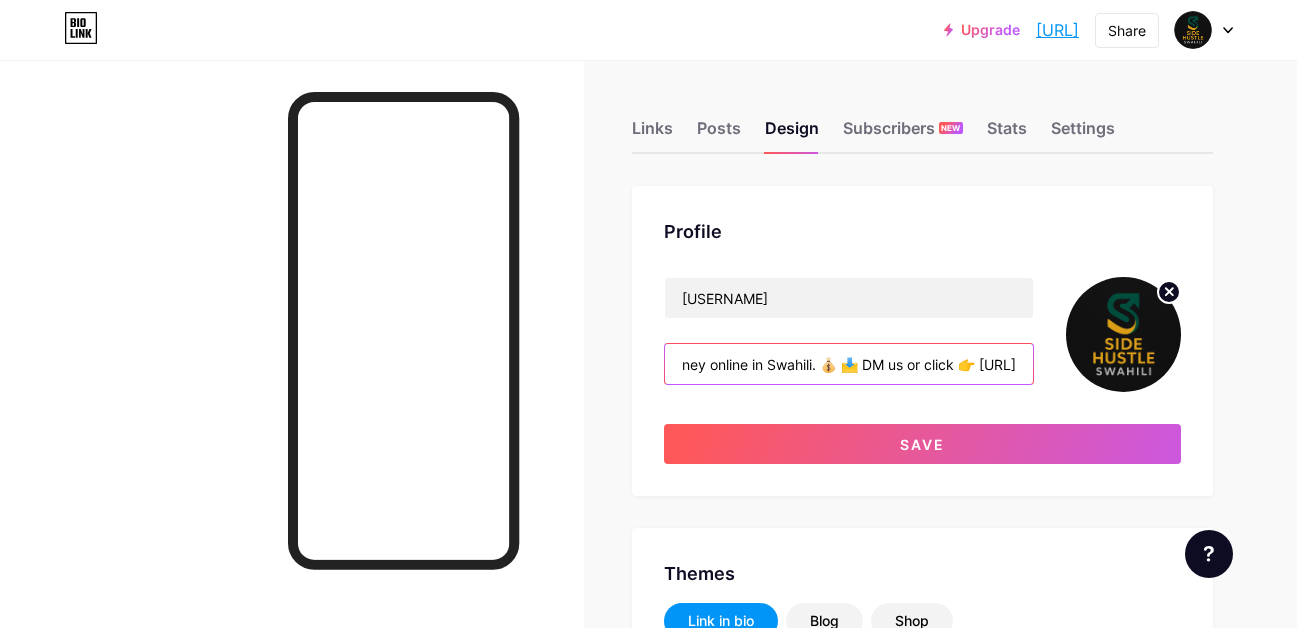 click on "We teach simple ways to make money online in Swahili. 💰 📩 DM us or click 👉 https://w.app/sidehustleswahili" at bounding box center [849, 364] 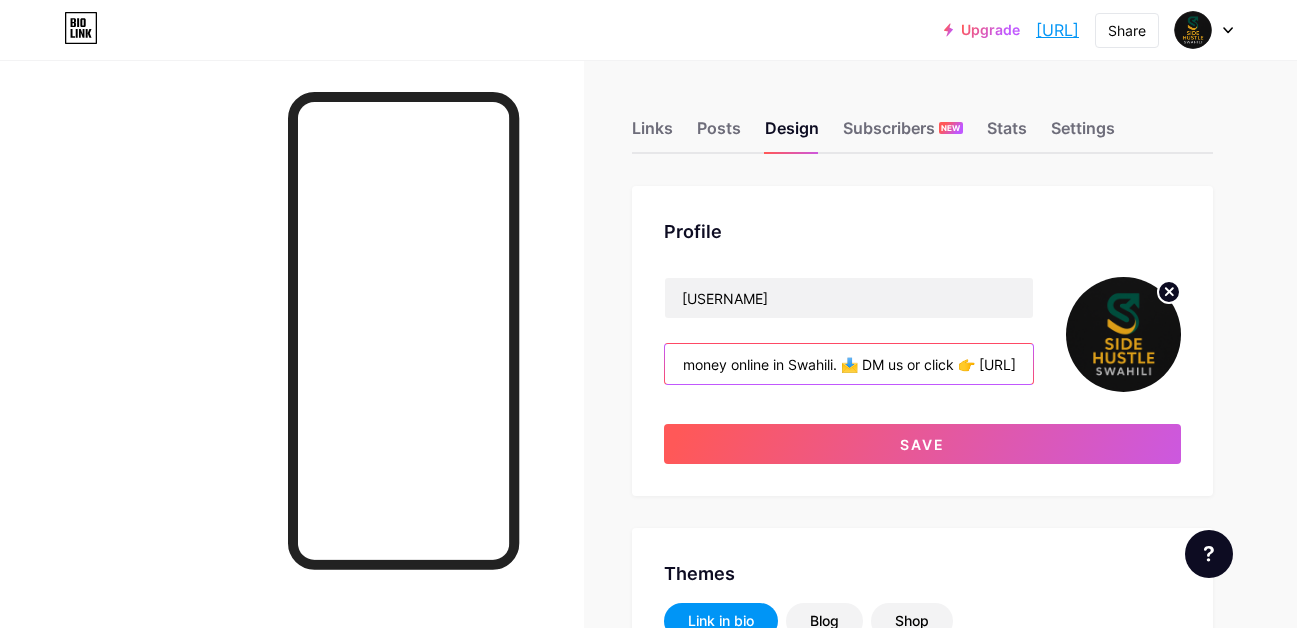 scroll, scrollTop: 0, scrollLeft: 364, axis: horizontal 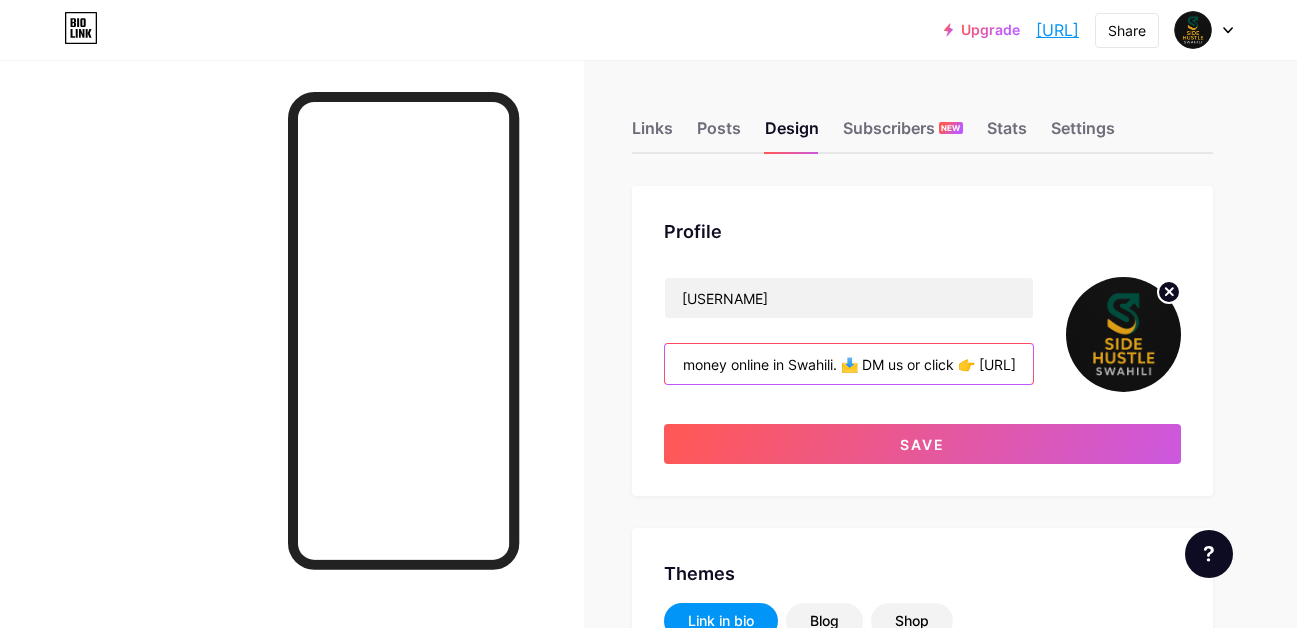 click on "We teach simple ways to make money online in Swahili. 📩 DM us or click 👉 https://w.app/[USERNAME]" at bounding box center (849, 364) 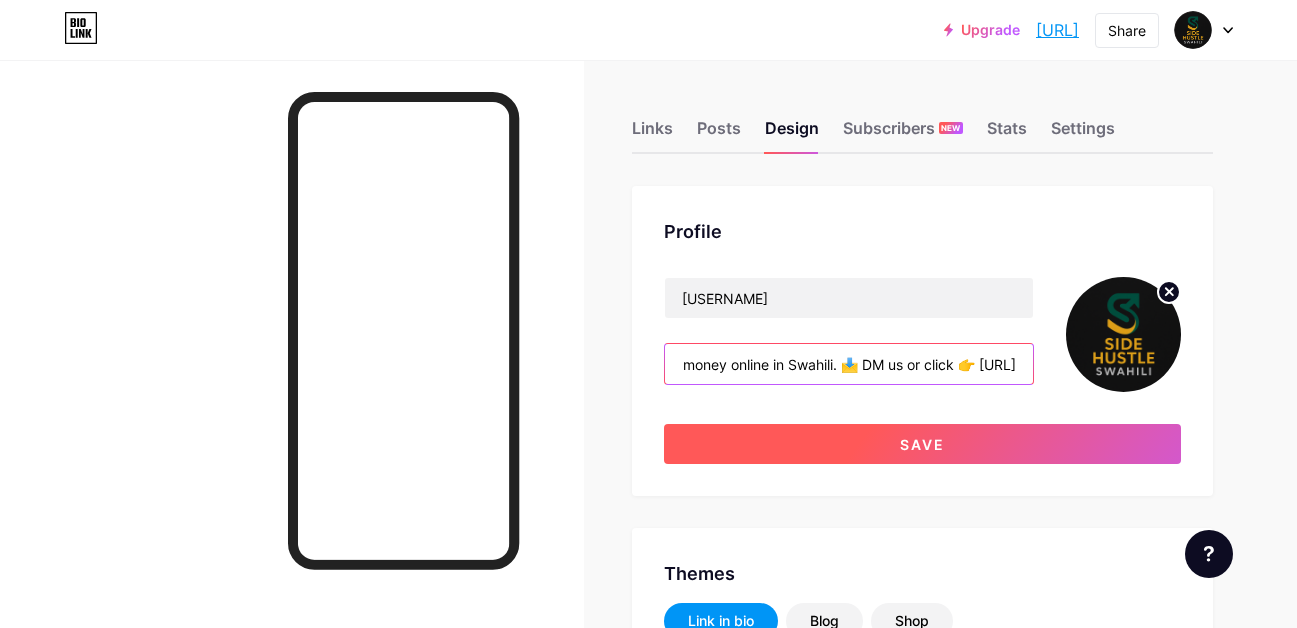 type on "We teach simple ways to make money online in Swahili. 📩 DM us or click 👉 https://w.app/[USERNAME]" 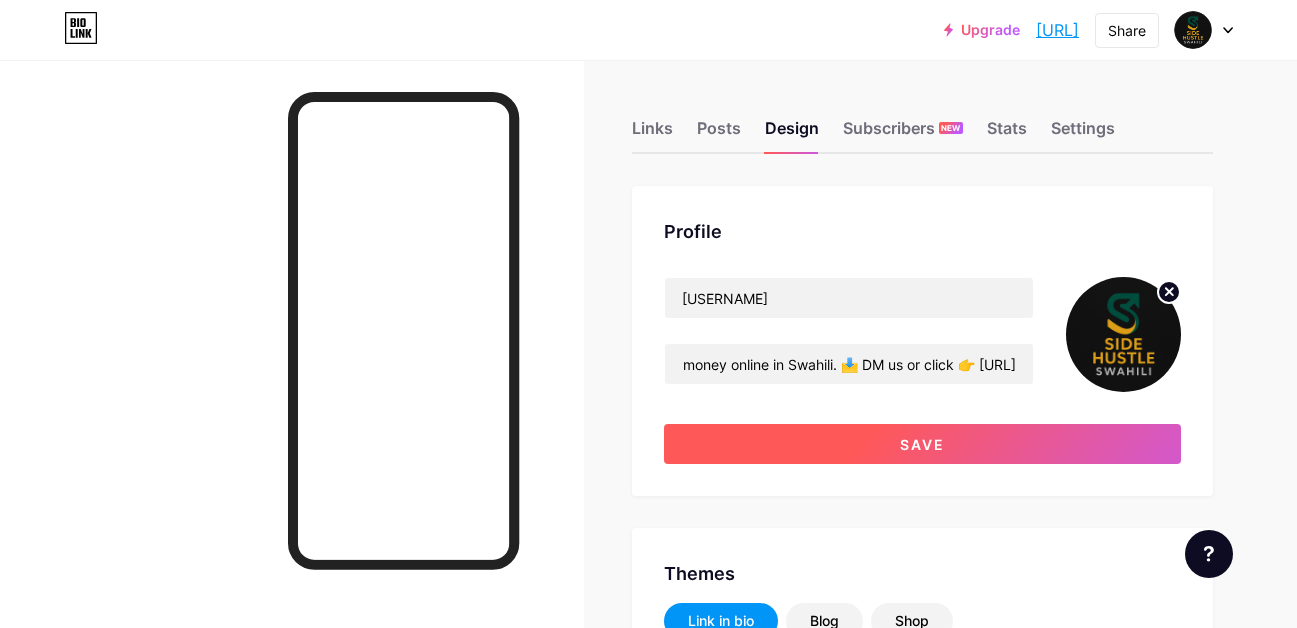 scroll, scrollTop: 0, scrollLeft: 0, axis: both 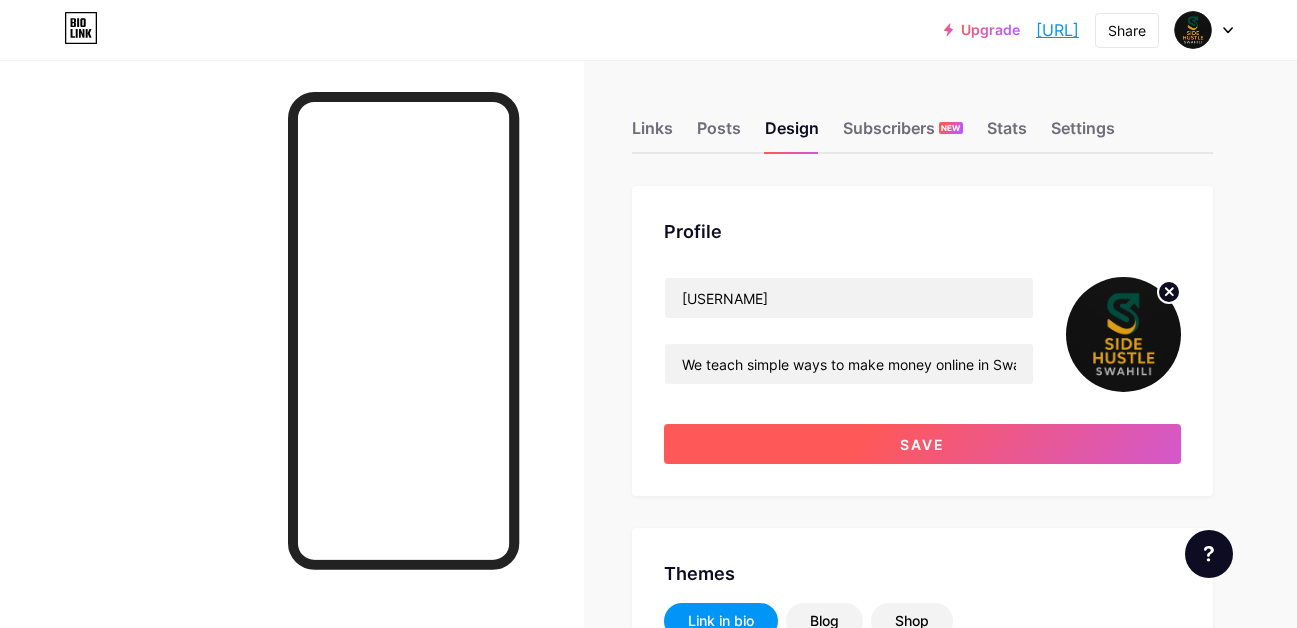 click on "Save" at bounding box center (922, 444) 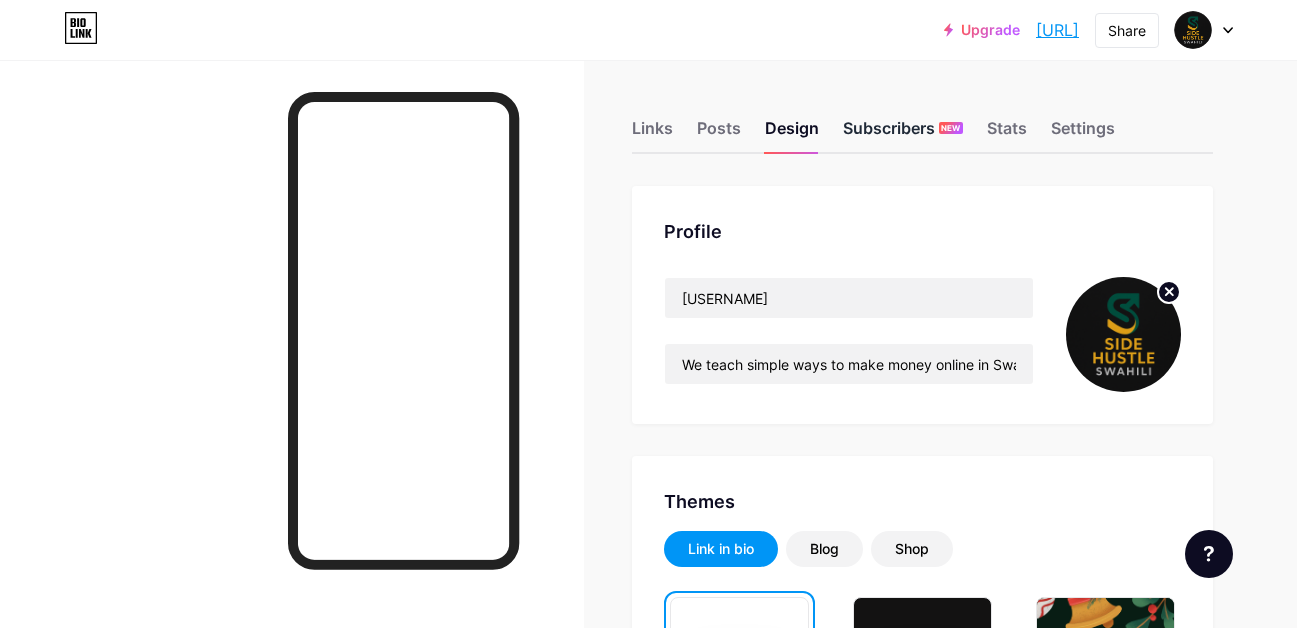 click on "Subscribers
NEW" at bounding box center (903, 134) 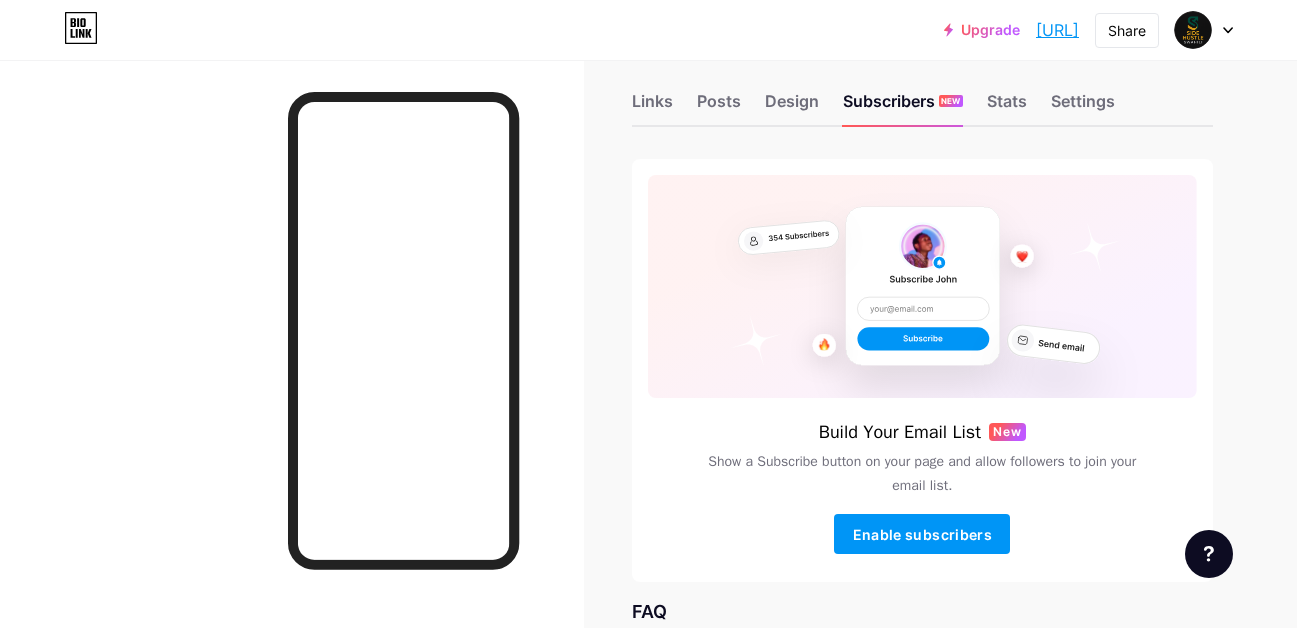 scroll, scrollTop: 0, scrollLeft: 0, axis: both 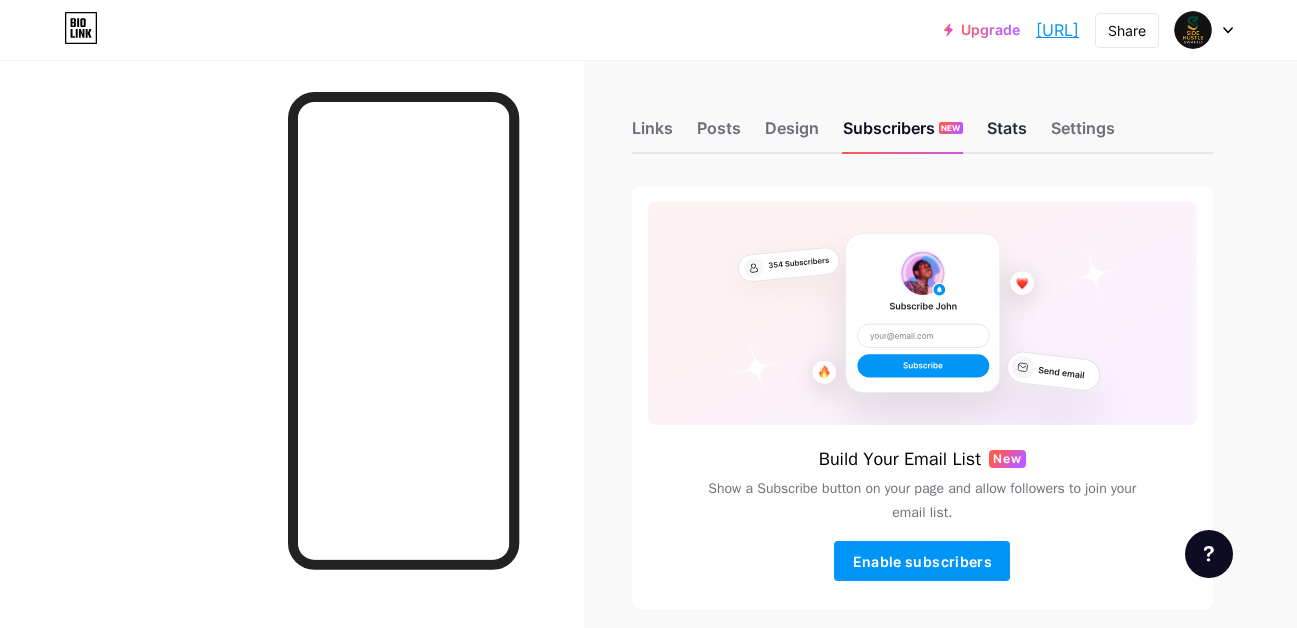 click on "Stats" at bounding box center (1007, 134) 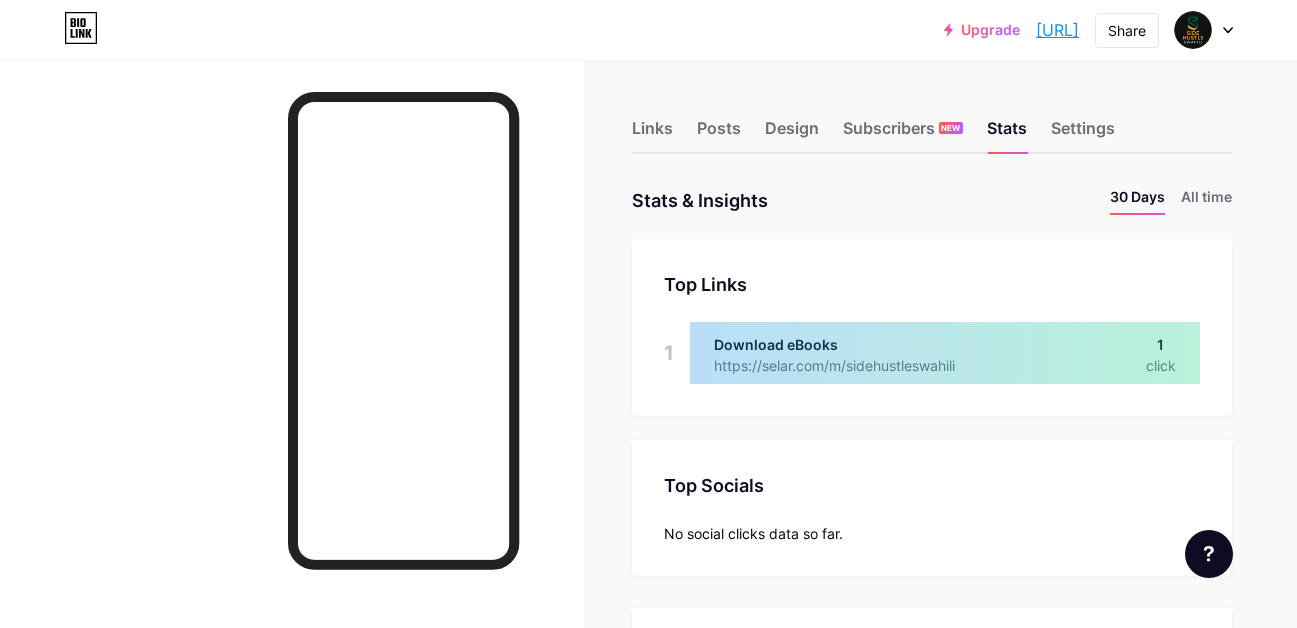 scroll, scrollTop: 999372, scrollLeft: 998703, axis: both 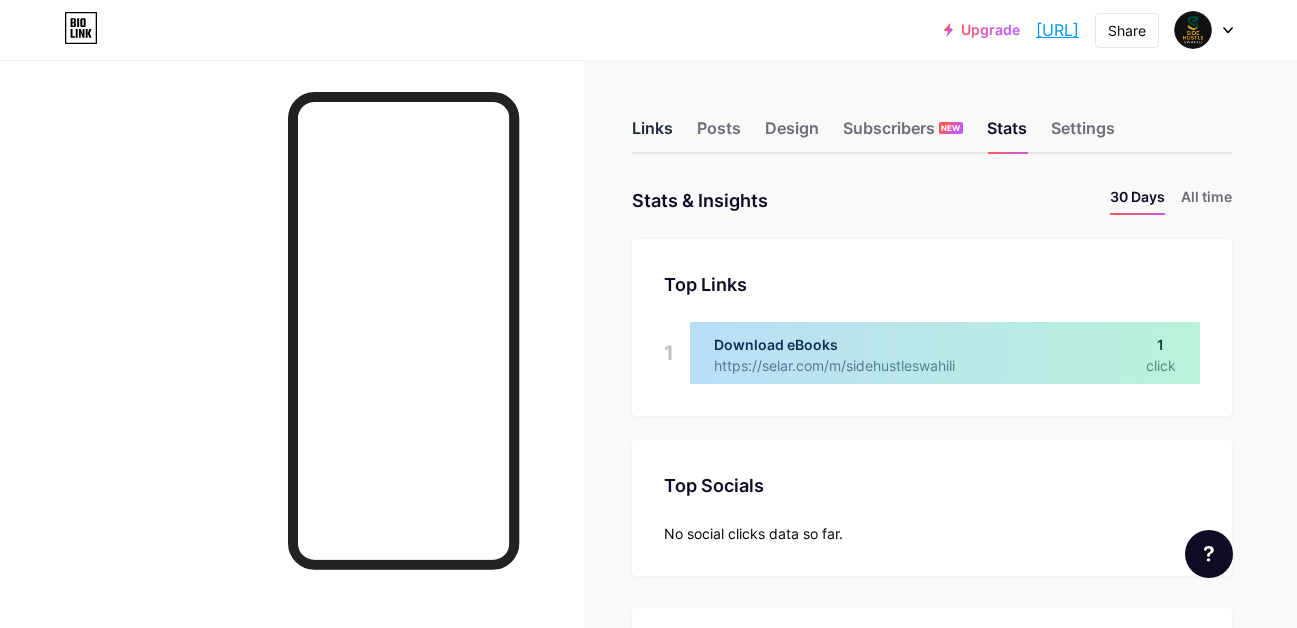click on "Links" at bounding box center (652, 134) 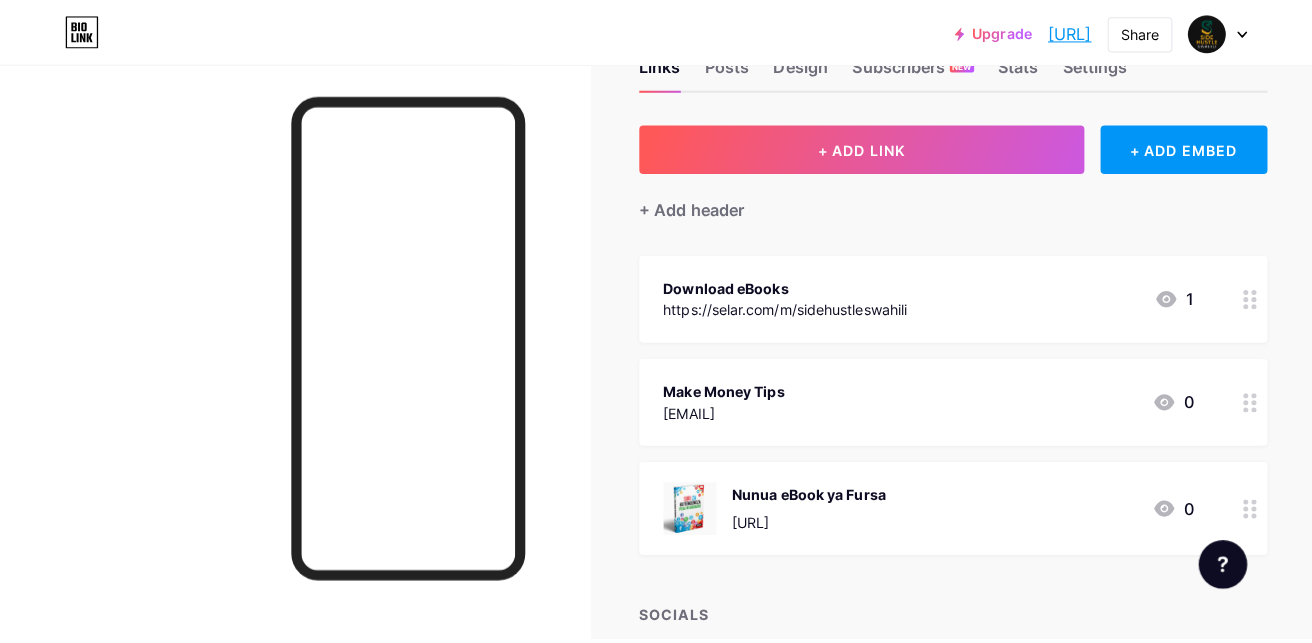 scroll, scrollTop: 100, scrollLeft: 0, axis: vertical 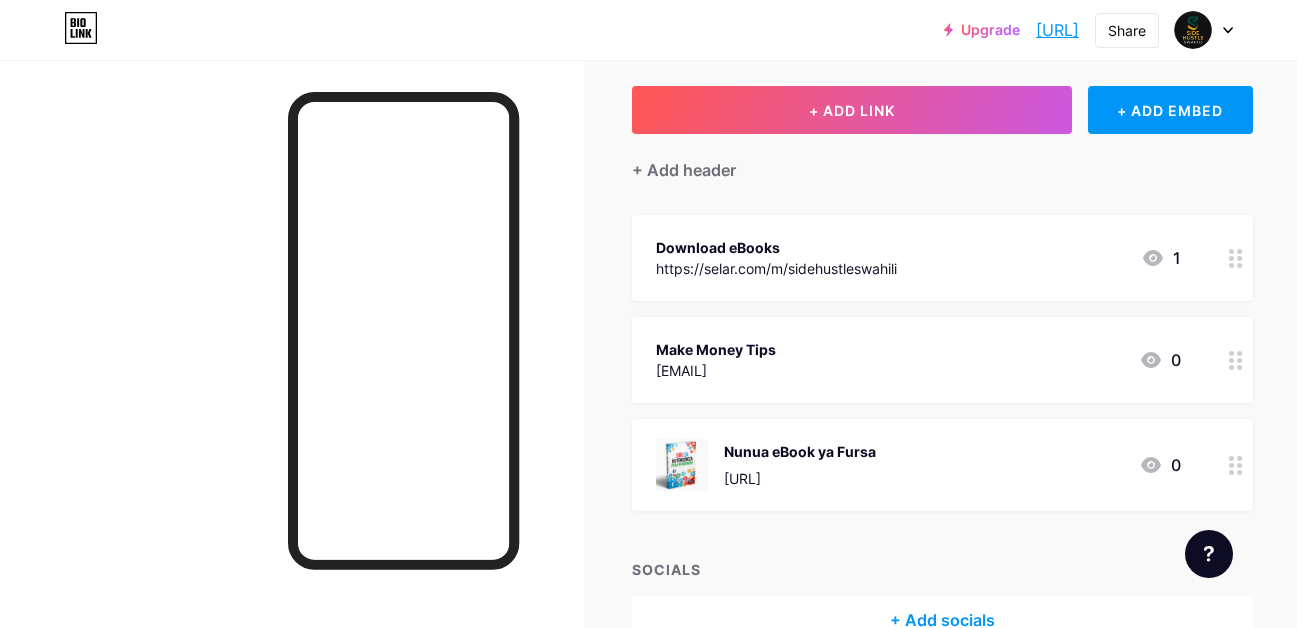 click on "Nunua eBook ya Fursa
https://selar.com/m/henrickidawa
0" at bounding box center [918, 465] 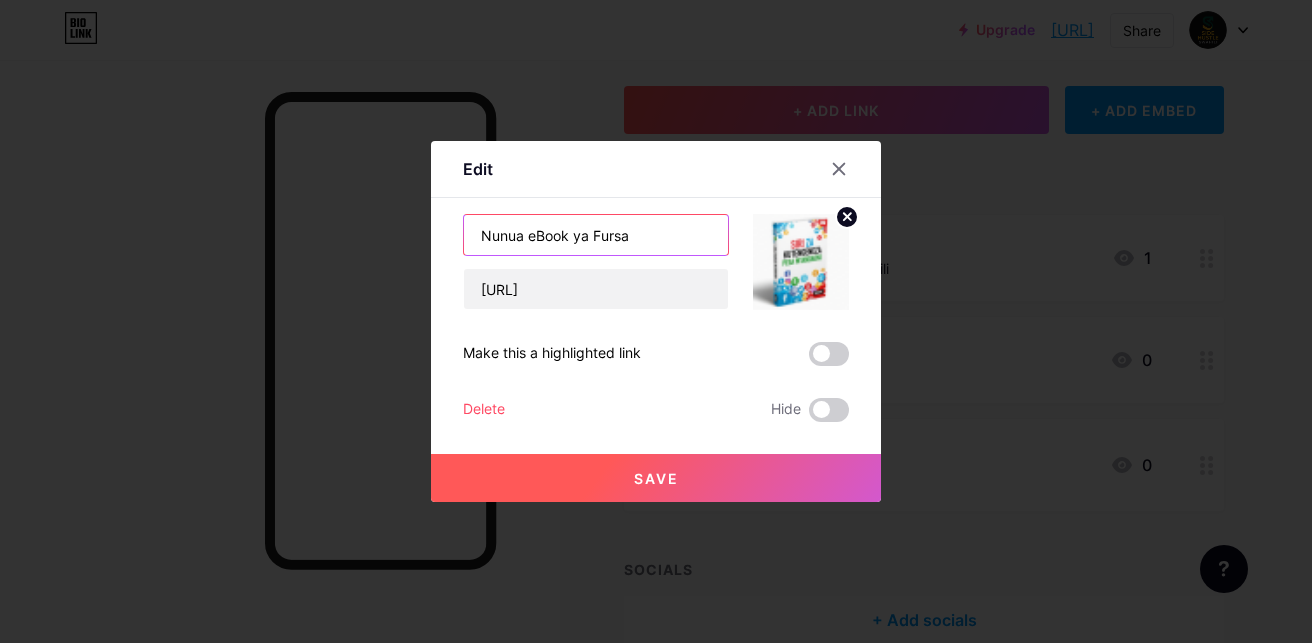 drag, startPoint x: 630, startPoint y: 233, endPoint x: 310, endPoint y: 236, distance: 320.01407 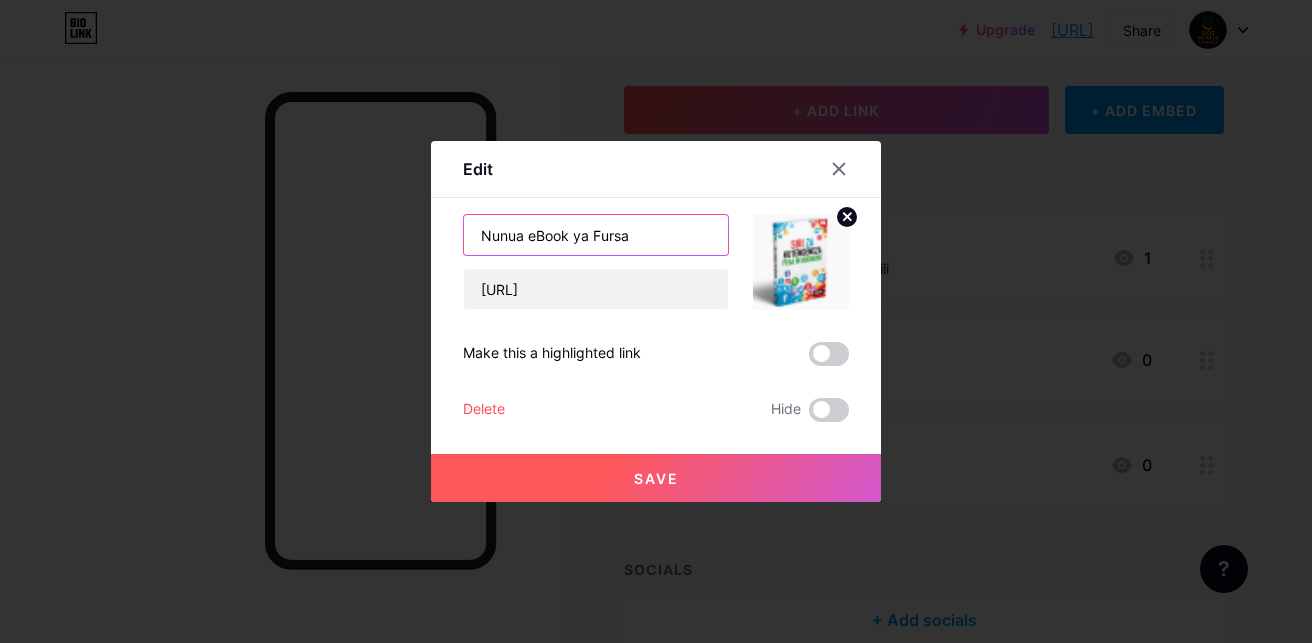 type on "Y" 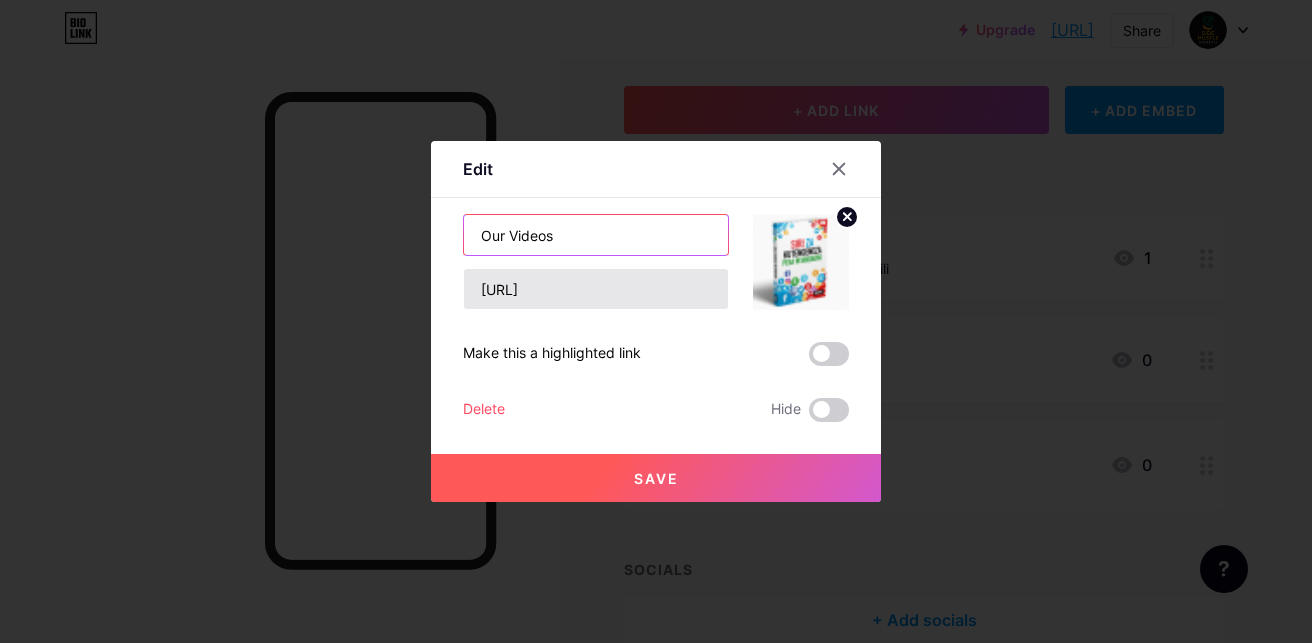 type on "Our Videos" 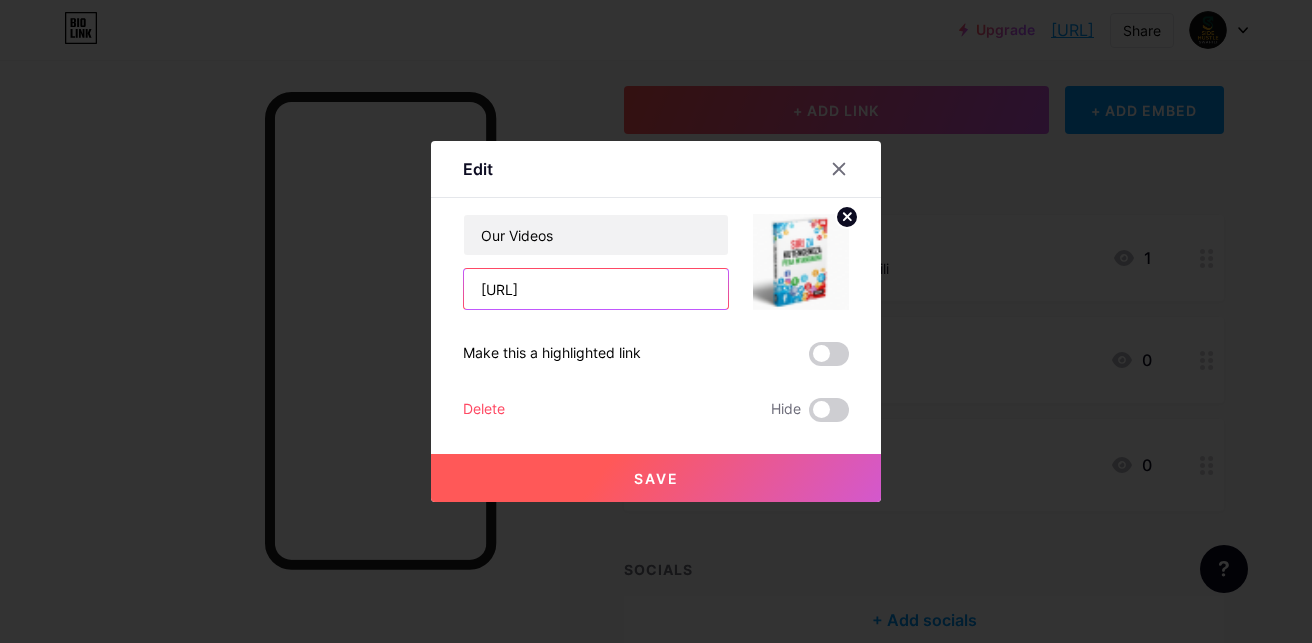 click on "https://selar.com/m/henrickidawa" at bounding box center (596, 289) 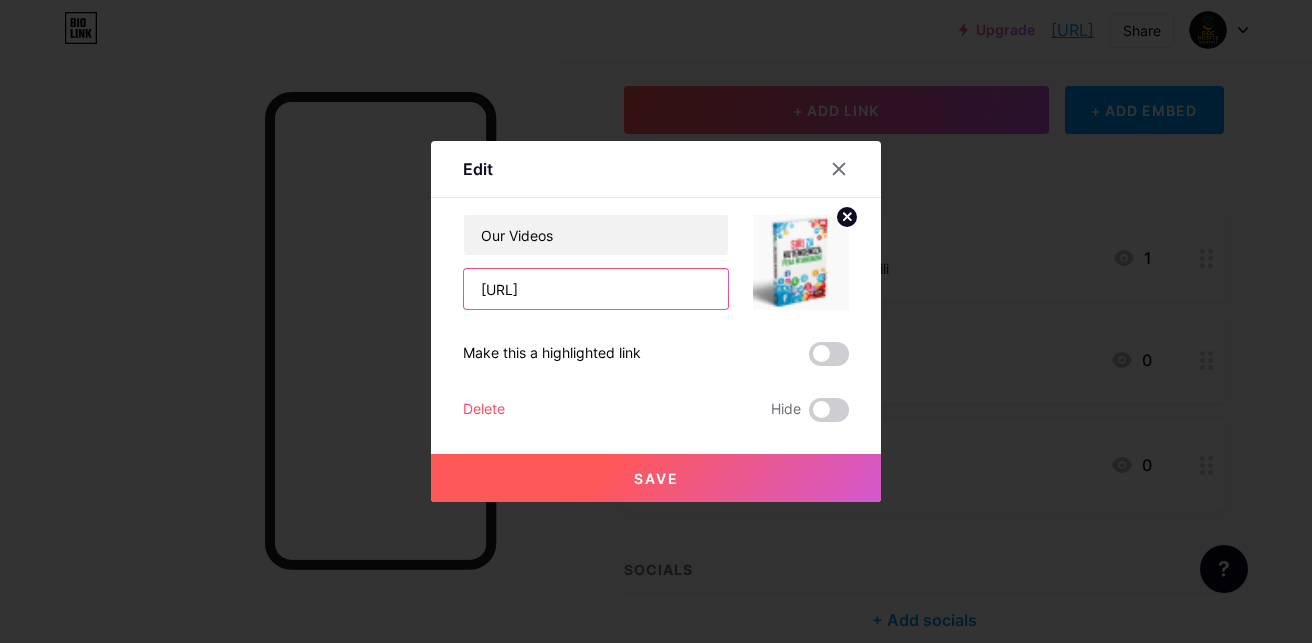 paste on "tudio.youtube.com/channel/UC6FyVZBlbb22uikR_zY1EEw" 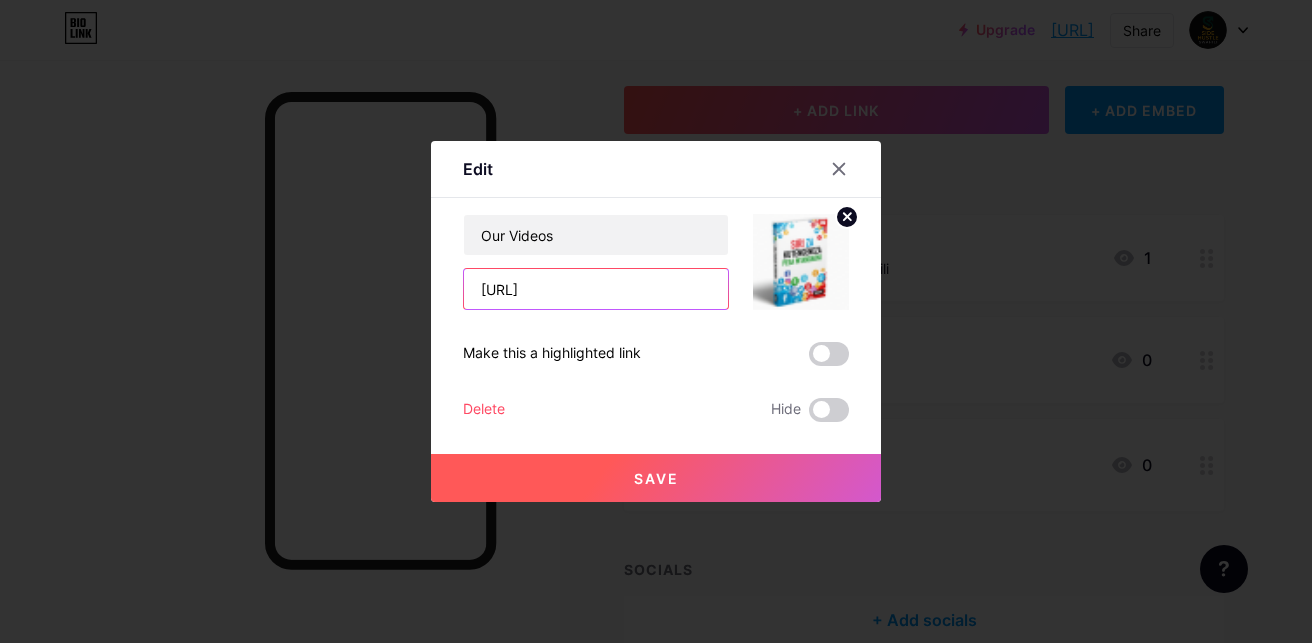 scroll, scrollTop: 0, scrollLeft: 207, axis: horizontal 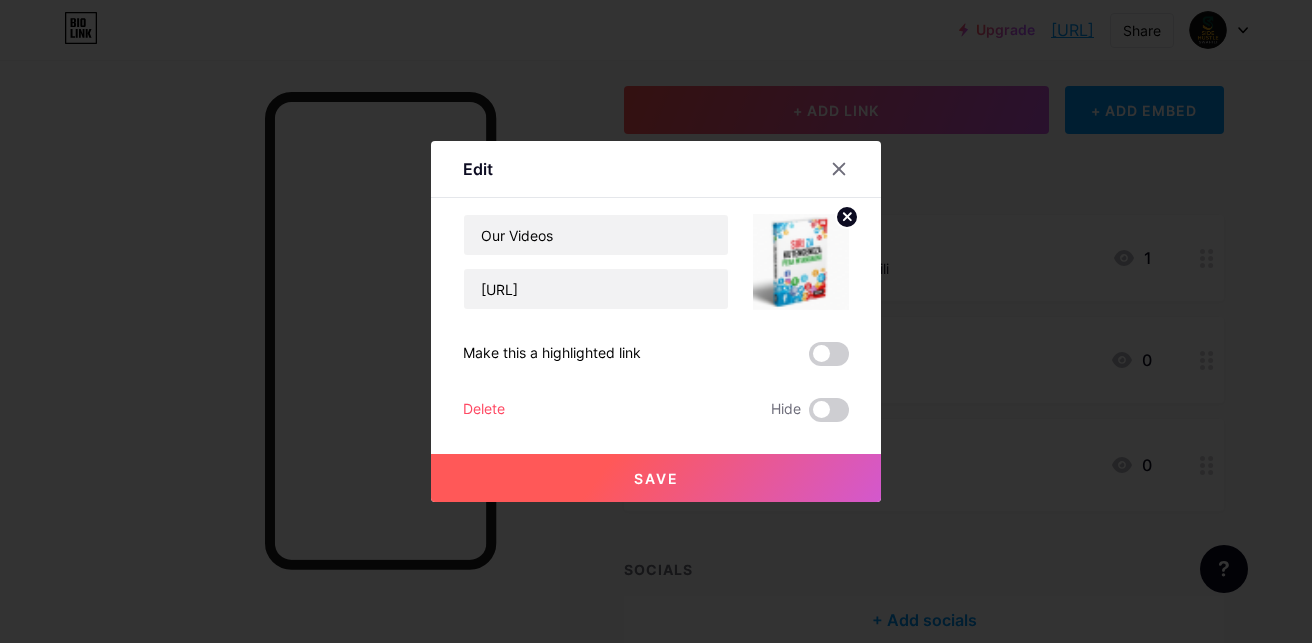 click on "Save" at bounding box center [656, 478] 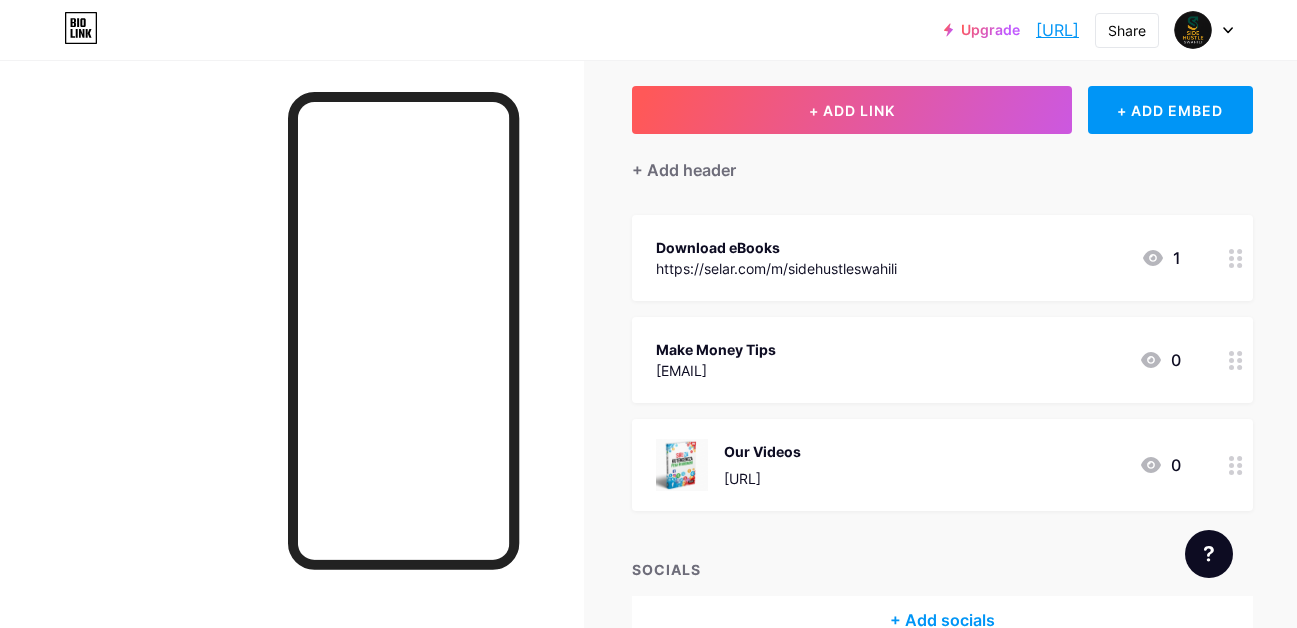 click on "Our Videos" at bounding box center (762, 451) 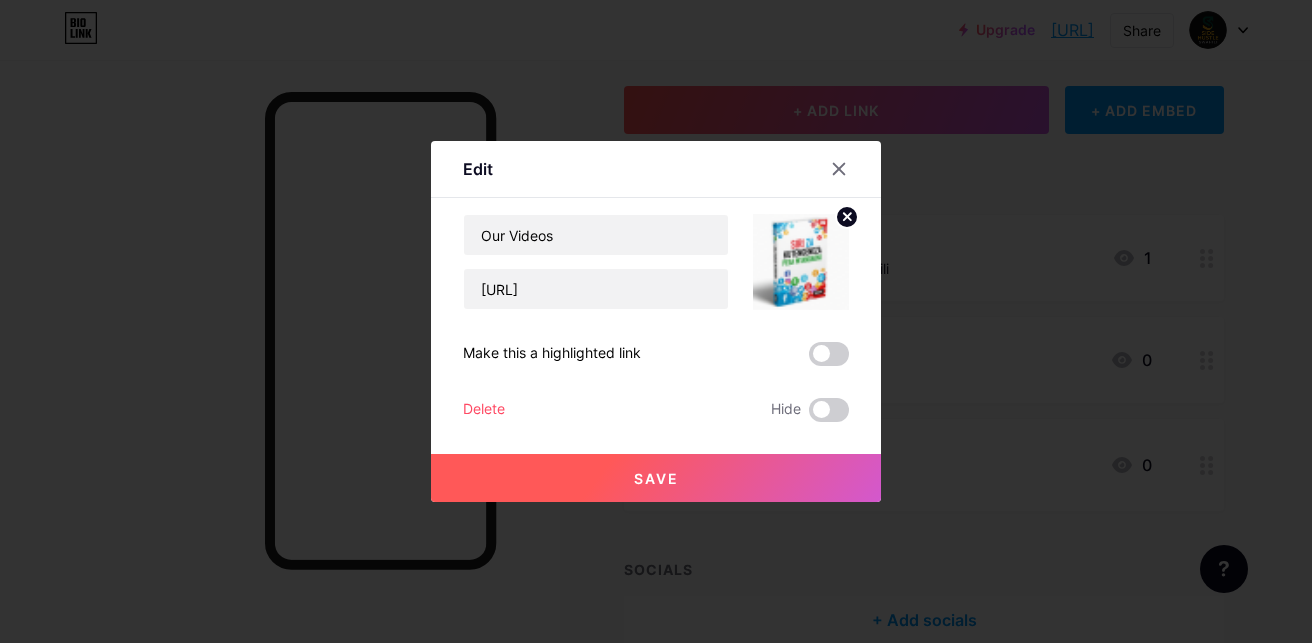 click 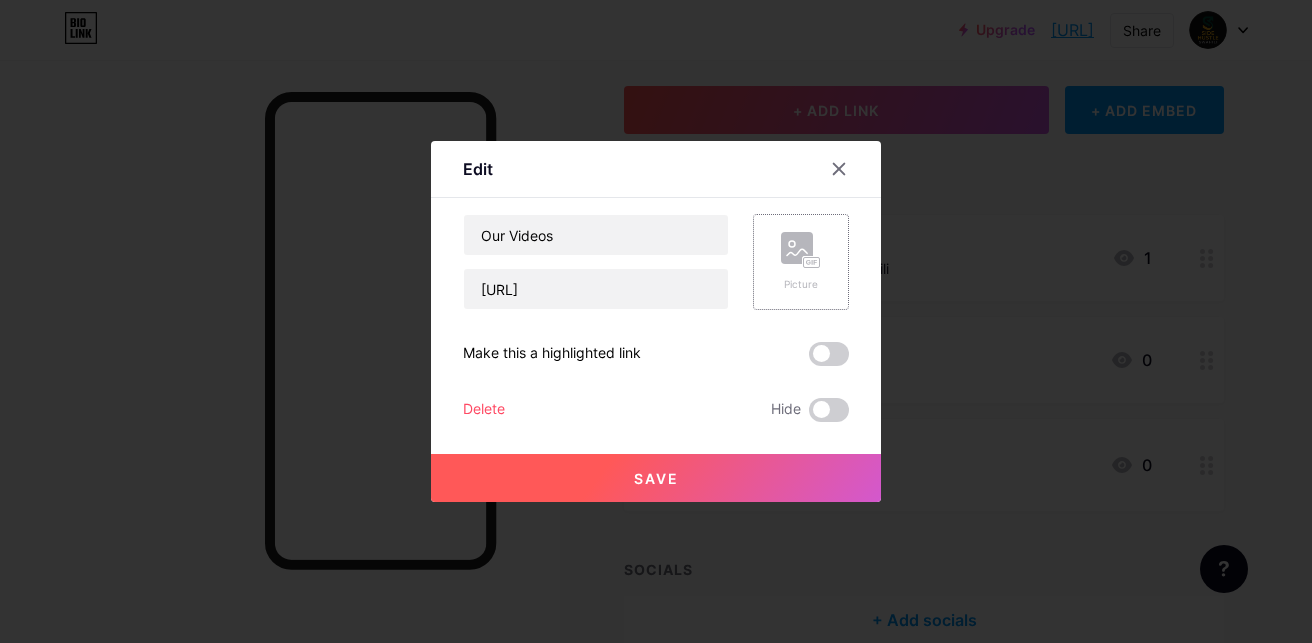 click on "Save" at bounding box center [656, 478] 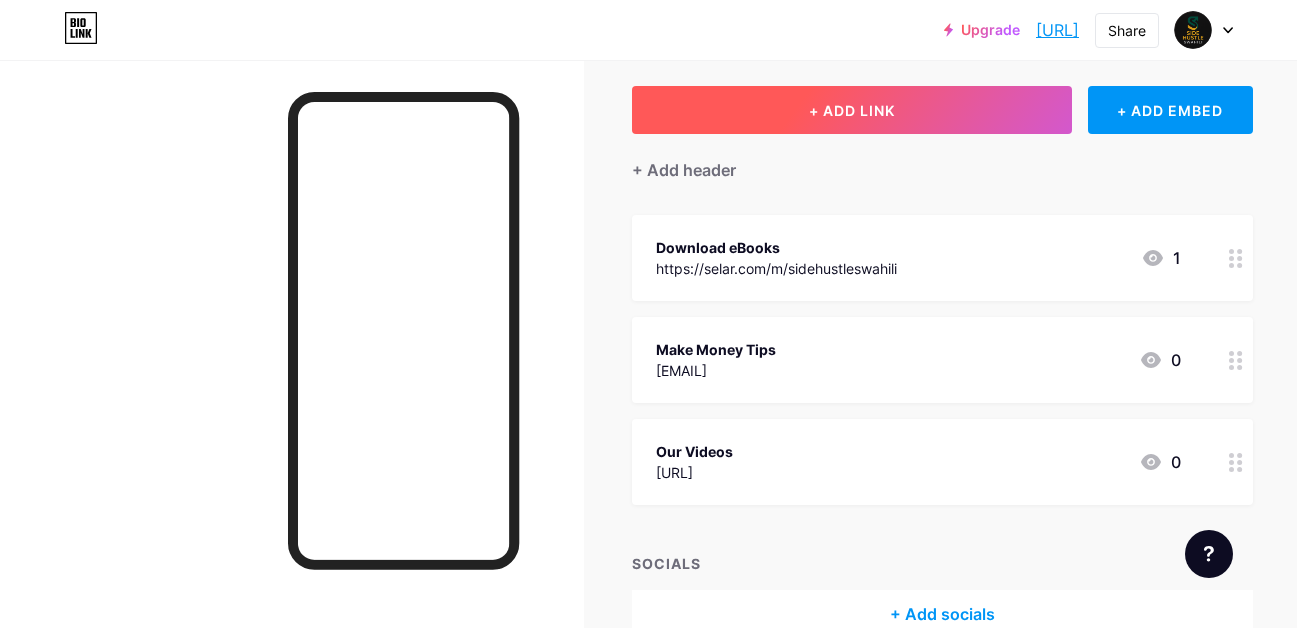 click on "+ ADD LINK" at bounding box center (852, 110) 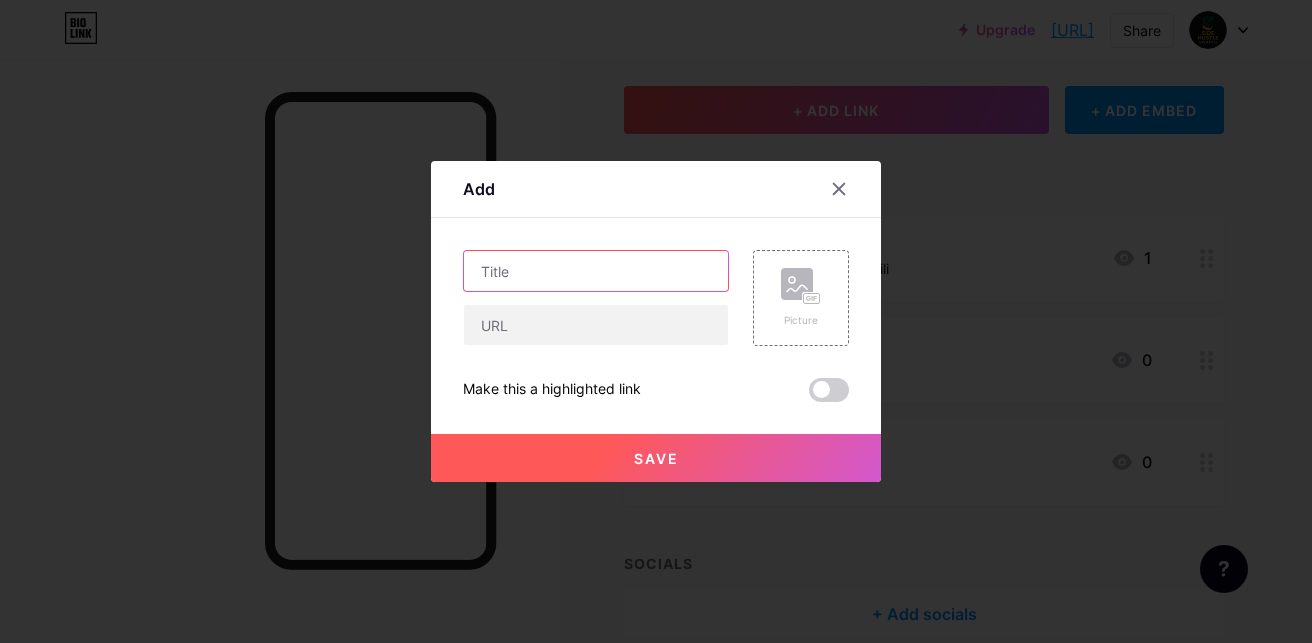 click at bounding box center [596, 271] 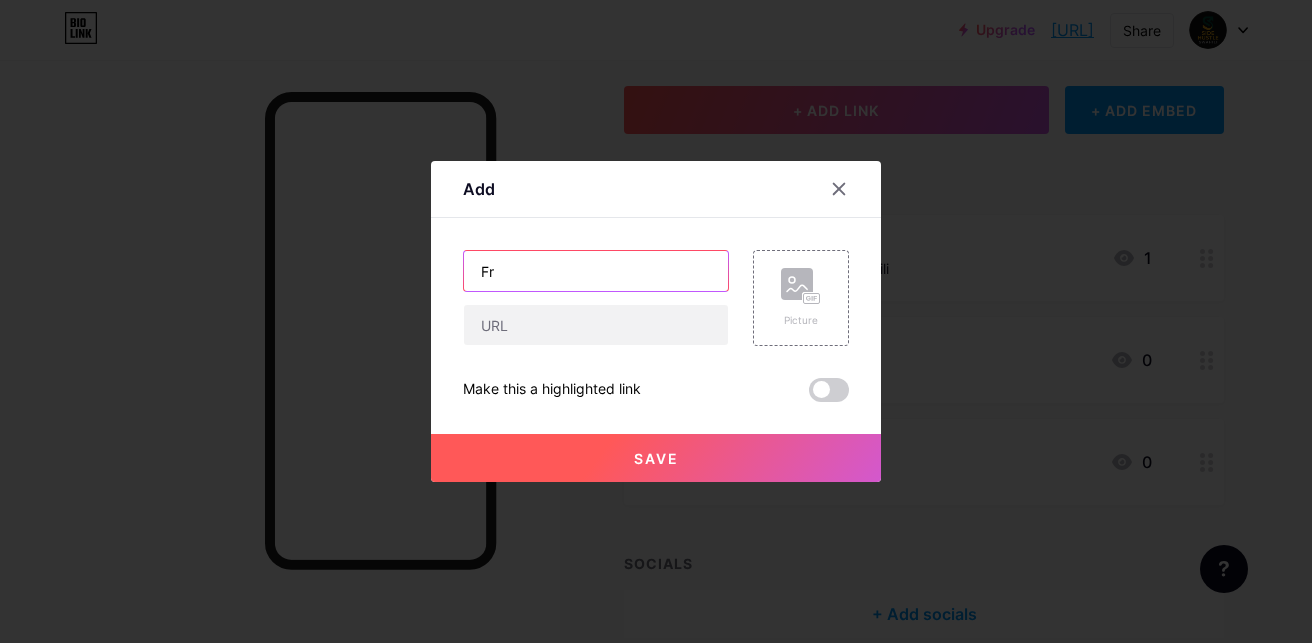 type on "F" 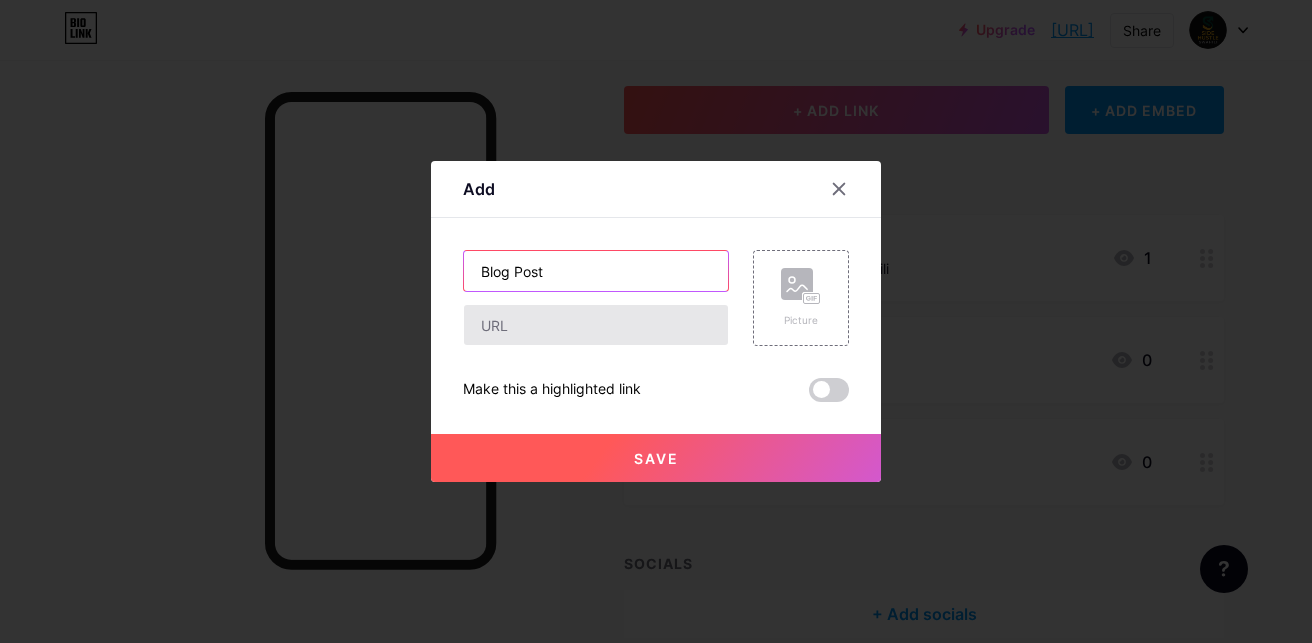 type on "Blog Post" 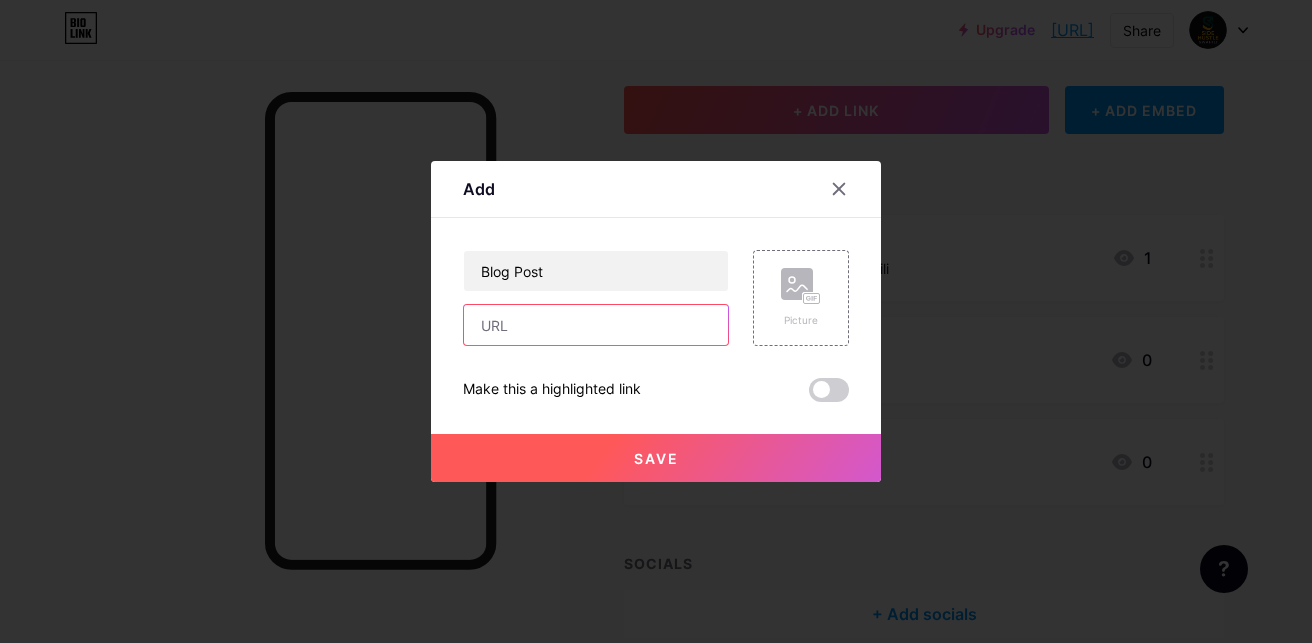 click at bounding box center (596, 325) 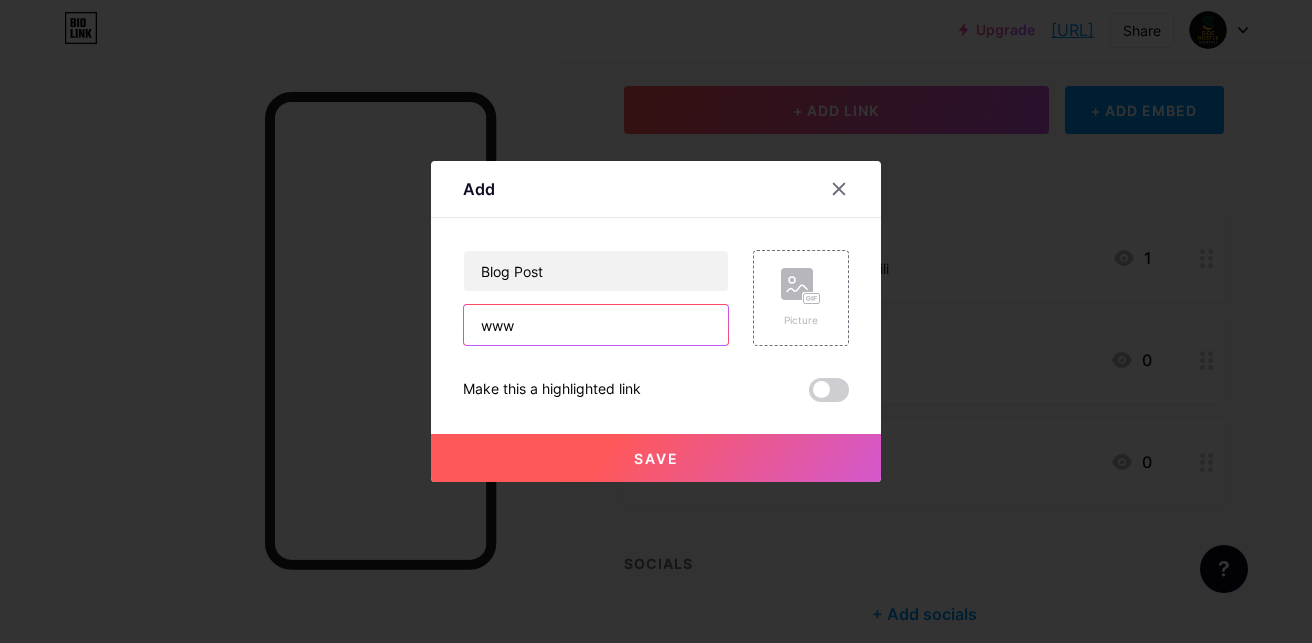 paste on "https://www.idawamedia.com" 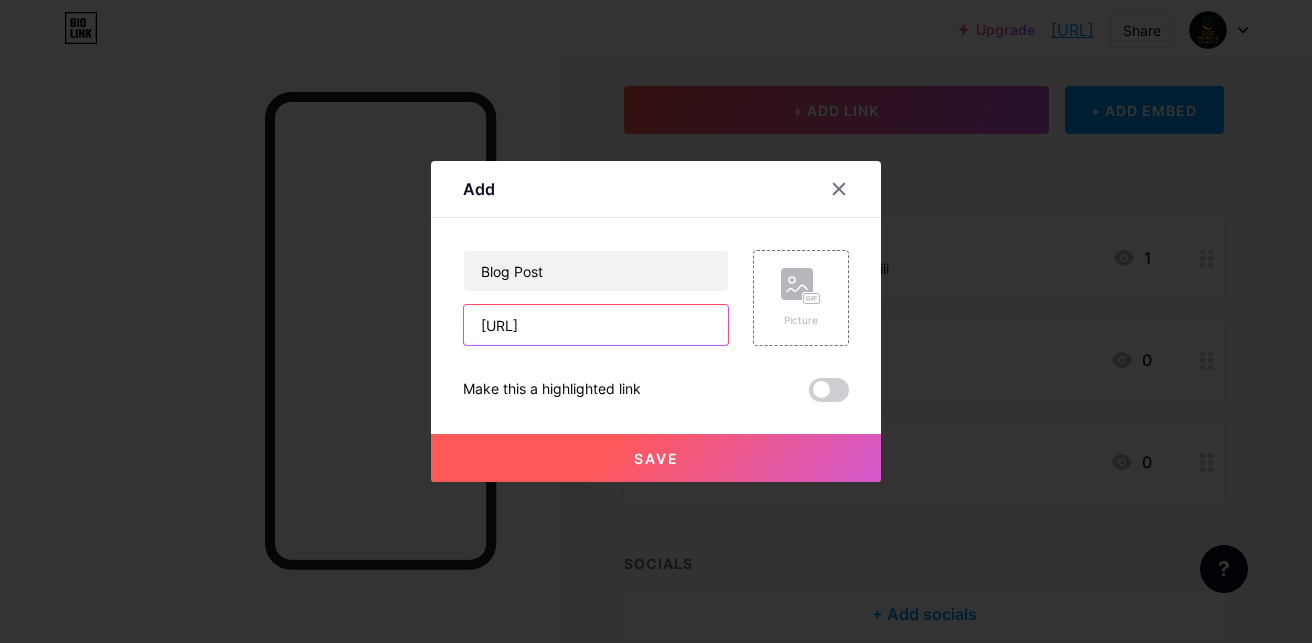 type on "https://www.idawamedia.com" 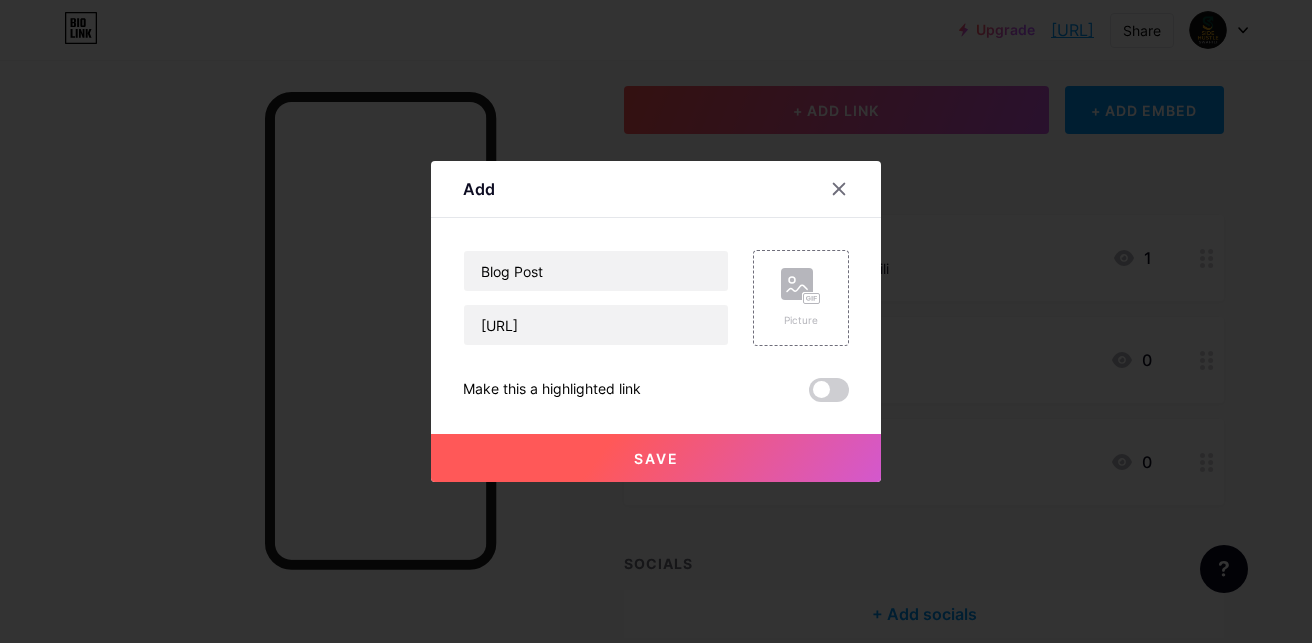 click on "Save" at bounding box center (656, 458) 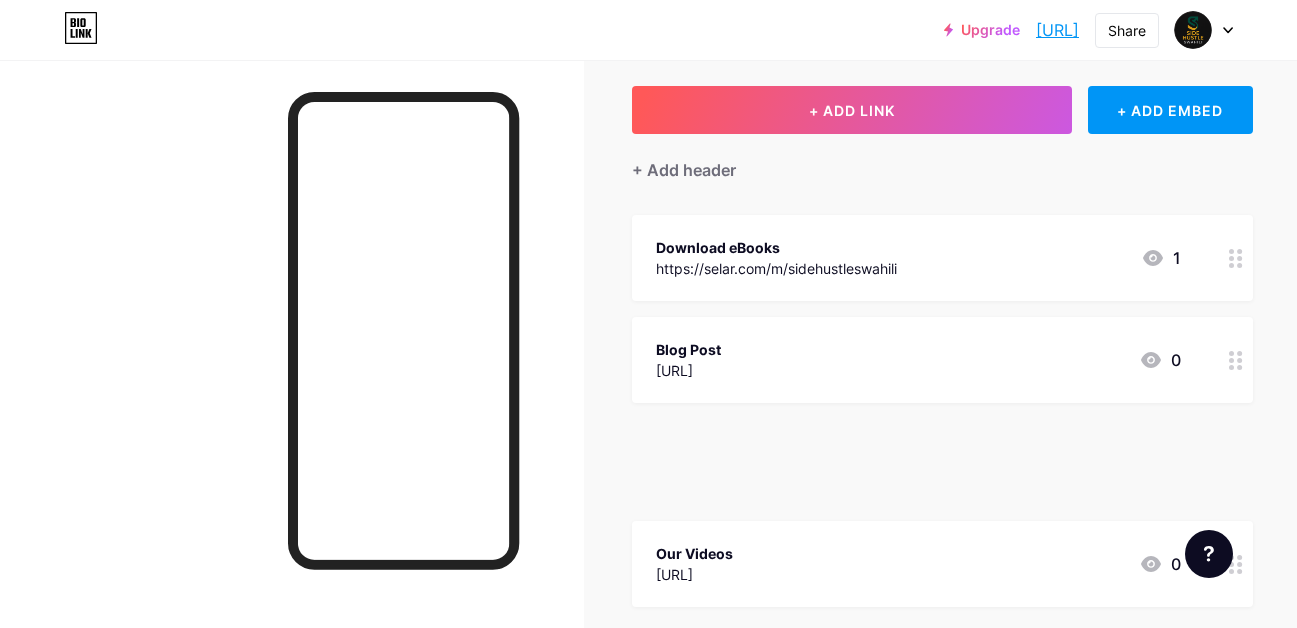 type 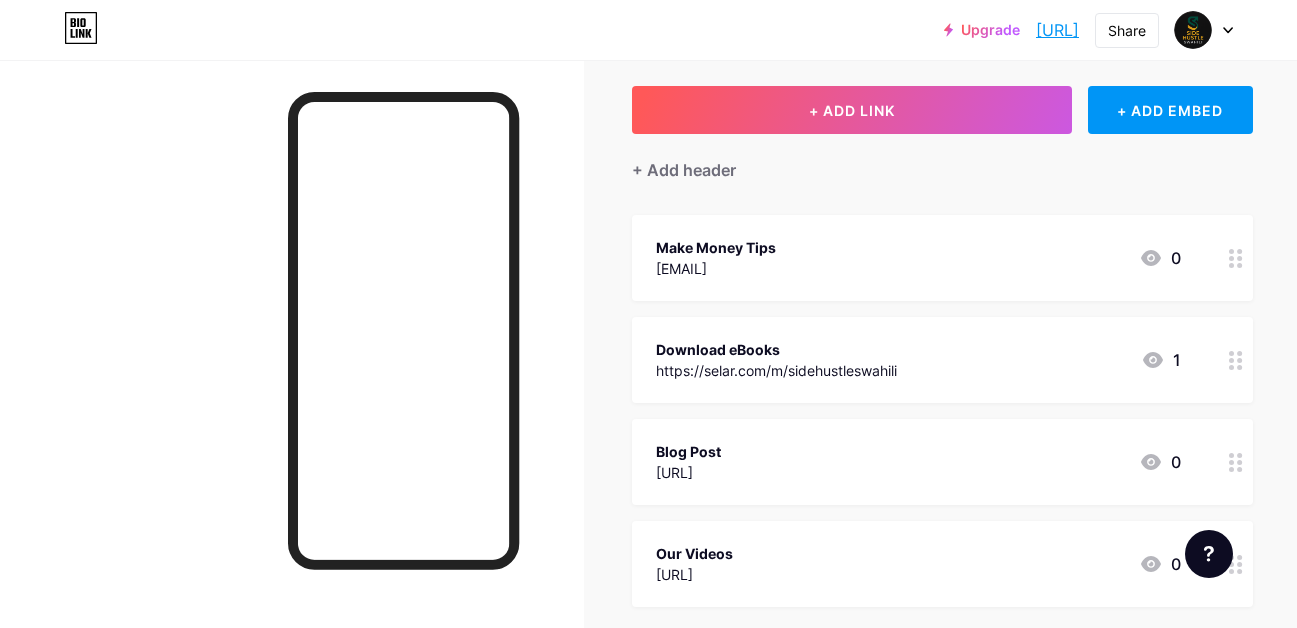 scroll, scrollTop: 200, scrollLeft: 0, axis: vertical 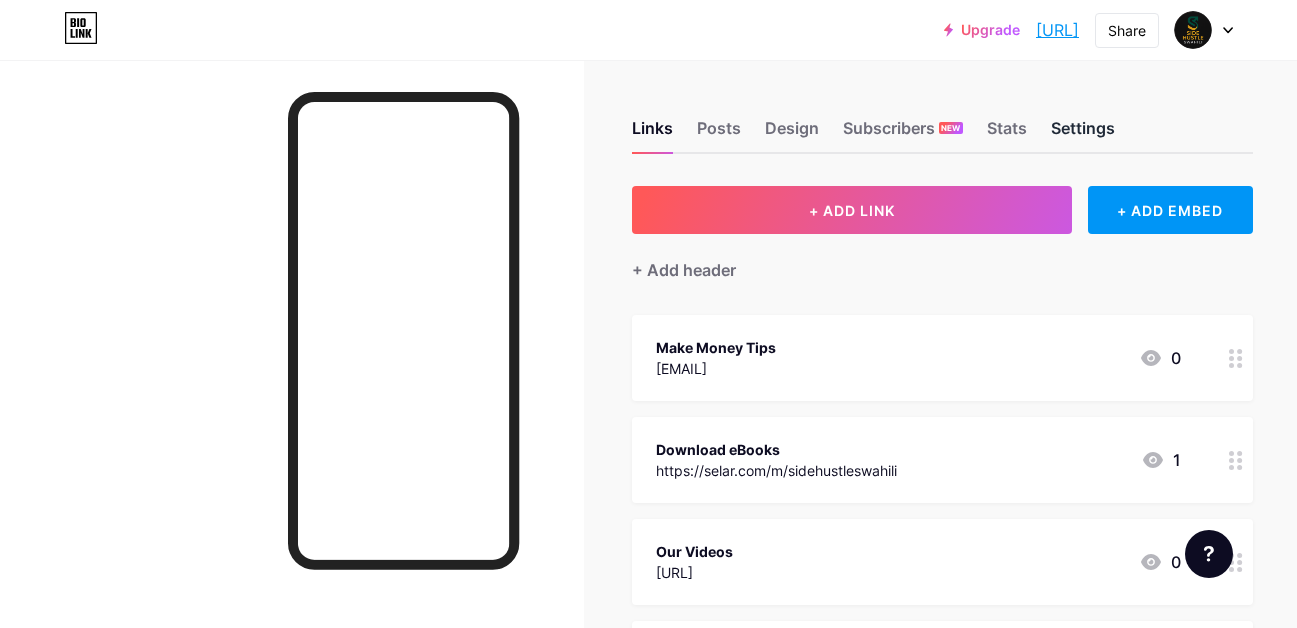click on "Settings" at bounding box center (1083, 134) 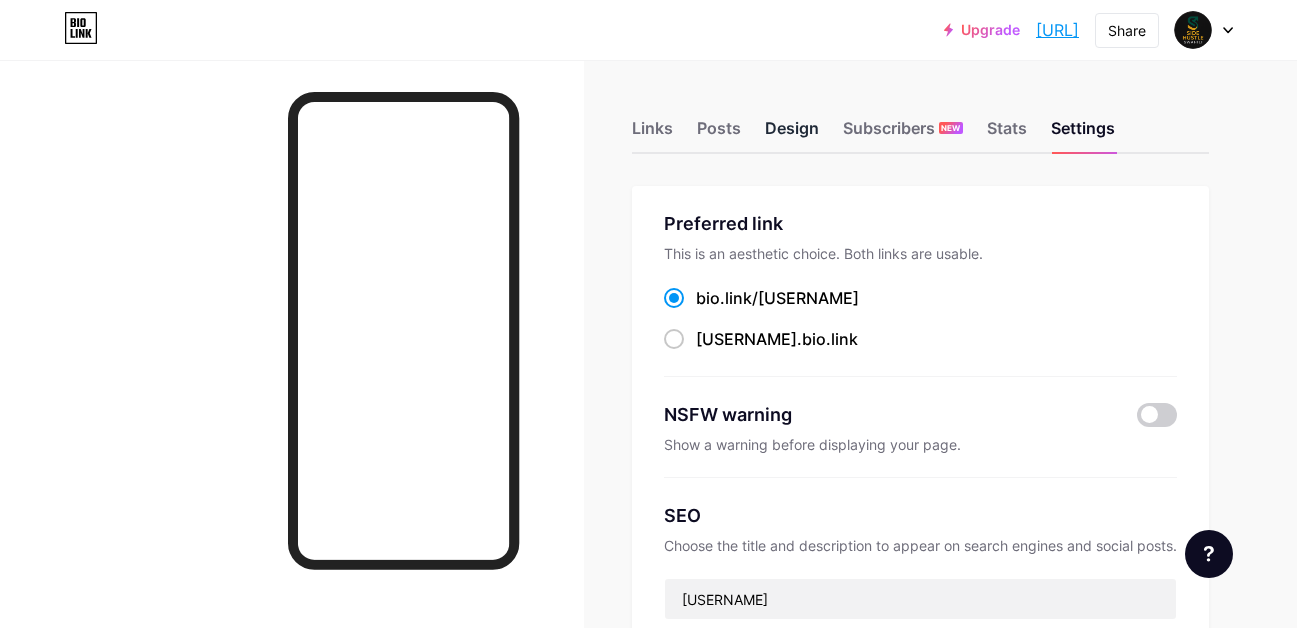 click on "Design" at bounding box center [792, 134] 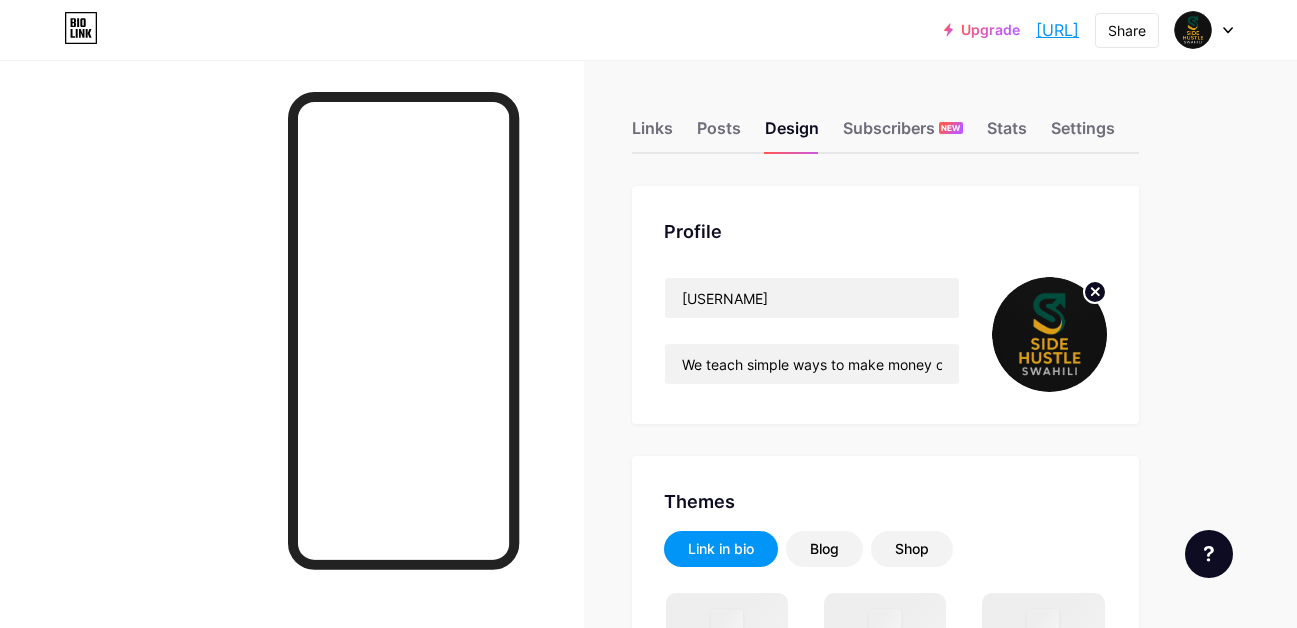 click 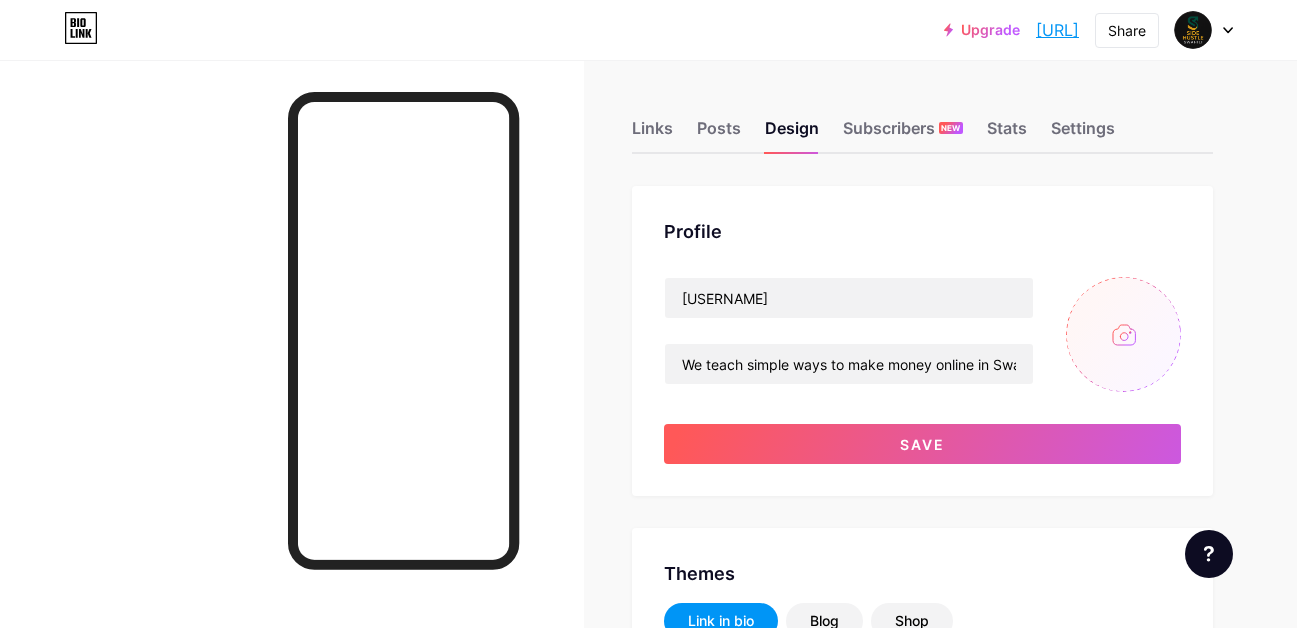 click at bounding box center [1123, 334] 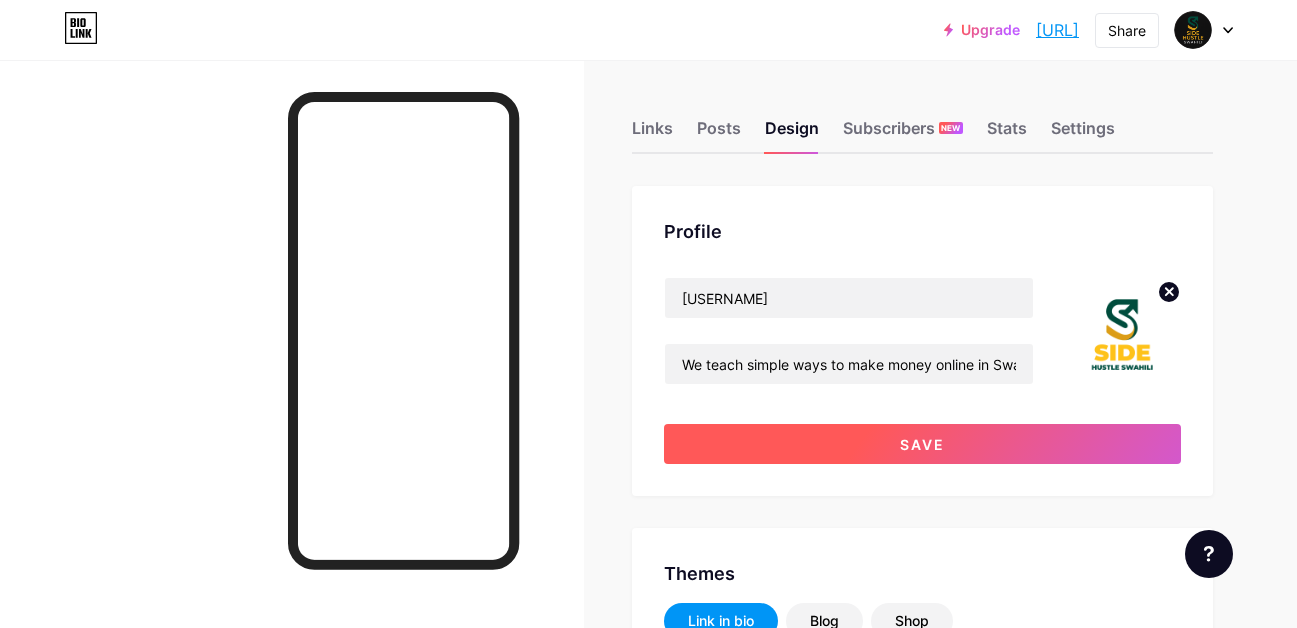 click on "Save" at bounding box center [922, 444] 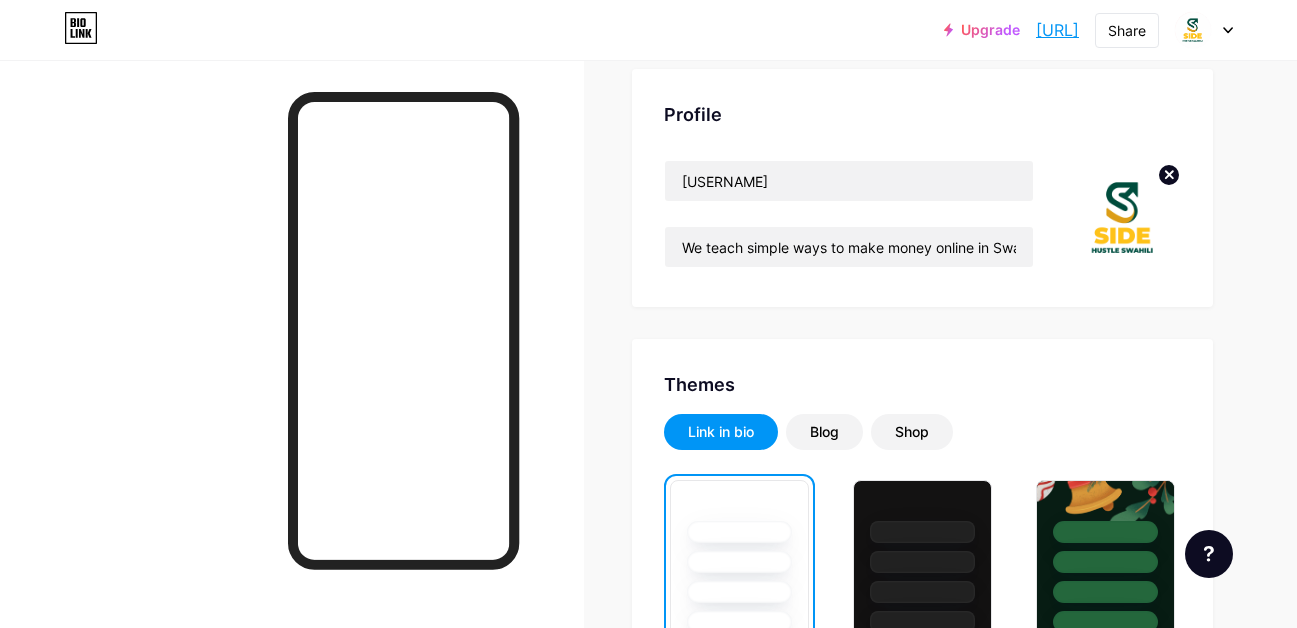 scroll, scrollTop: 100, scrollLeft: 0, axis: vertical 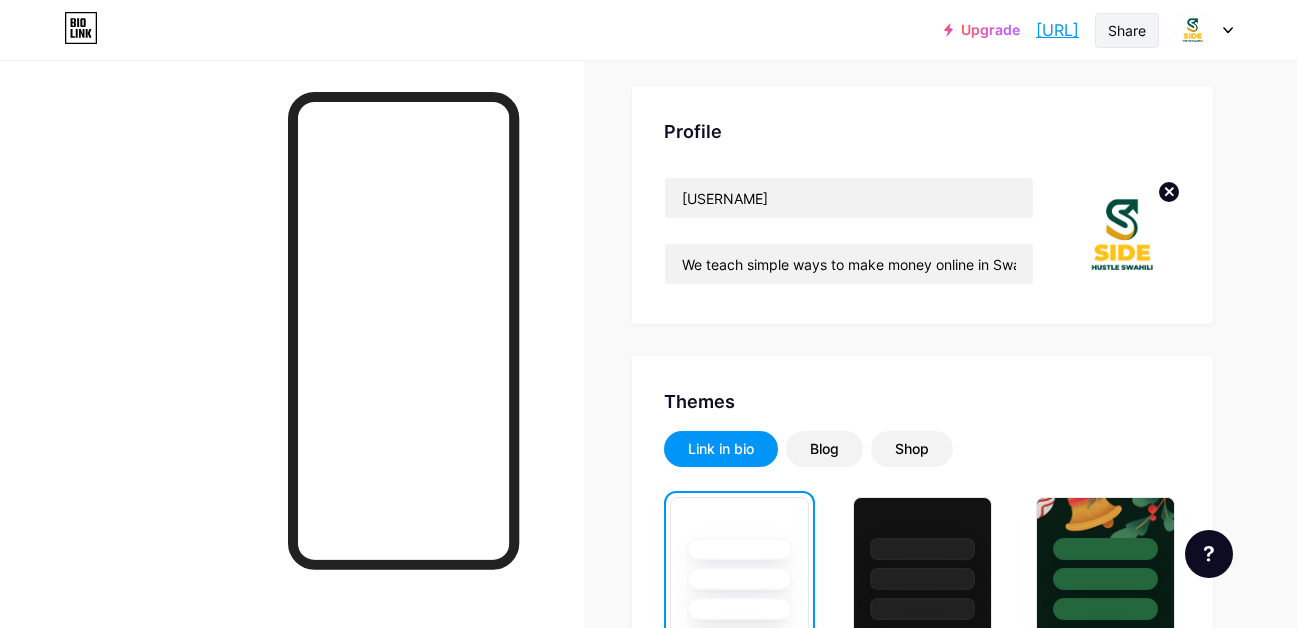 click on "Share" at bounding box center (1127, 30) 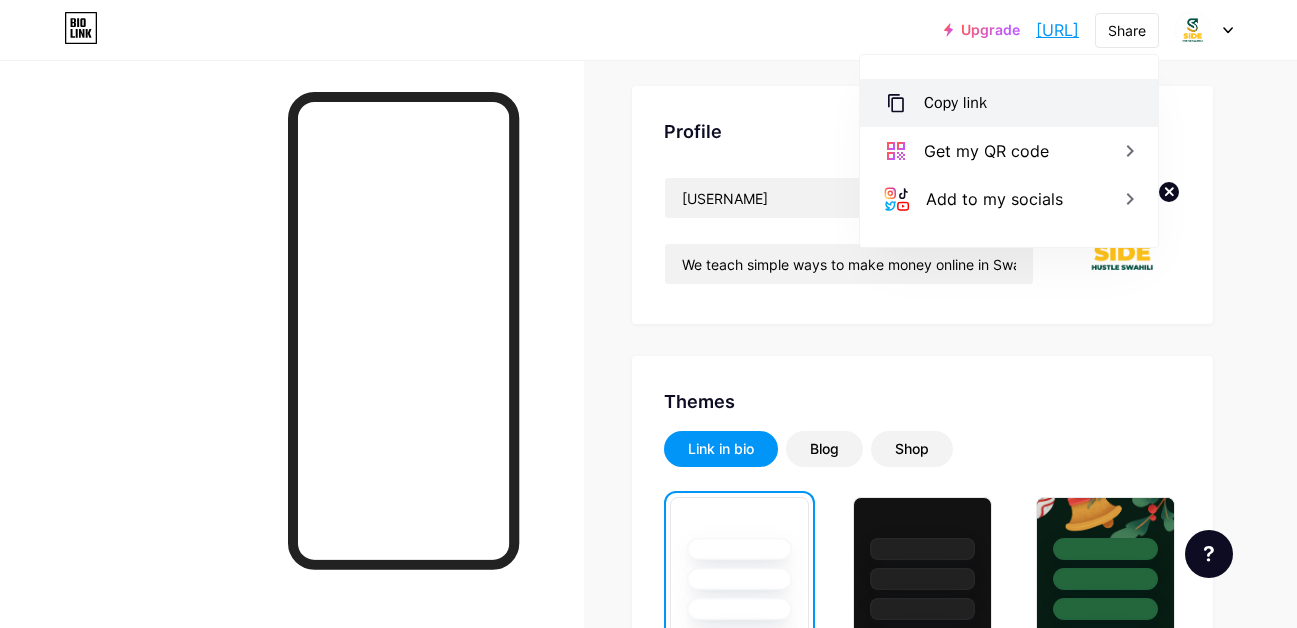 click on "Copy link" at bounding box center [955, 103] 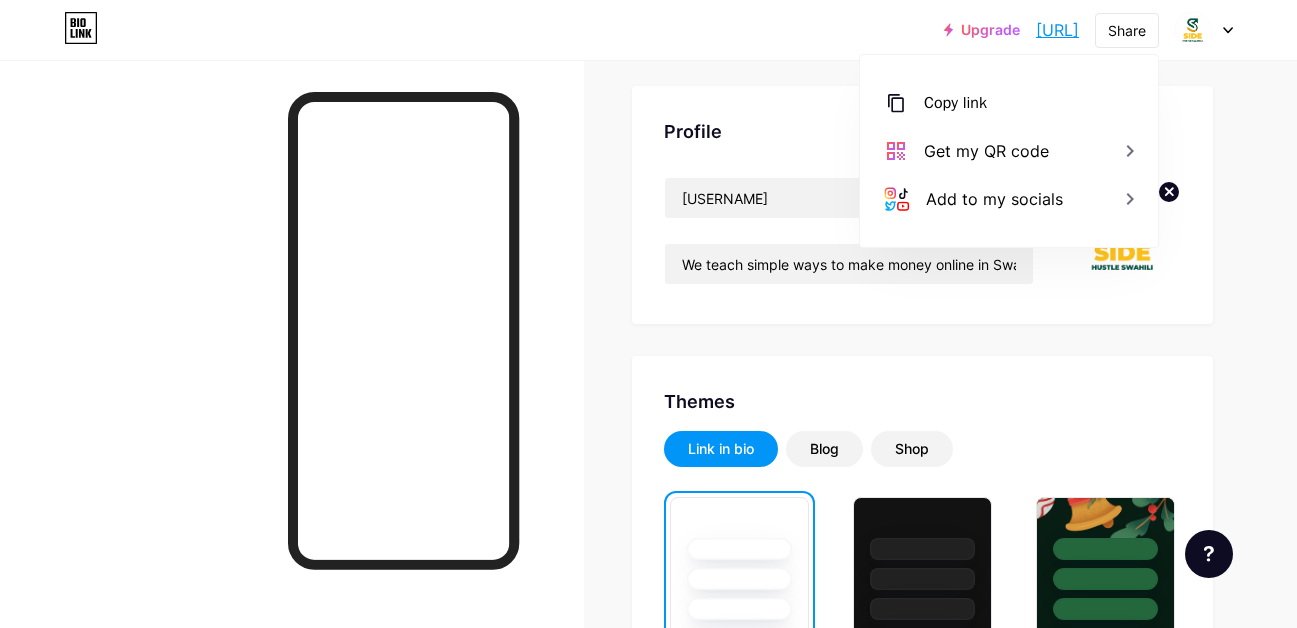 click on "Profile   Side Hustle Swahili     We teach simple ways to make money online in Swahili. 📩 DM us or click 👉 https://w.app/sidehustleswahili" at bounding box center (922, 205) 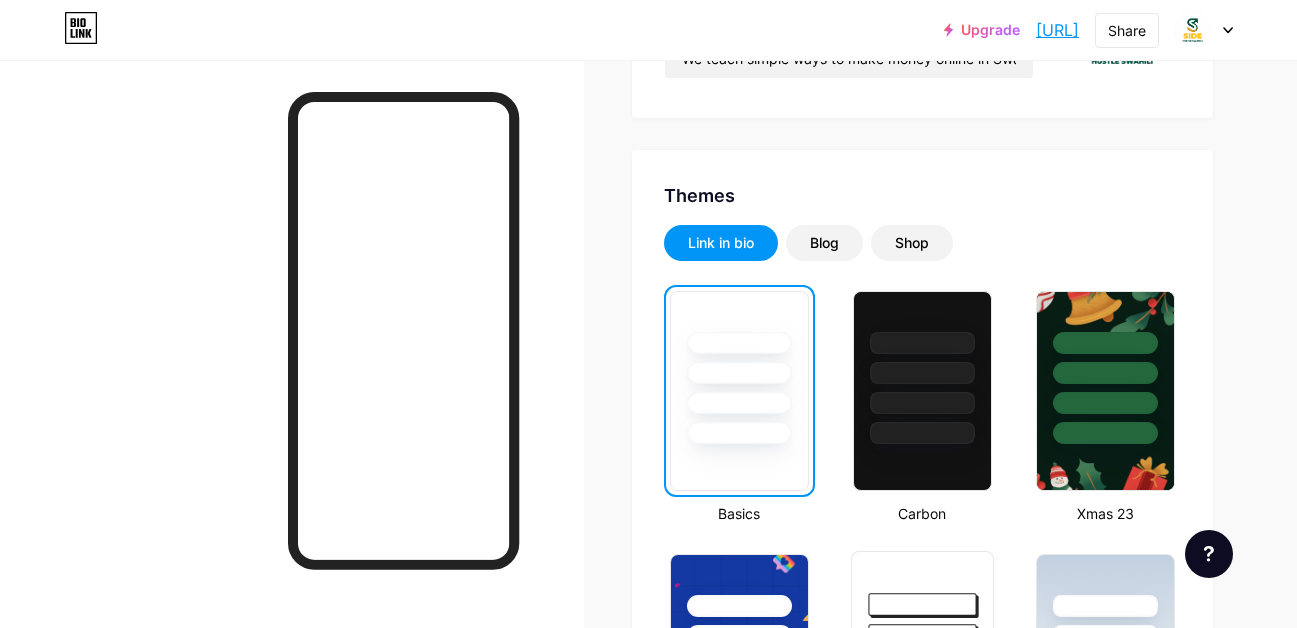 scroll, scrollTop: 300, scrollLeft: 0, axis: vertical 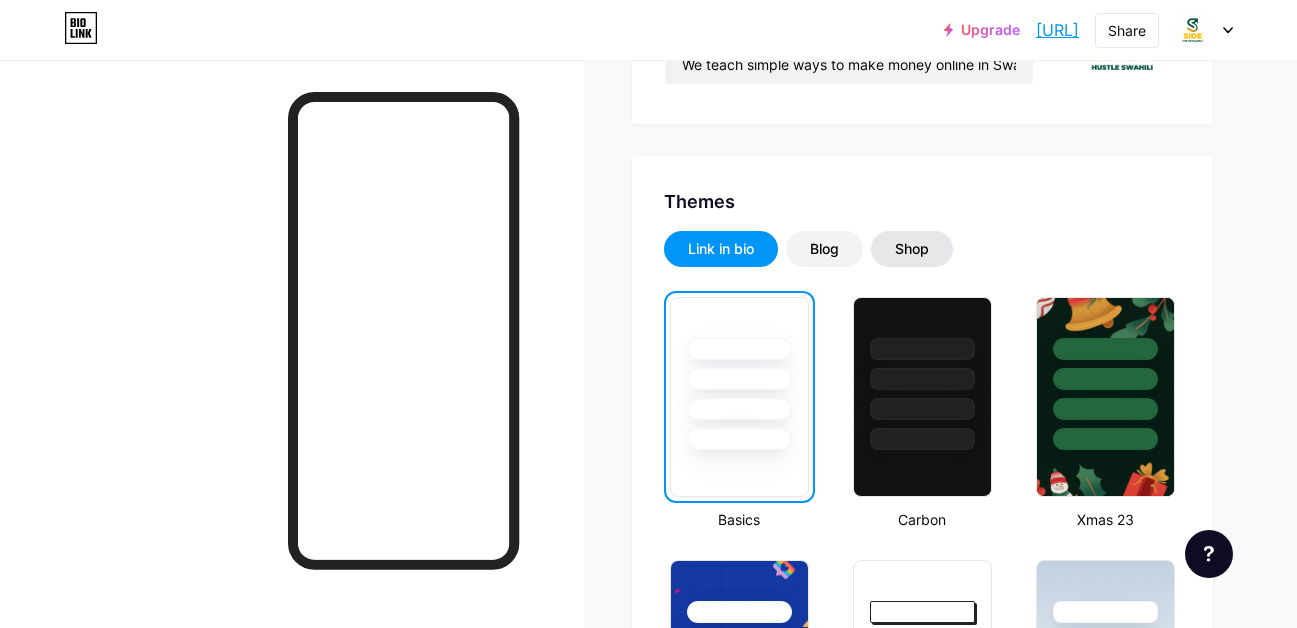 click on "Shop" at bounding box center (912, 249) 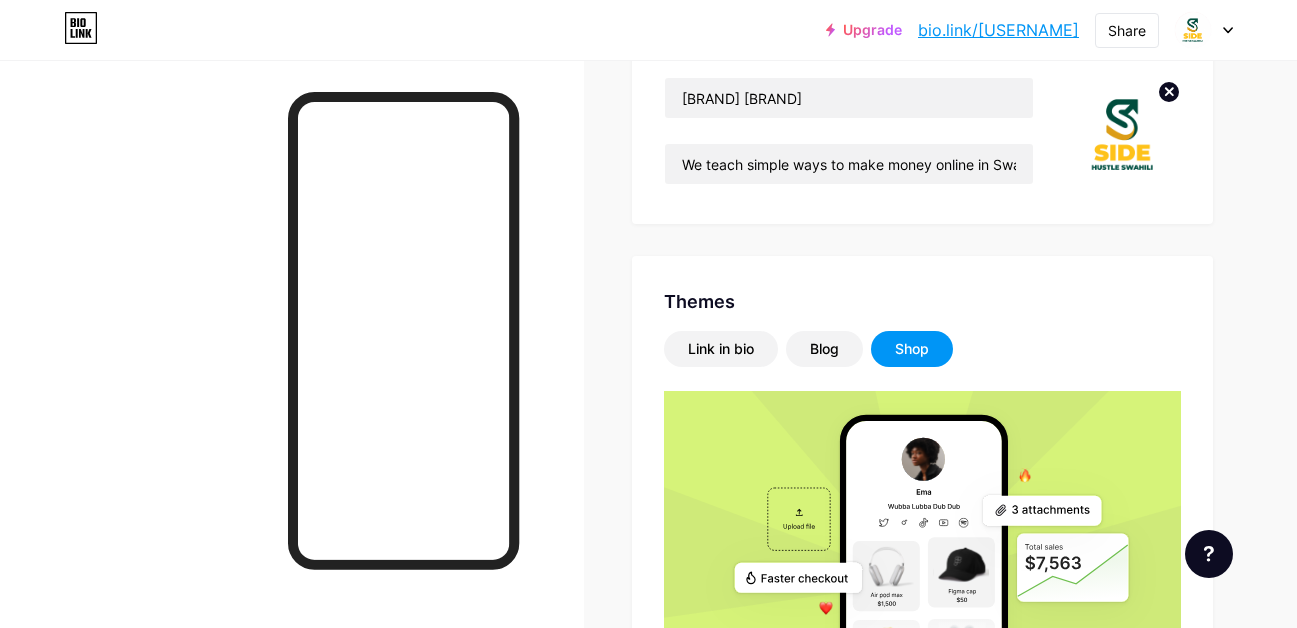 scroll, scrollTop: 0, scrollLeft: 0, axis: both 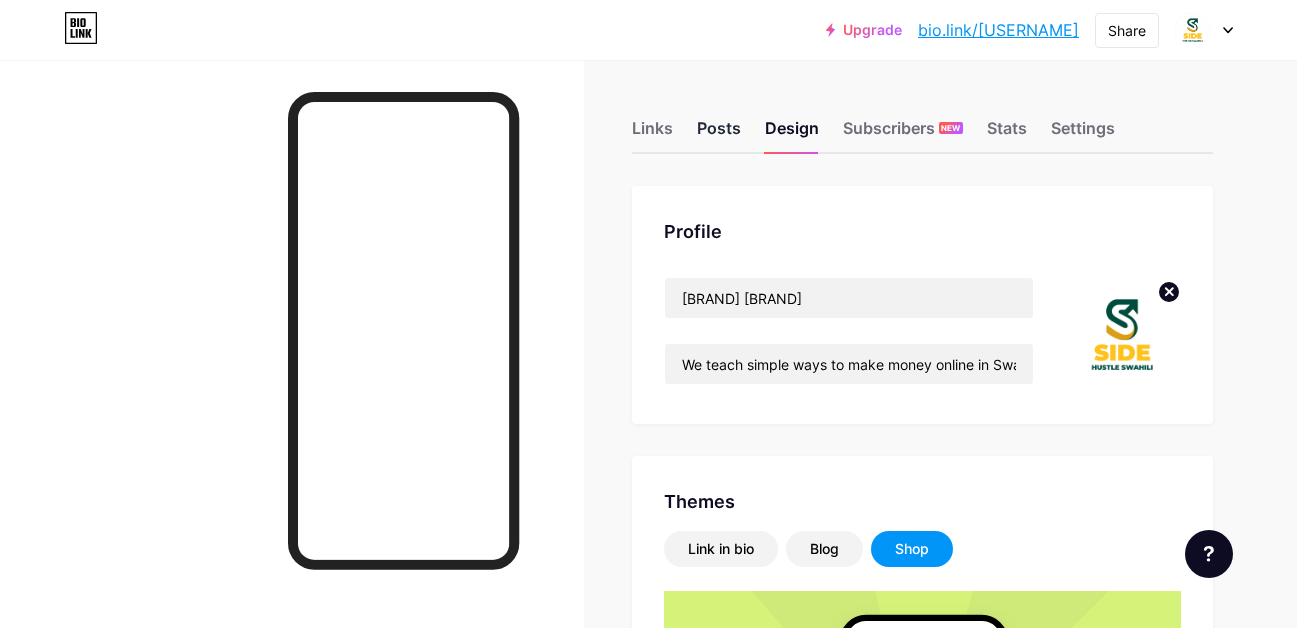 click on "Posts" at bounding box center [719, 134] 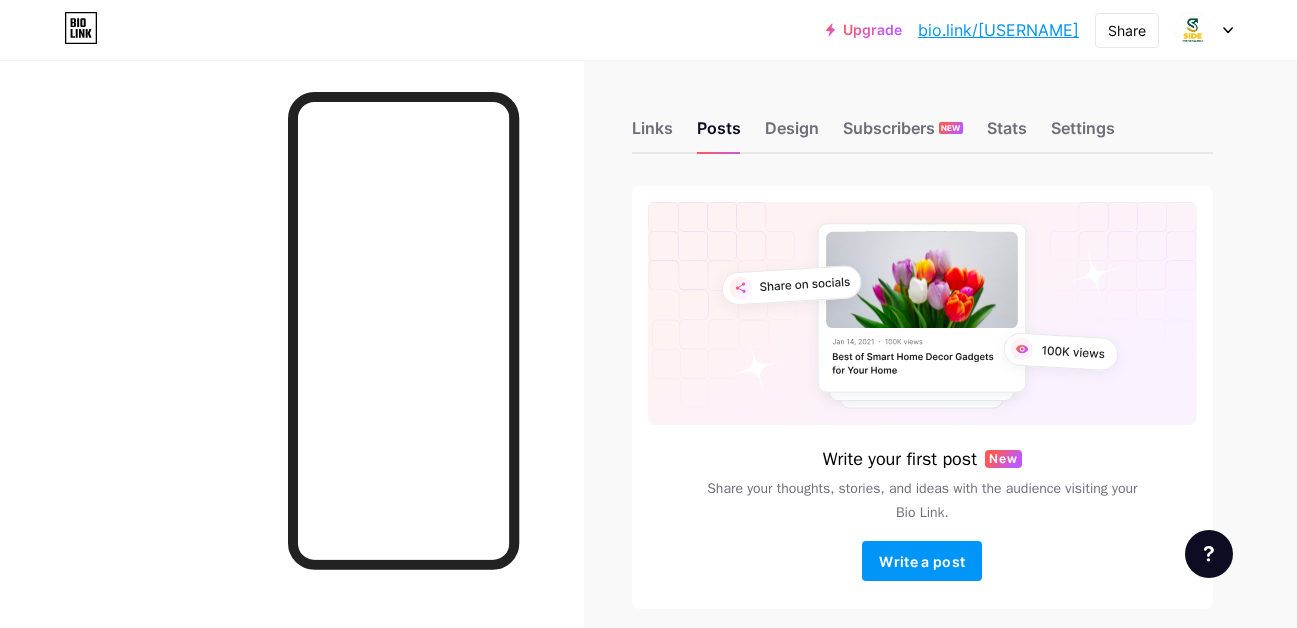 scroll, scrollTop: 89, scrollLeft: 0, axis: vertical 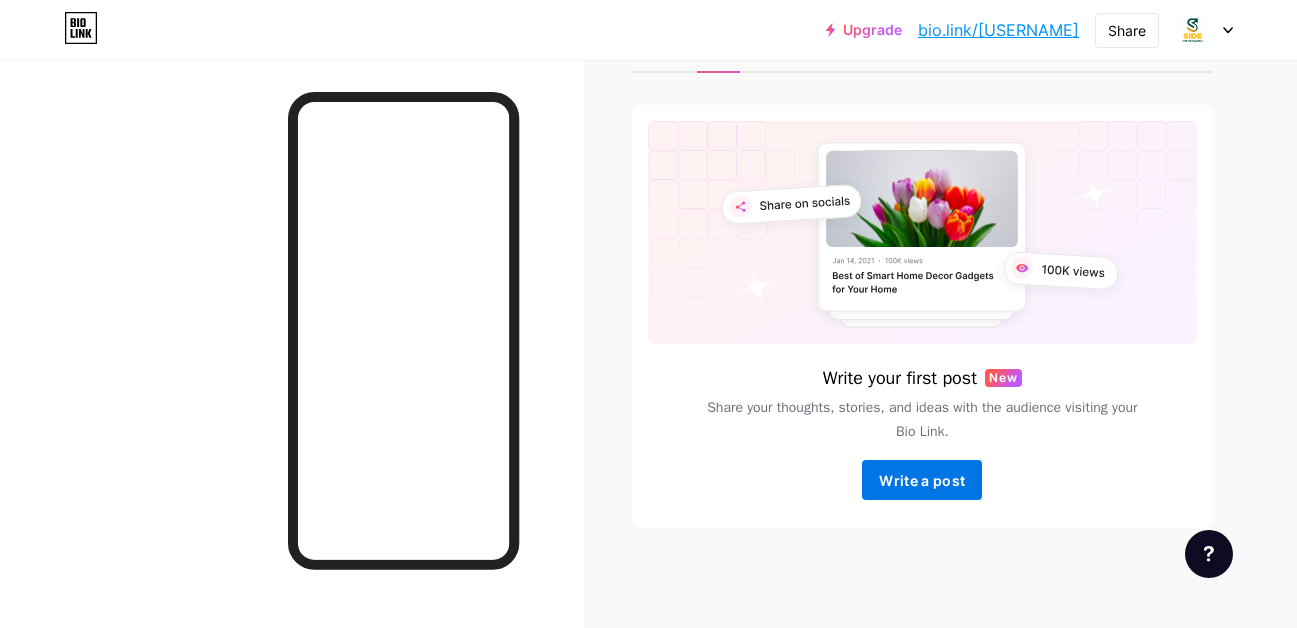 click on "Write a post" at bounding box center [922, 480] 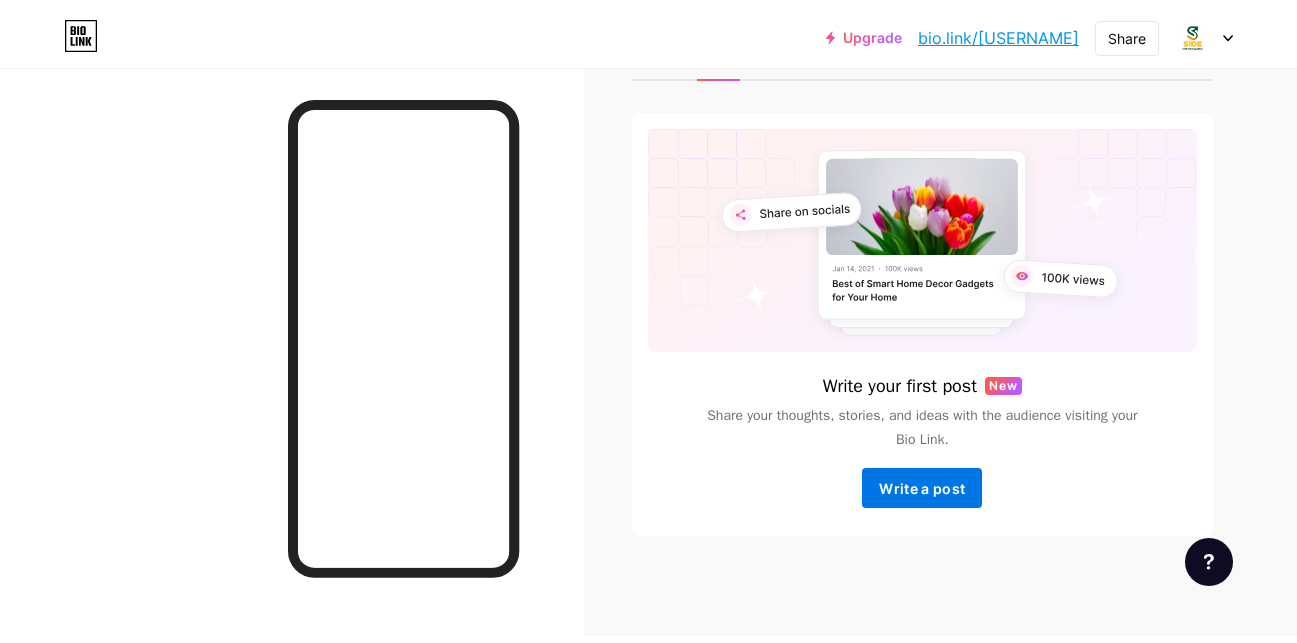 scroll, scrollTop: 0, scrollLeft: 0, axis: both 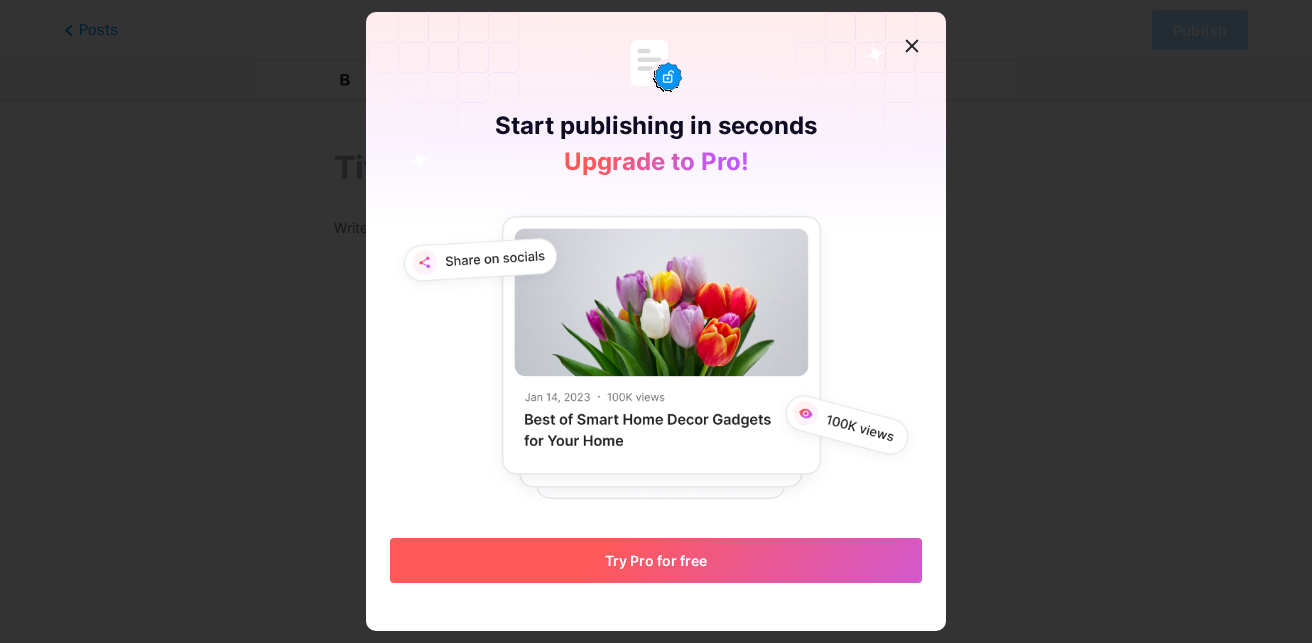 click on "Try Pro for free" at bounding box center [656, 560] 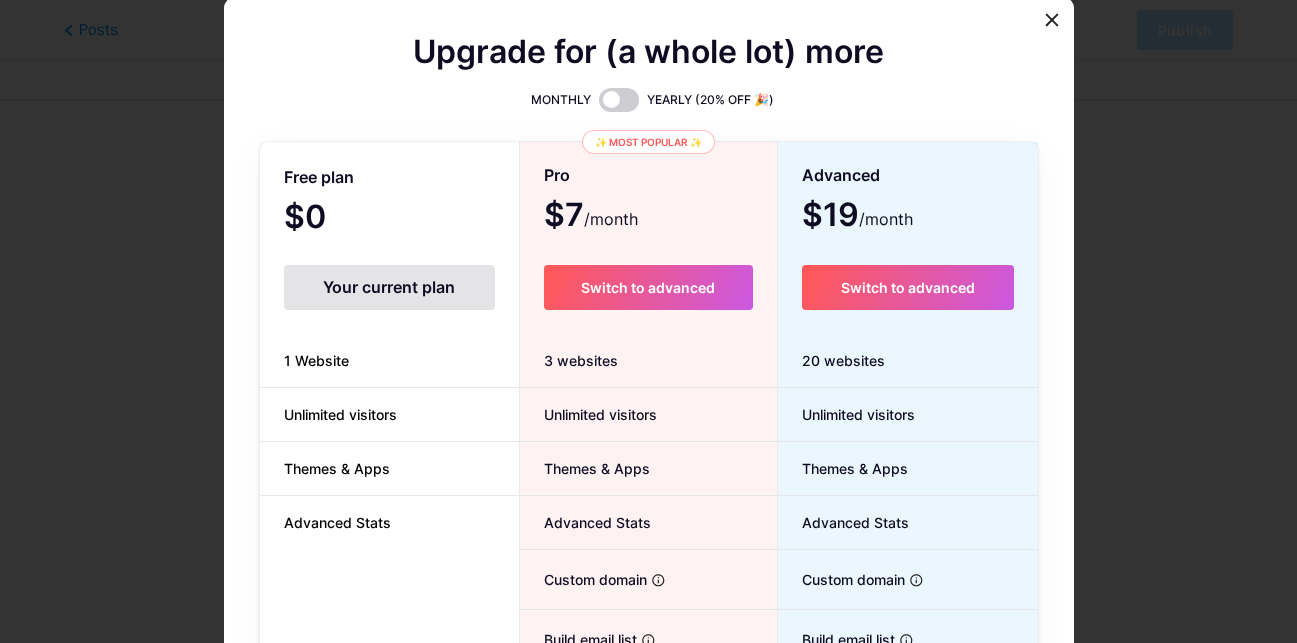 click on "1 Website" at bounding box center (389, 361) 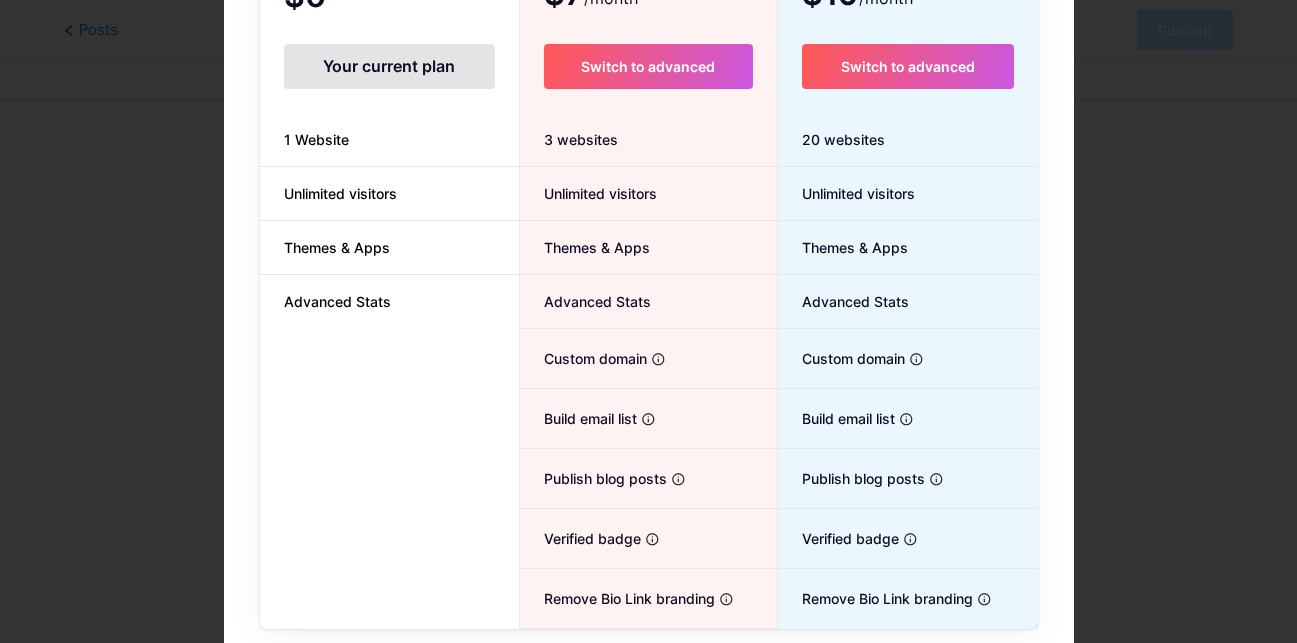 scroll, scrollTop: 243, scrollLeft: 0, axis: vertical 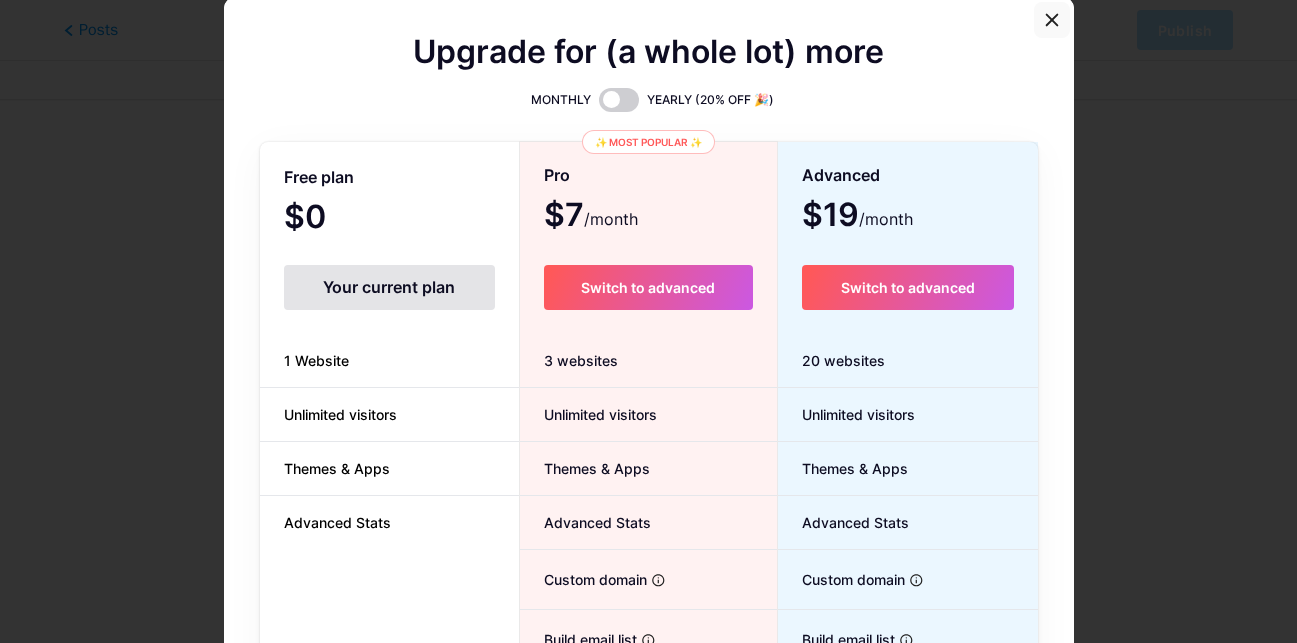 click 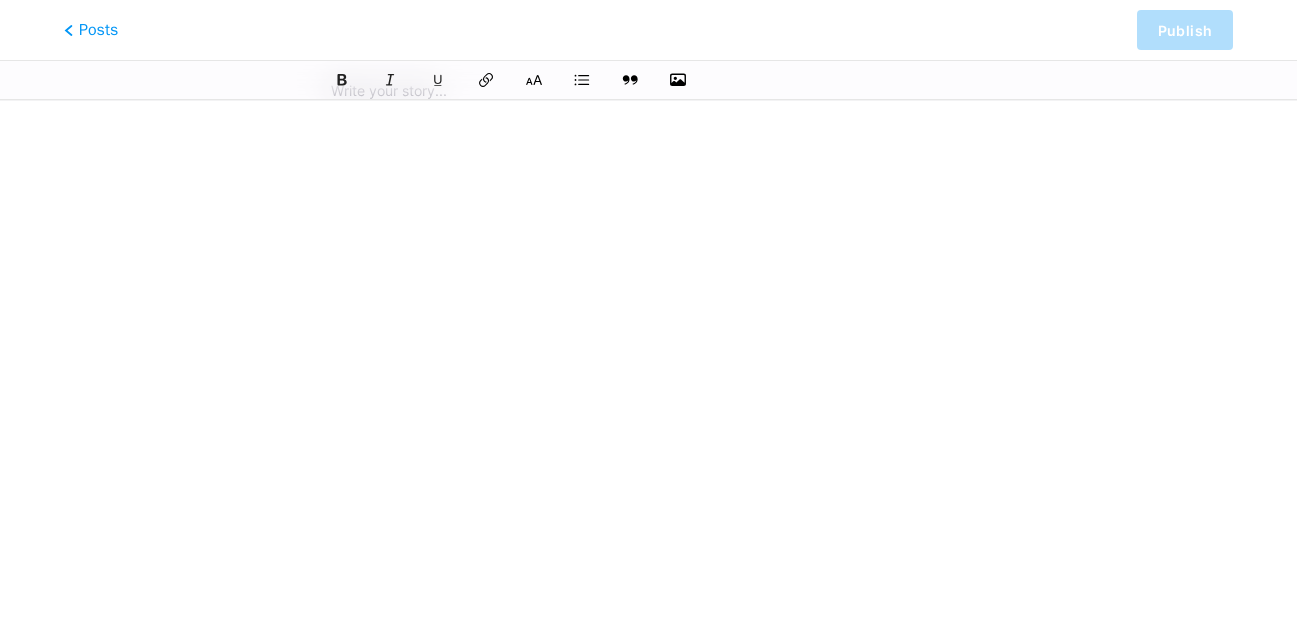 click at bounding box center [648, 329] 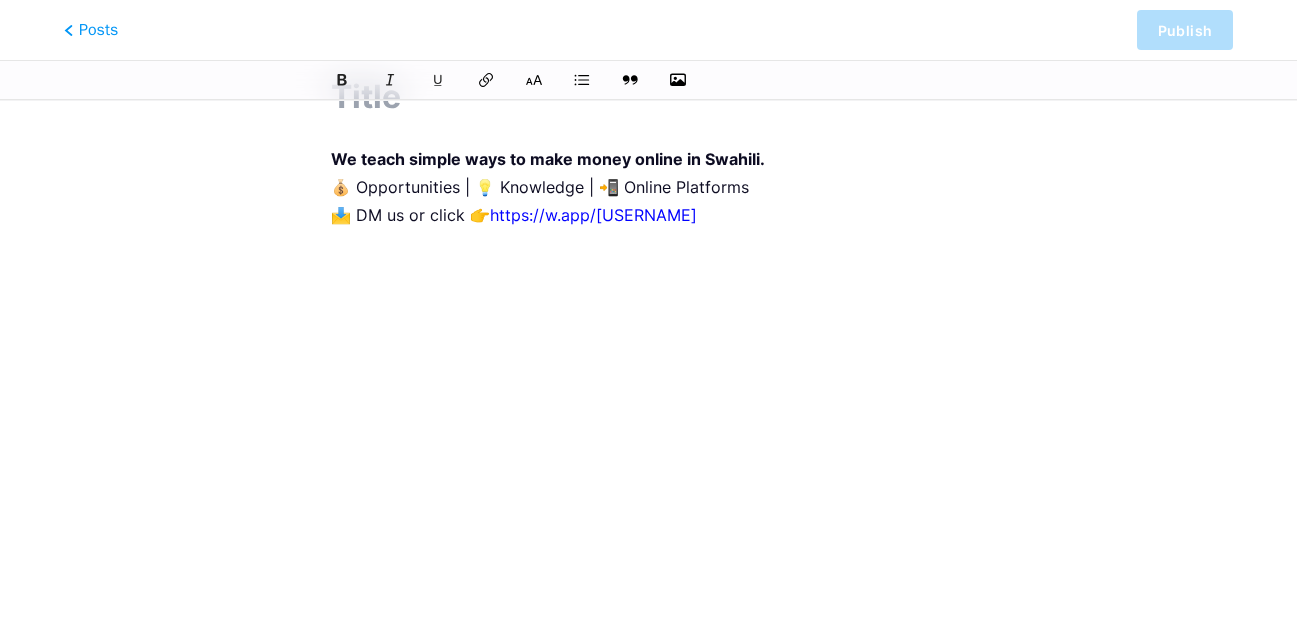 scroll, scrollTop: 0, scrollLeft: 0, axis: both 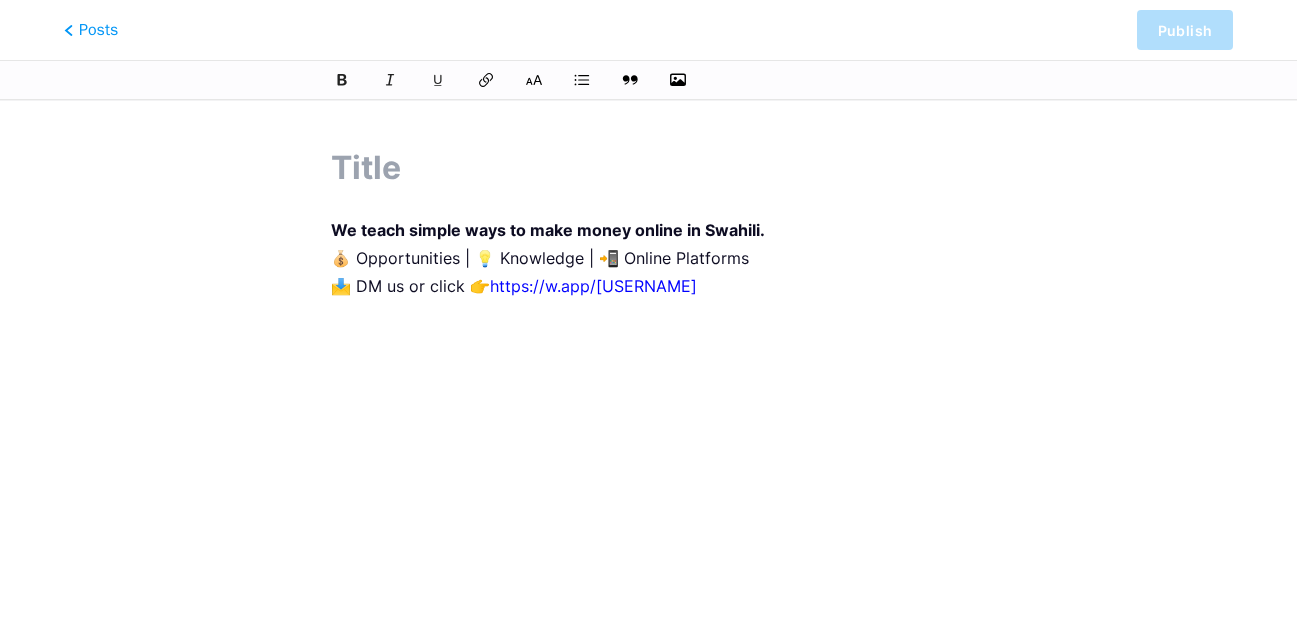 click at bounding box center (648, 168) 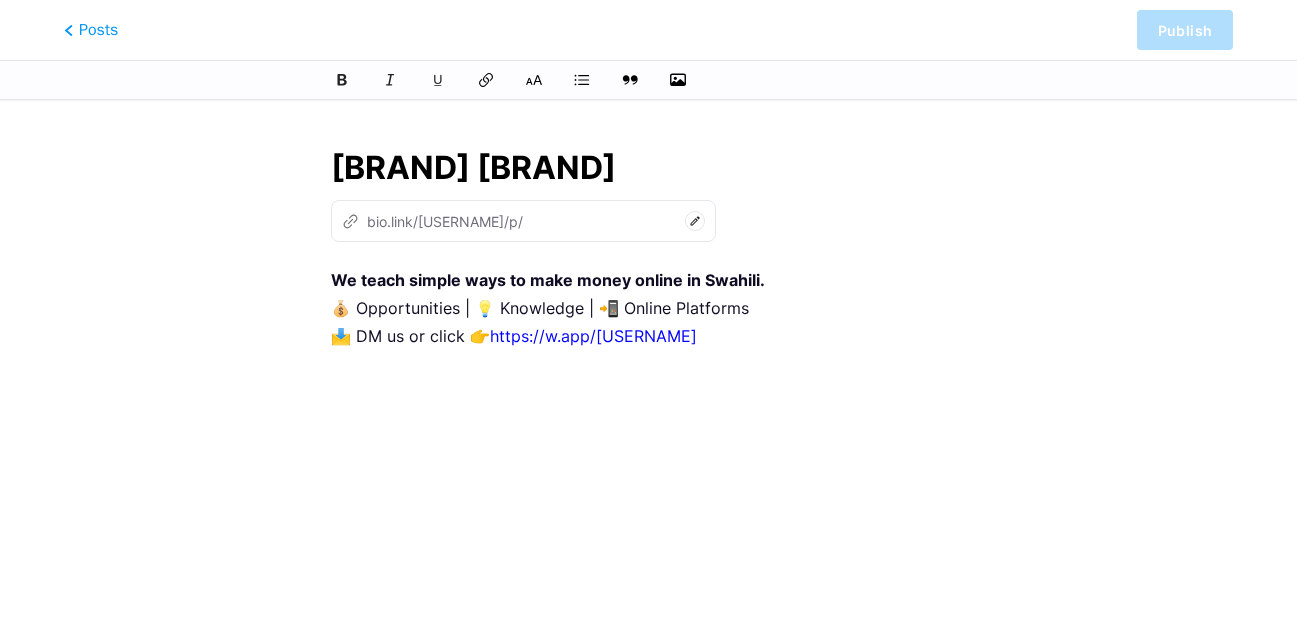 type on "[BRAND]-[BRAND]" 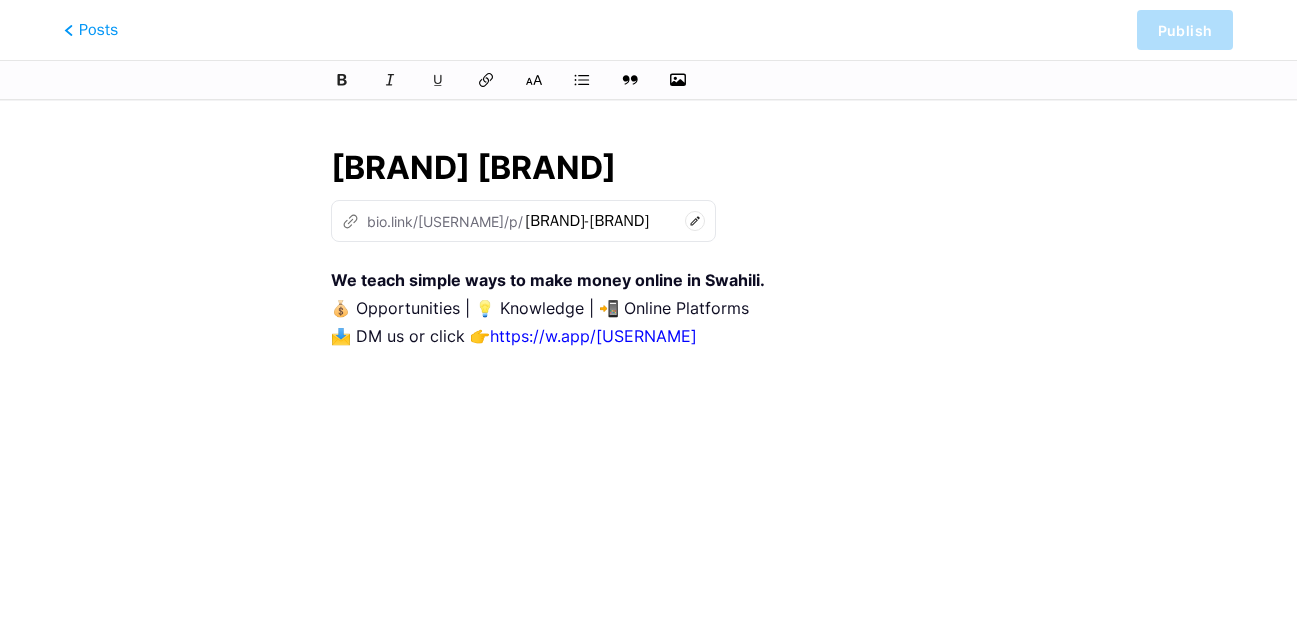 type on "[BRAND] [BRAND]" 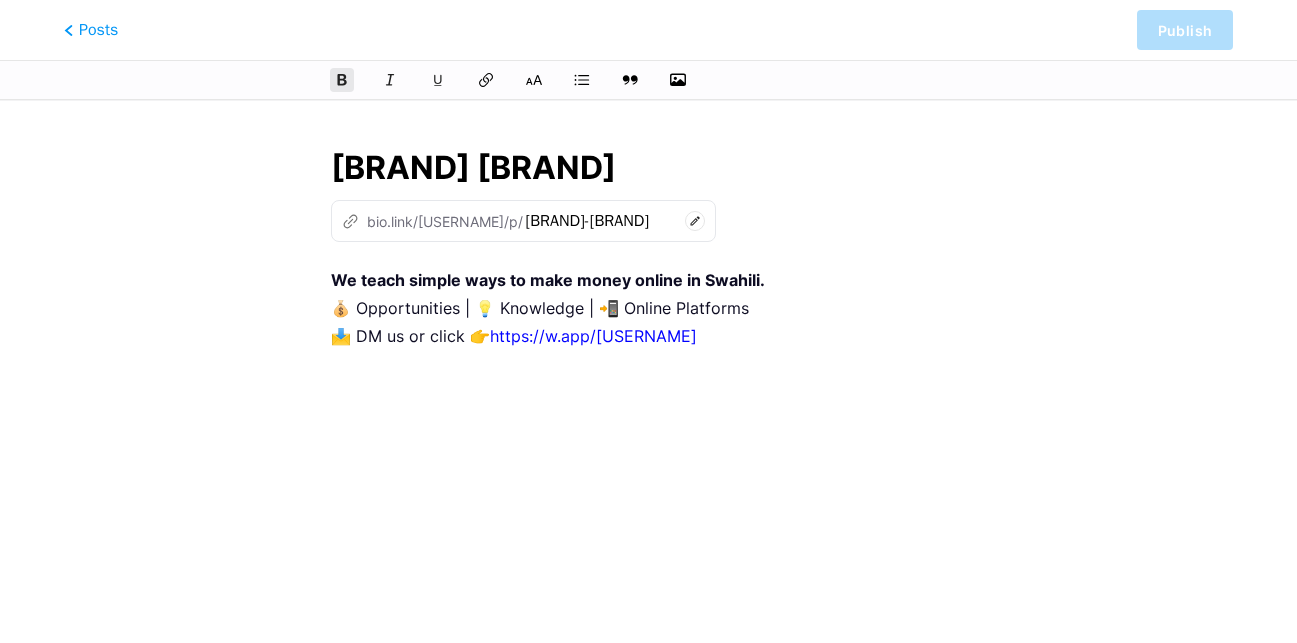 click on "We teach simple ways to make money online in Swahili. 💰 Opportunities | 💡 Knowledge | 📲 Online Platforms 📩 DM us or click 👉 https://w.app/[USERNAME]" at bounding box center (648, 308) 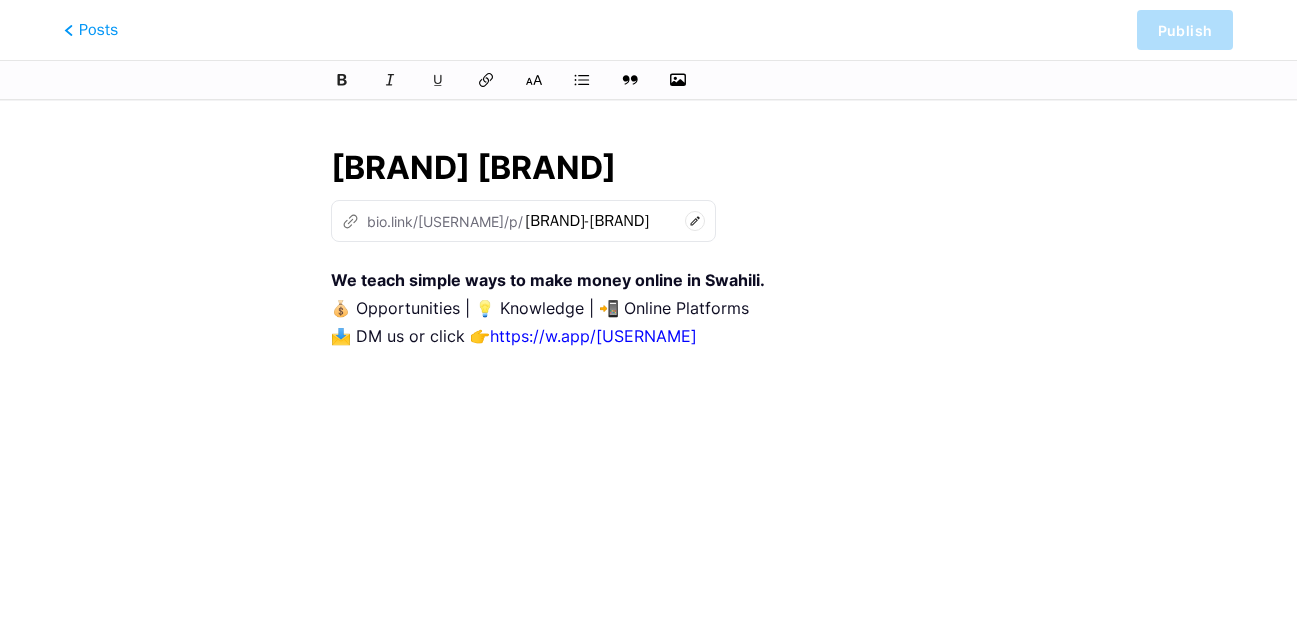 click on "We teach simple ways to make money online in Swahili. 💰 Opportunities | 💡 Knowledge | 📲 Online Platforms 📩 DM us or click 👉 https://w.app/[USERNAME]" at bounding box center (648, 516) 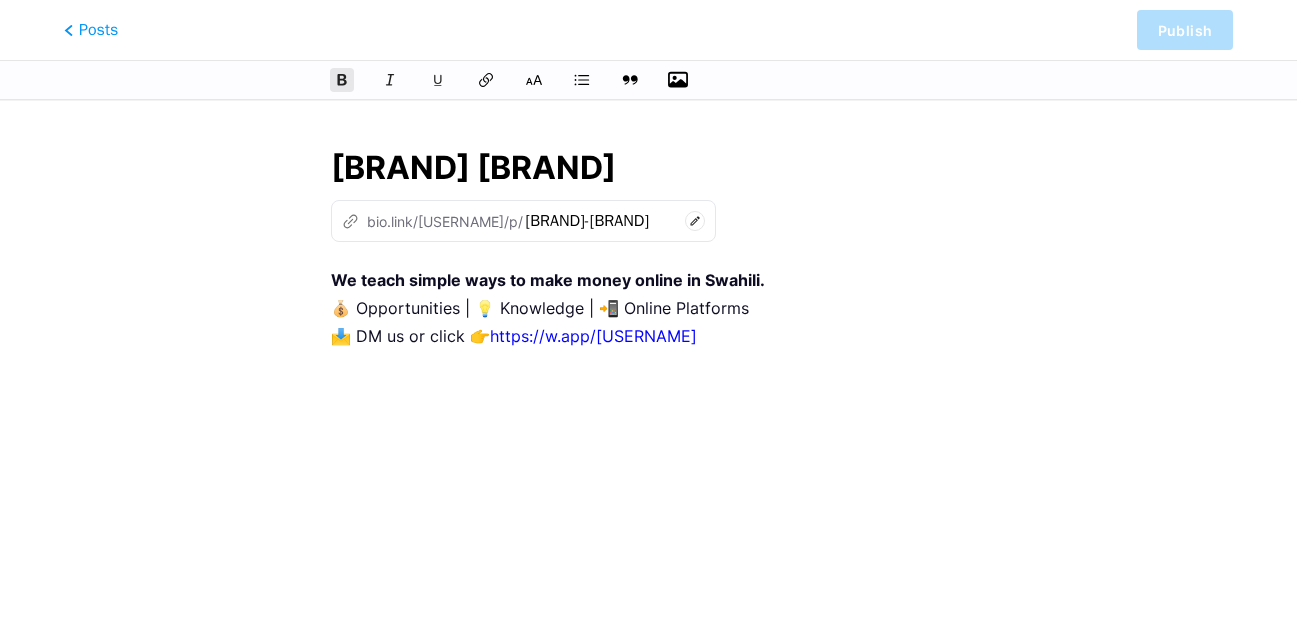 click at bounding box center (678, 80) 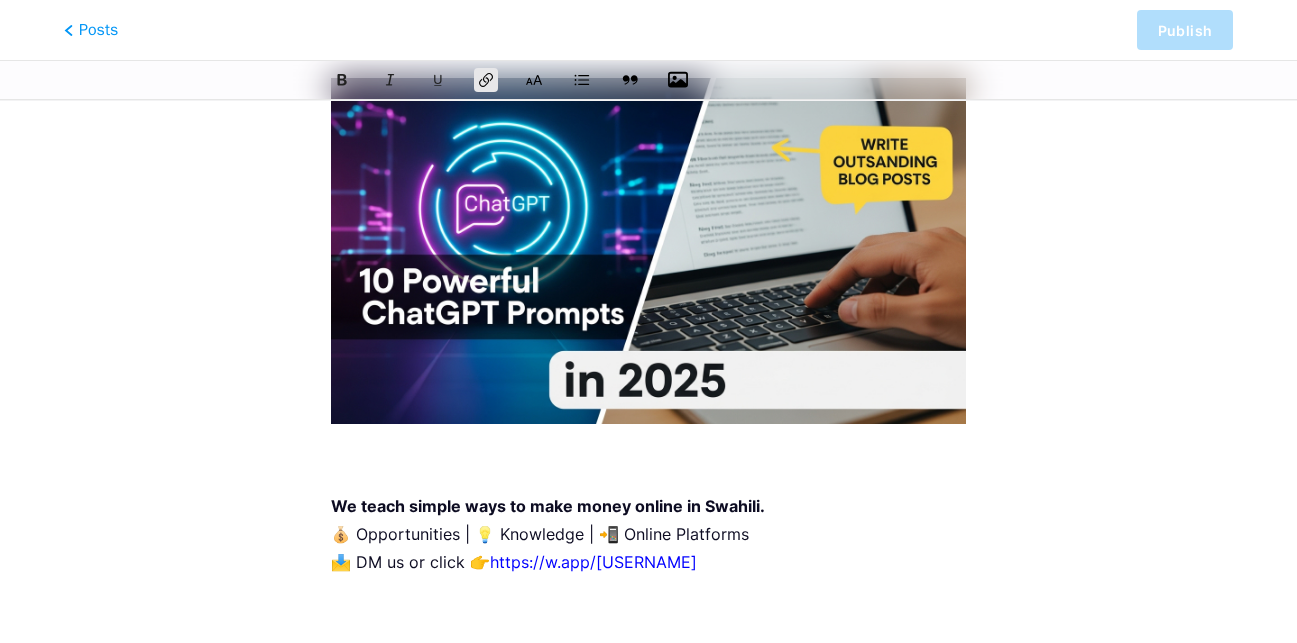scroll, scrollTop: 245, scrollLeft: 0, axis: vertical 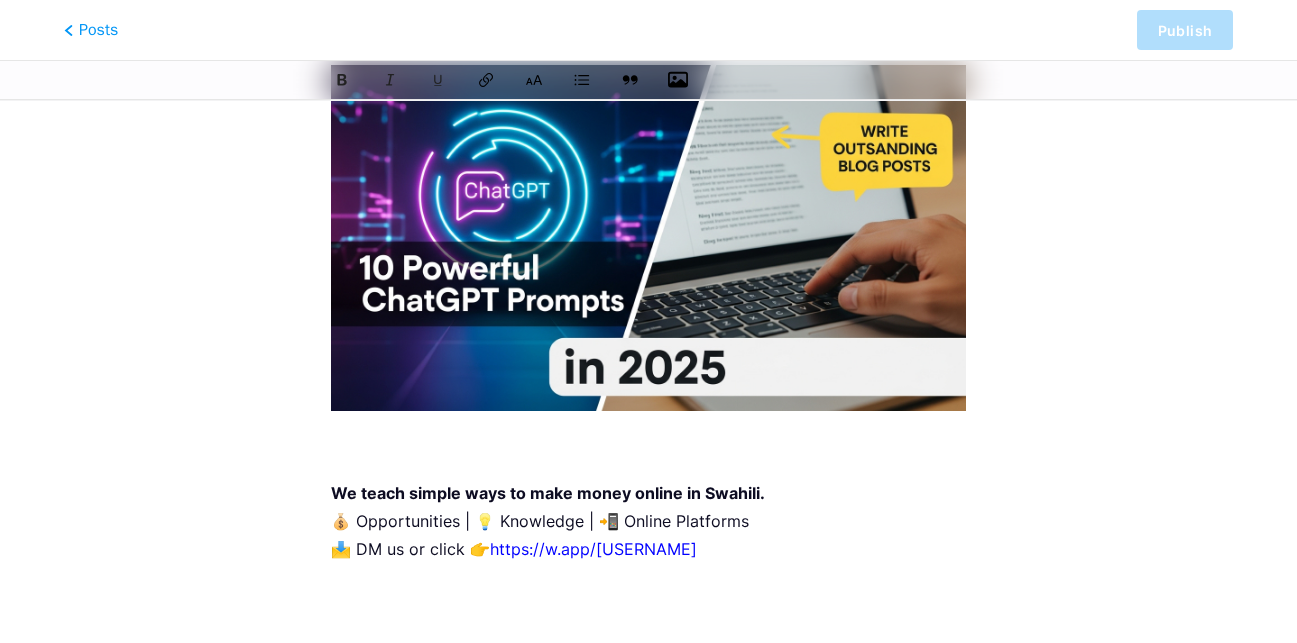 click at bounding box center [648, 449] 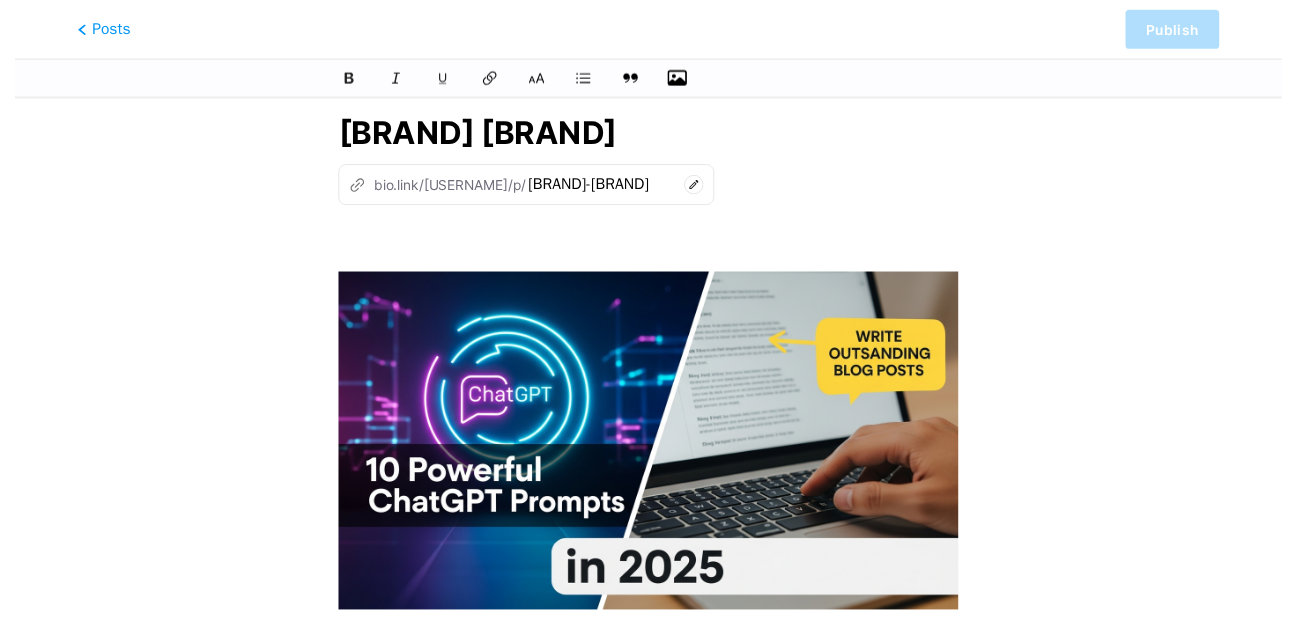 scroll, scrollTop: 0, scrollLeft: 0, axis: both 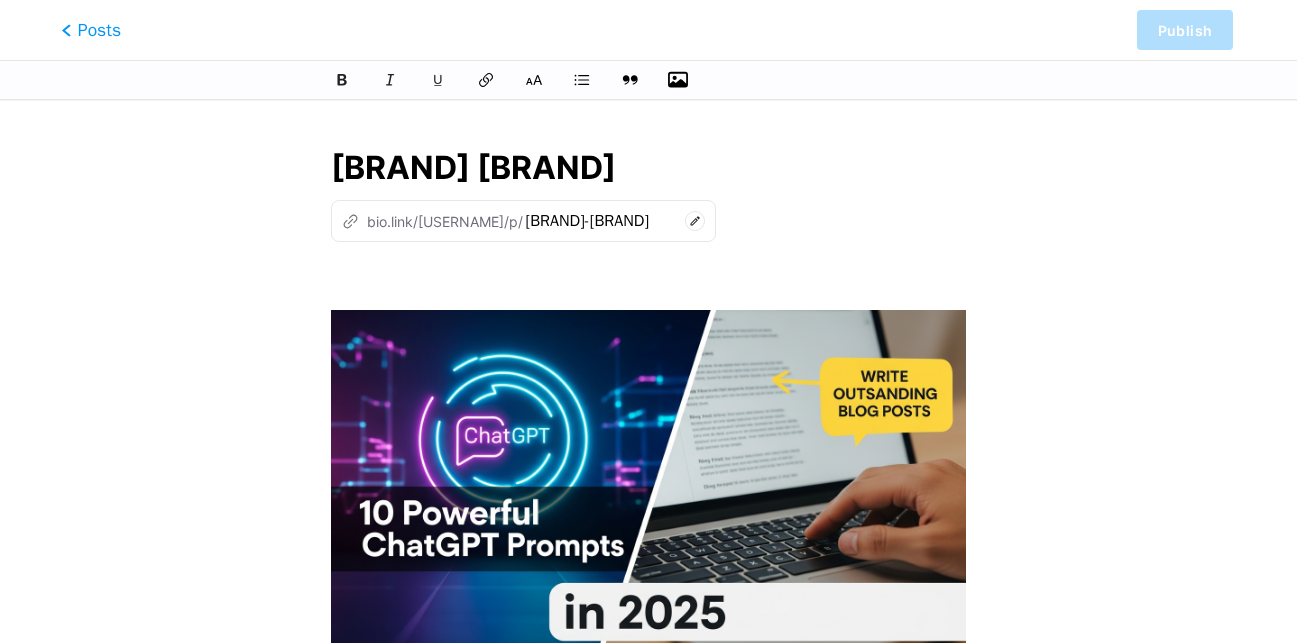 click on "Posts" at bounding box center [91, 30] 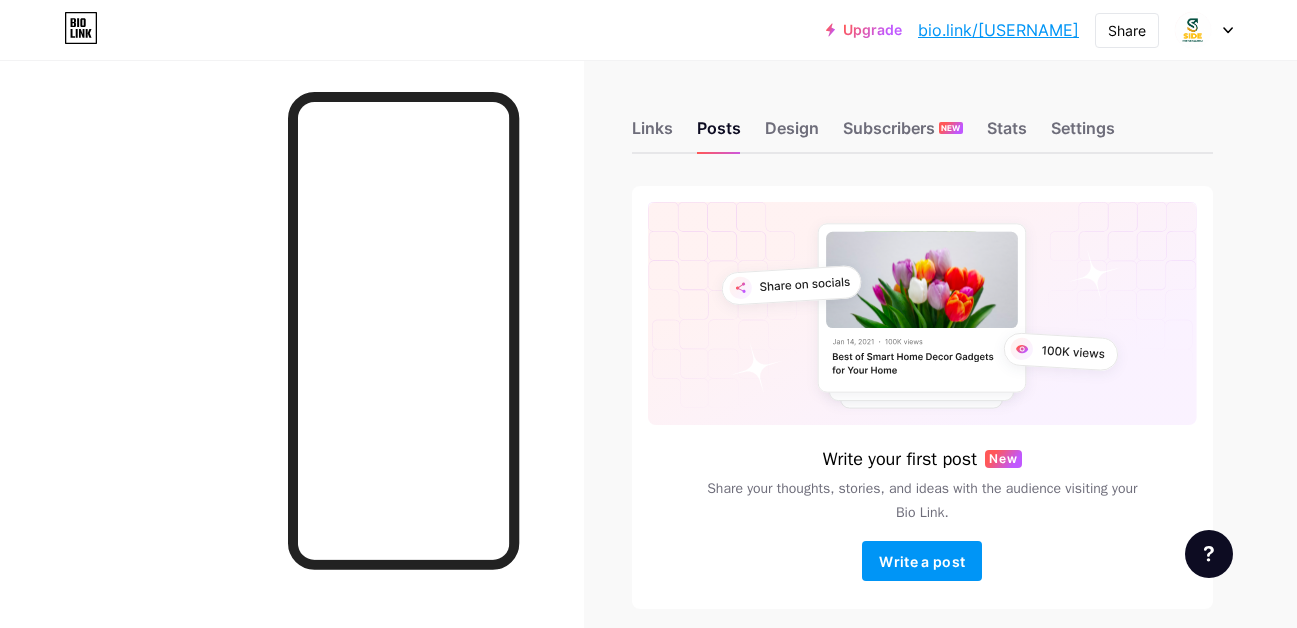 drag, startPoint x: 894, startPoint y: 32, endPoint x: 1085, endPoint y: 41, distance: 191.21193 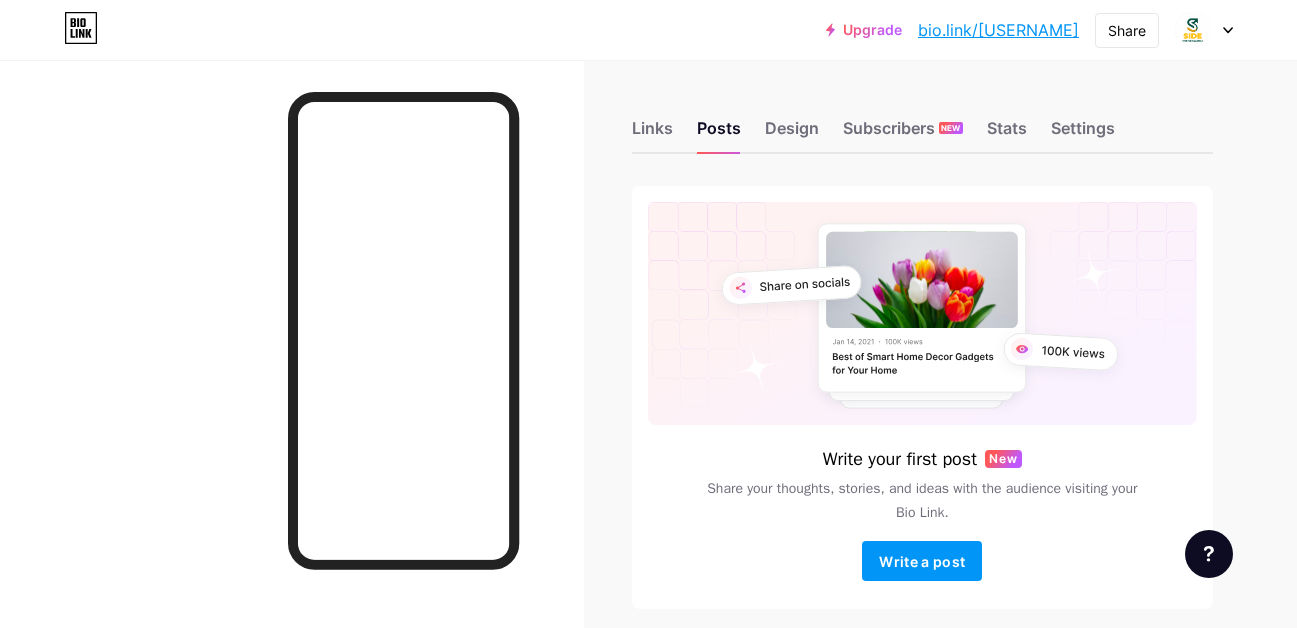 click 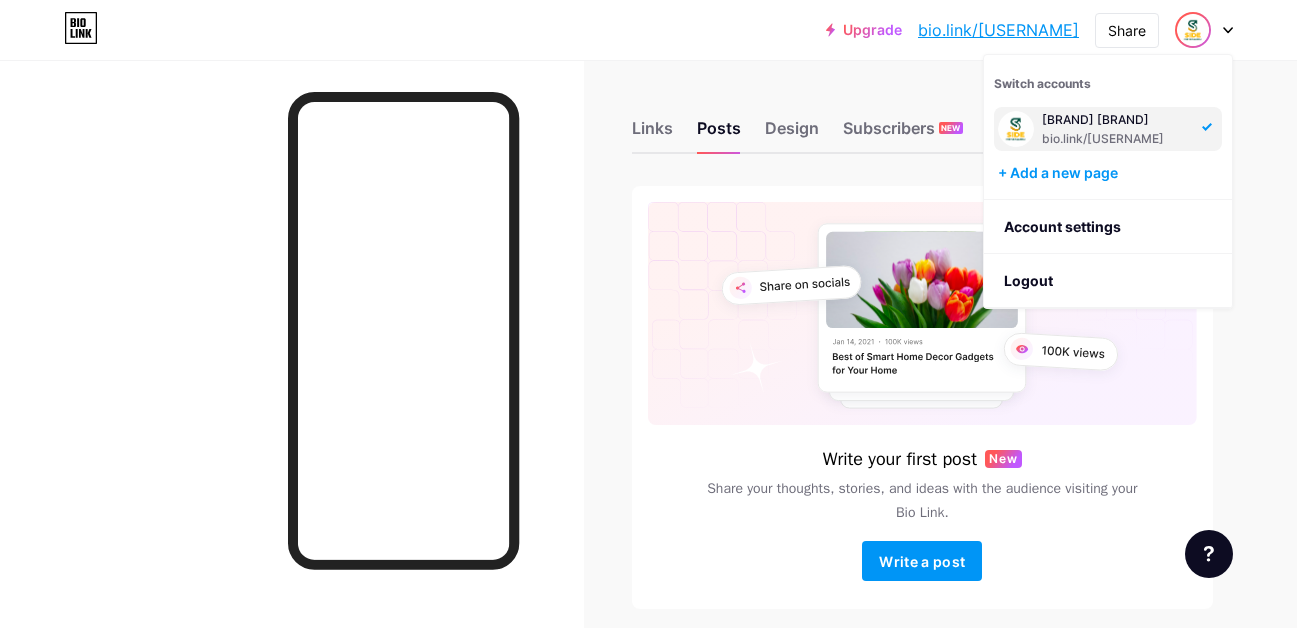 click on "Upgrade   bio.link/[BRAND]...   bio.link/[USERNAME]   Share               Switch accounts     [BRAND] [BRAND]   bio.link/[USERNAME]       + Add a new page        Account settings   Logout" at bounding box center (648, 30) 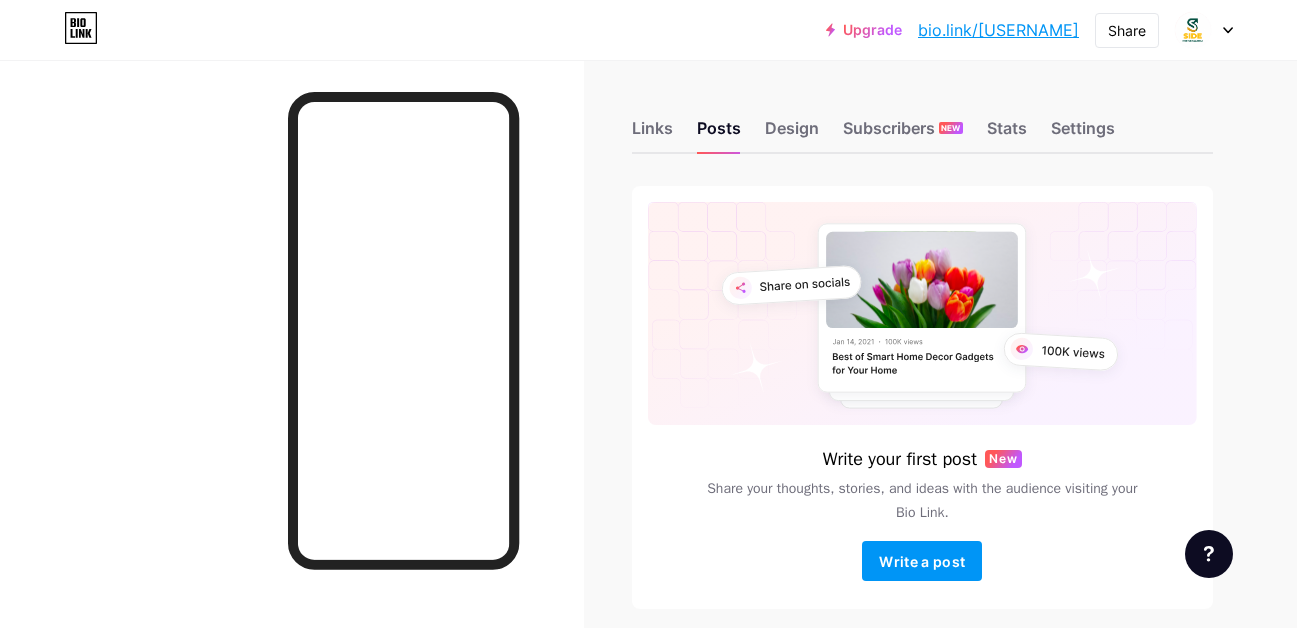 click on "bio.link/[USERNAME]" at bounding box center [998, 30] 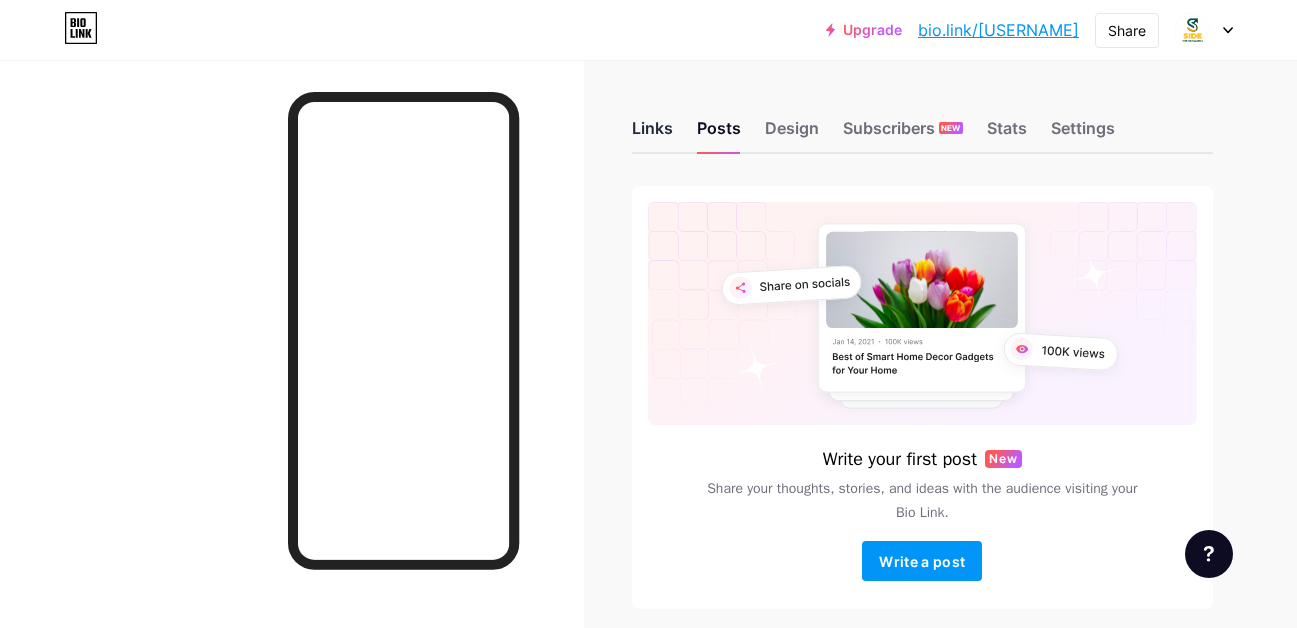 click on "Links" at bounding box center [652, 134] 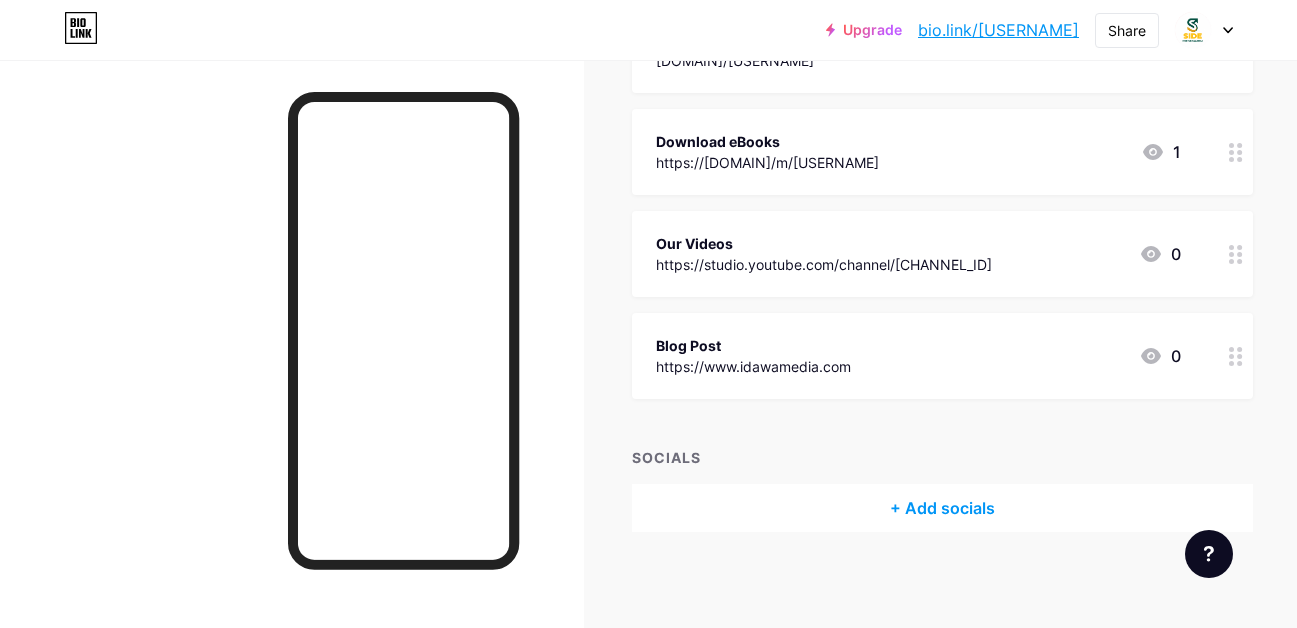 scroll, scrollTop: 311, scrollLeft: 0, axis: vertical 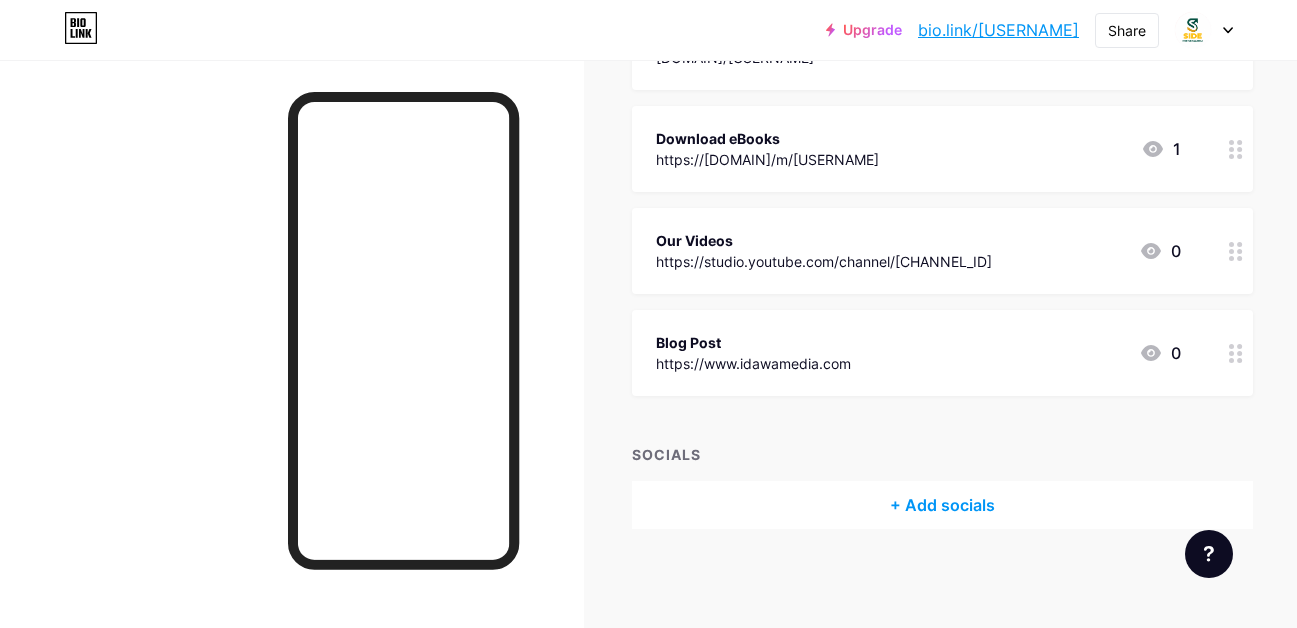 click on "+ Add socials" at bounding box center [942, 505] 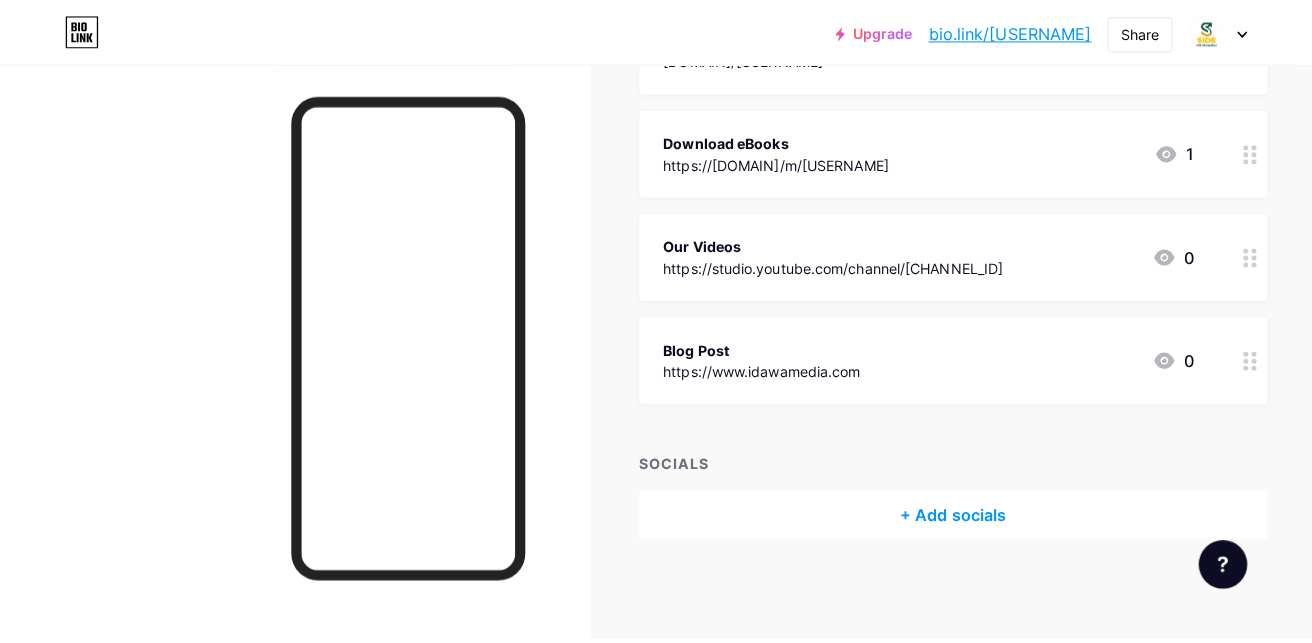 scroll, scrollTop: 296, scrollLeft: 0, axis: vertical 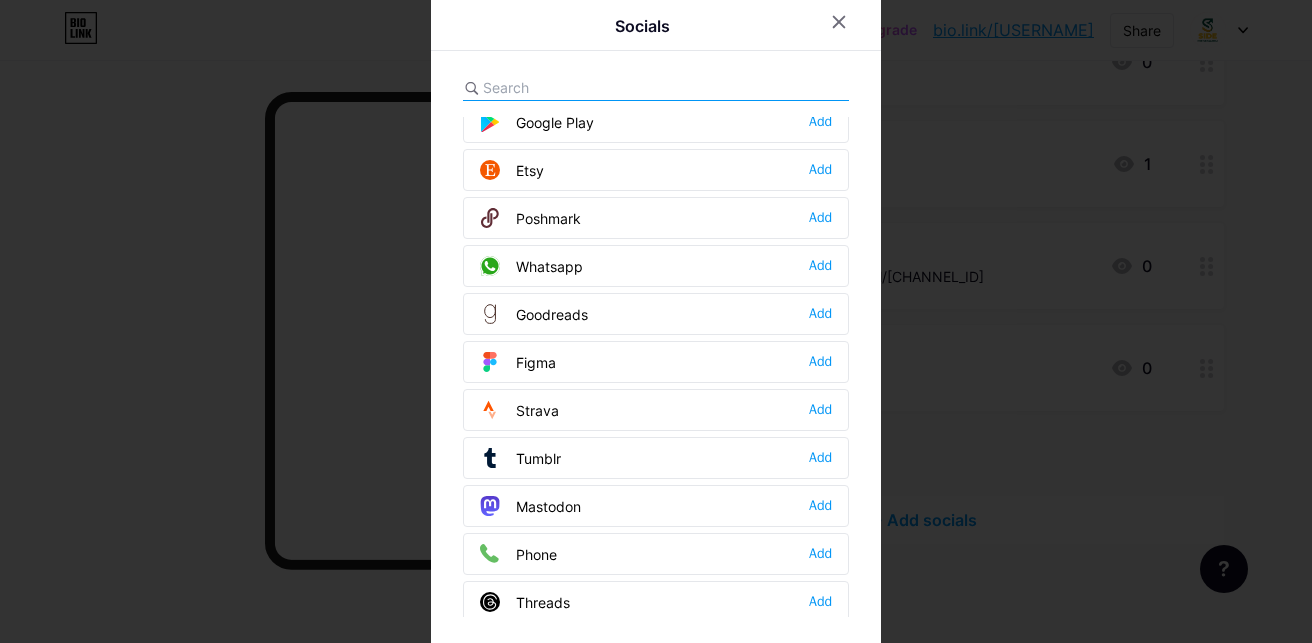 click on "Whatsapp
Add" at bounding box center [656, 266] 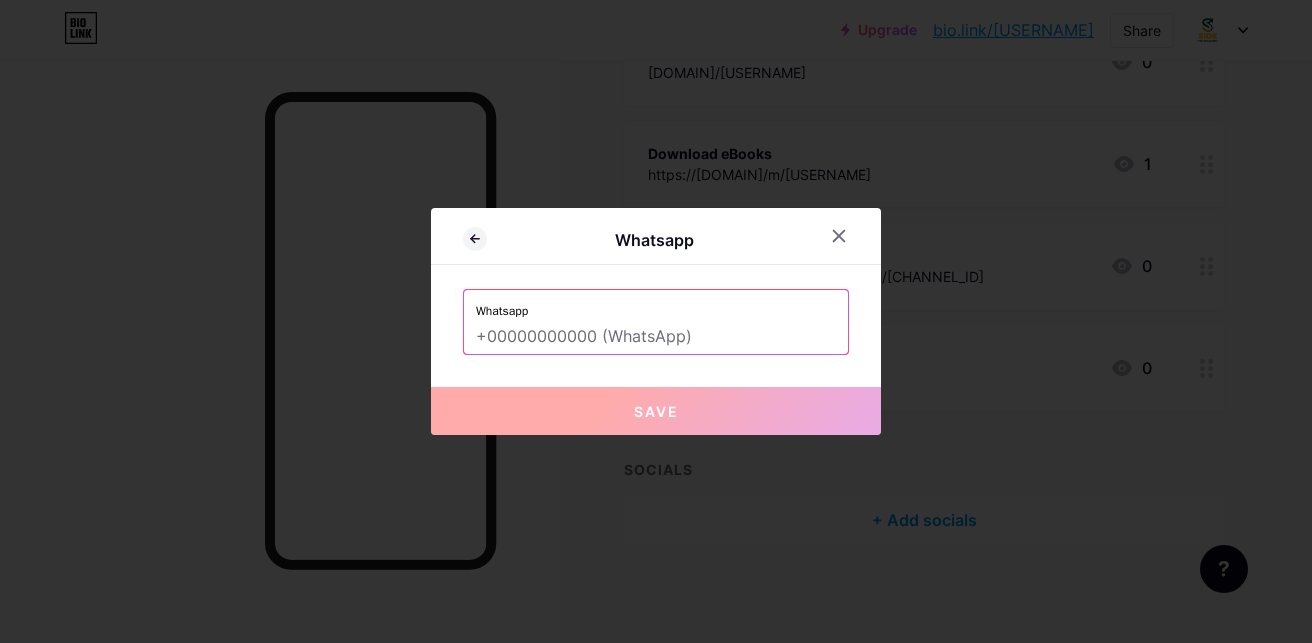 click at bounding box center (656, 337) 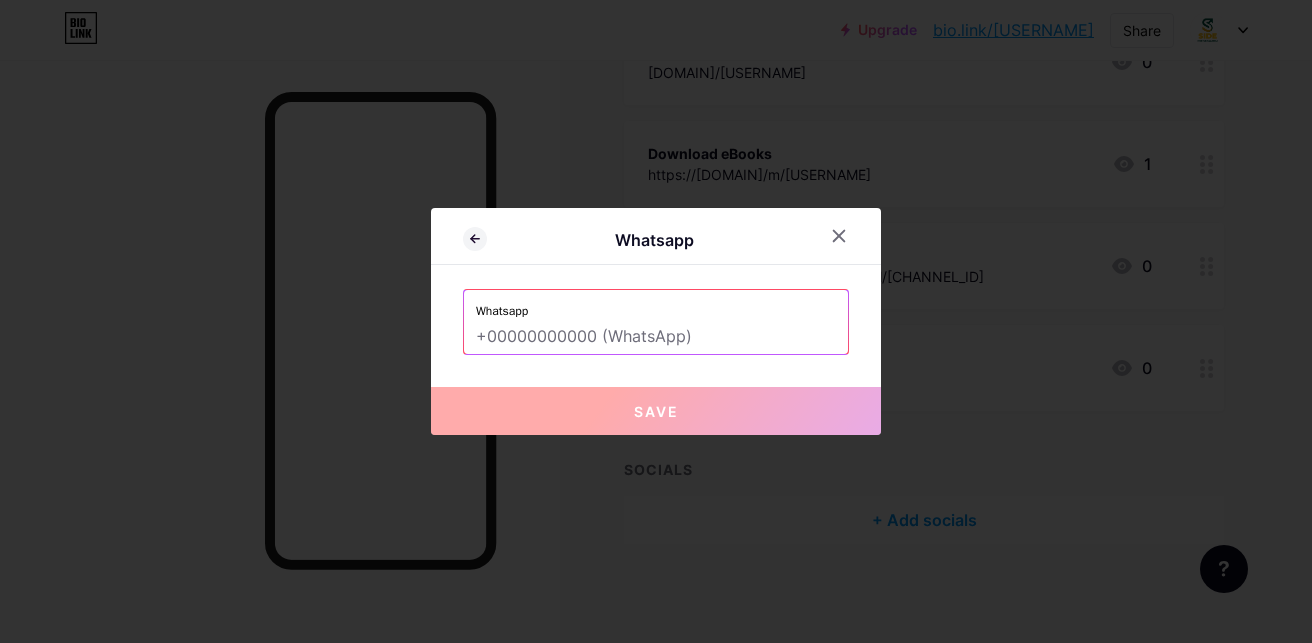 type on "_" 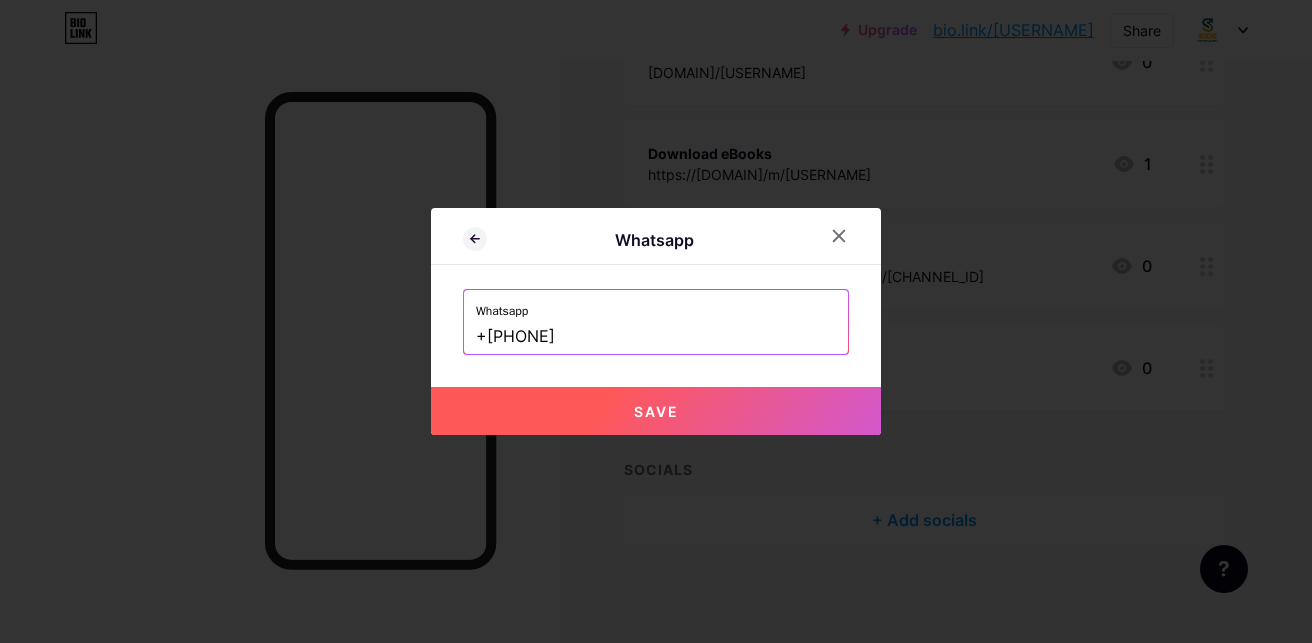 click on "Save" at bounding box center [656, 411] 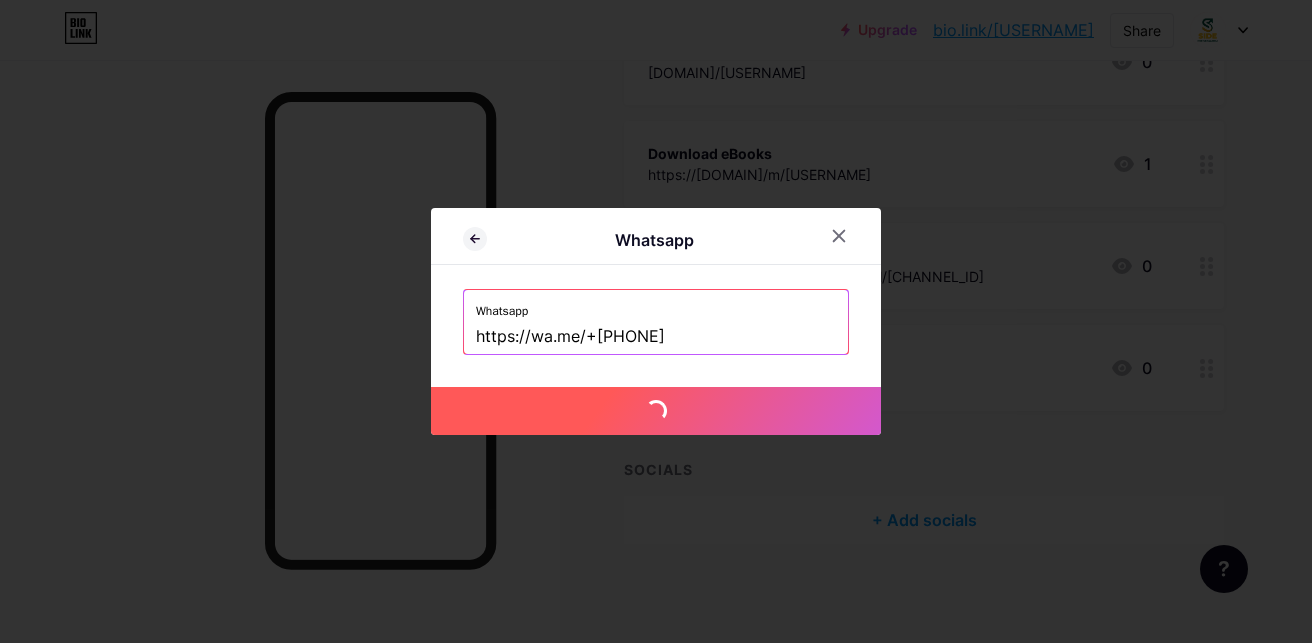 click on "https://wa.me/+[PHONE]" at bounding box center [656, 337] 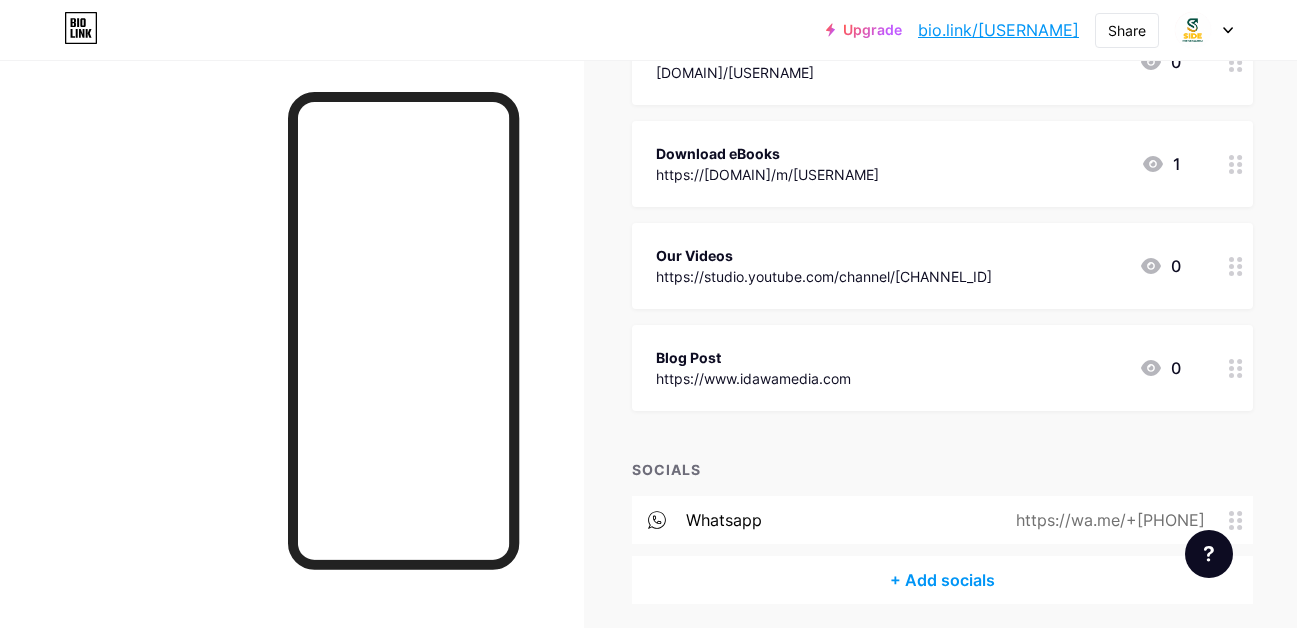 click on "https://wa.me/+[PHONE]" at bounding box center (1106, 520) 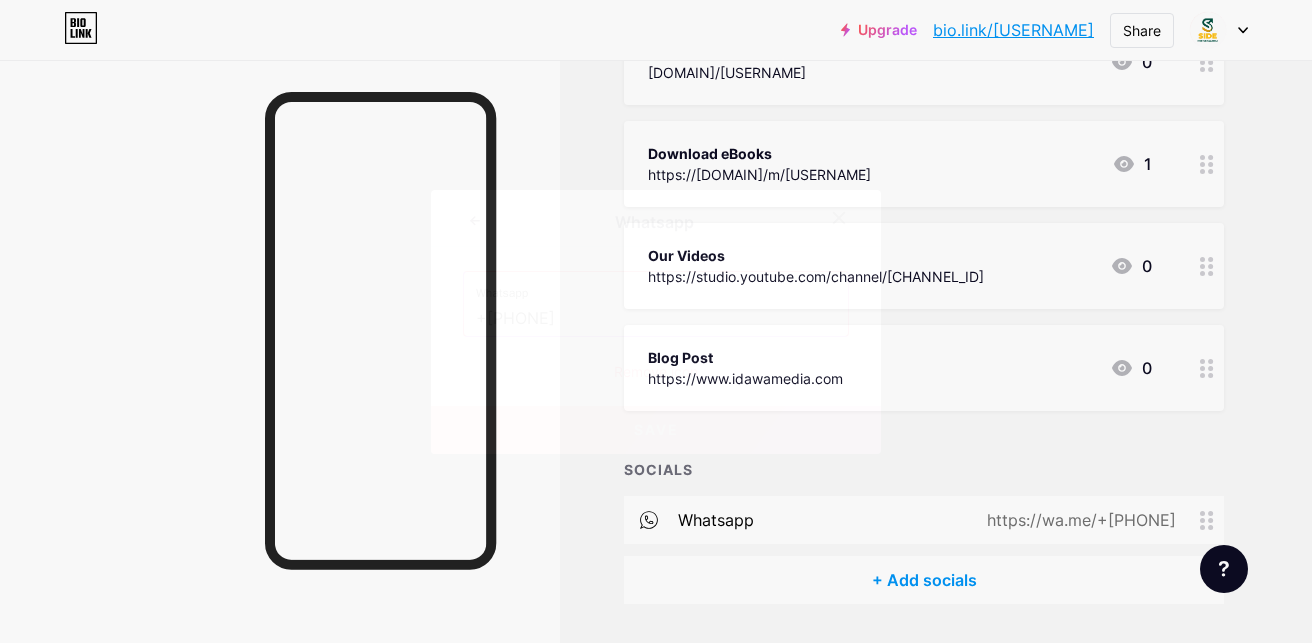 click on "+[PHONE]" at bounding box center [656, 319] 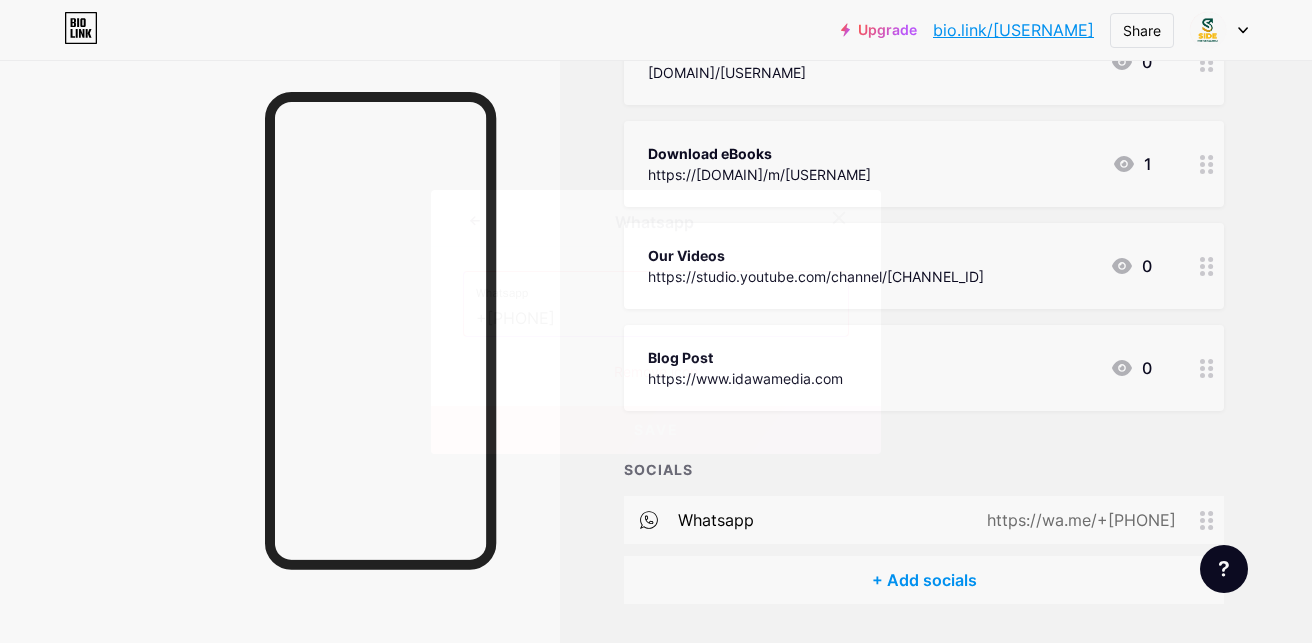 click 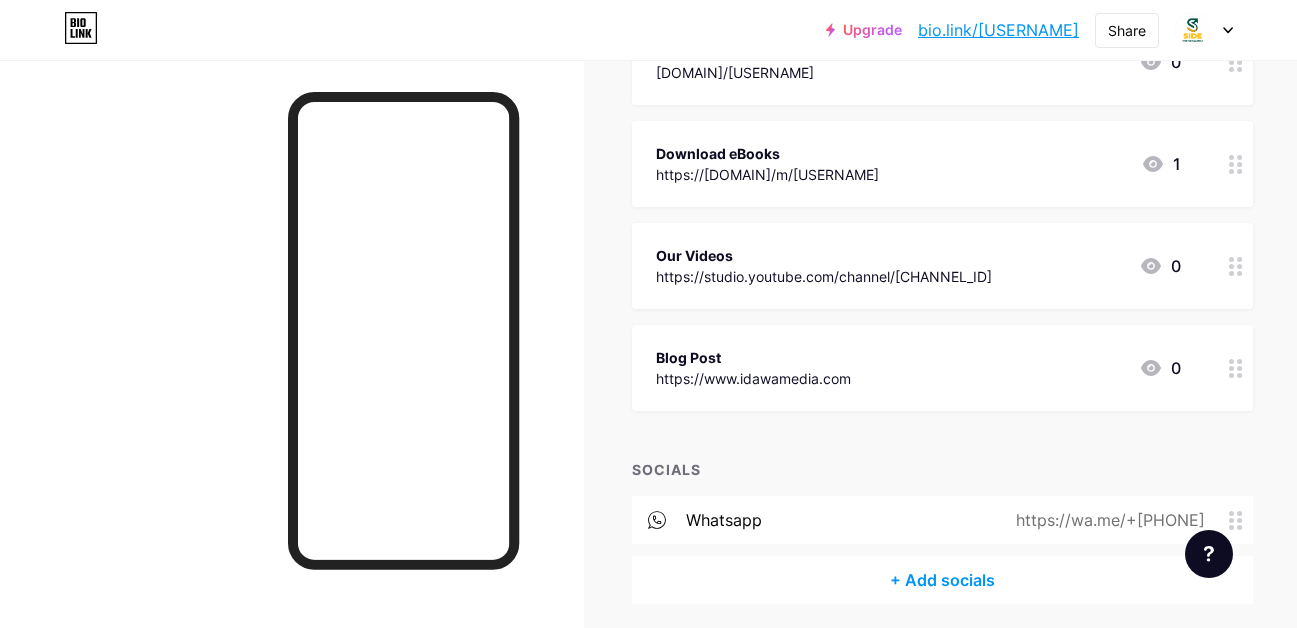 click on "+ Add socials" at bounding box center (942, 580) 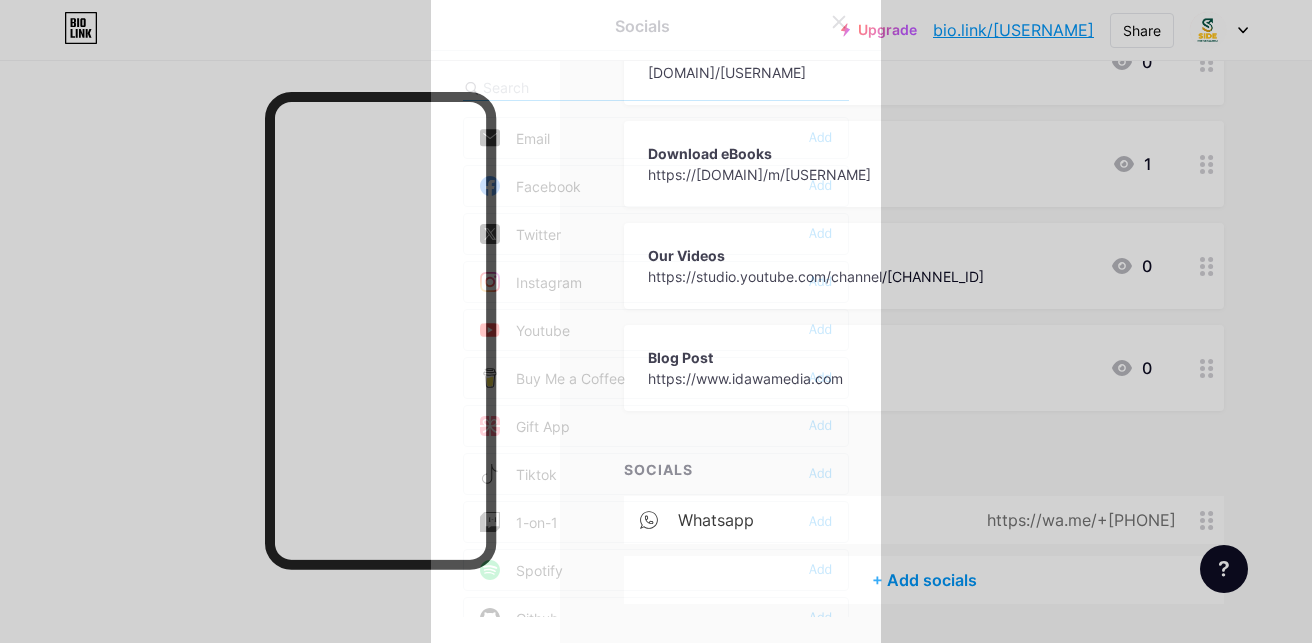 click on "Buy Me a Coffee" at bounding box center (552, 378) 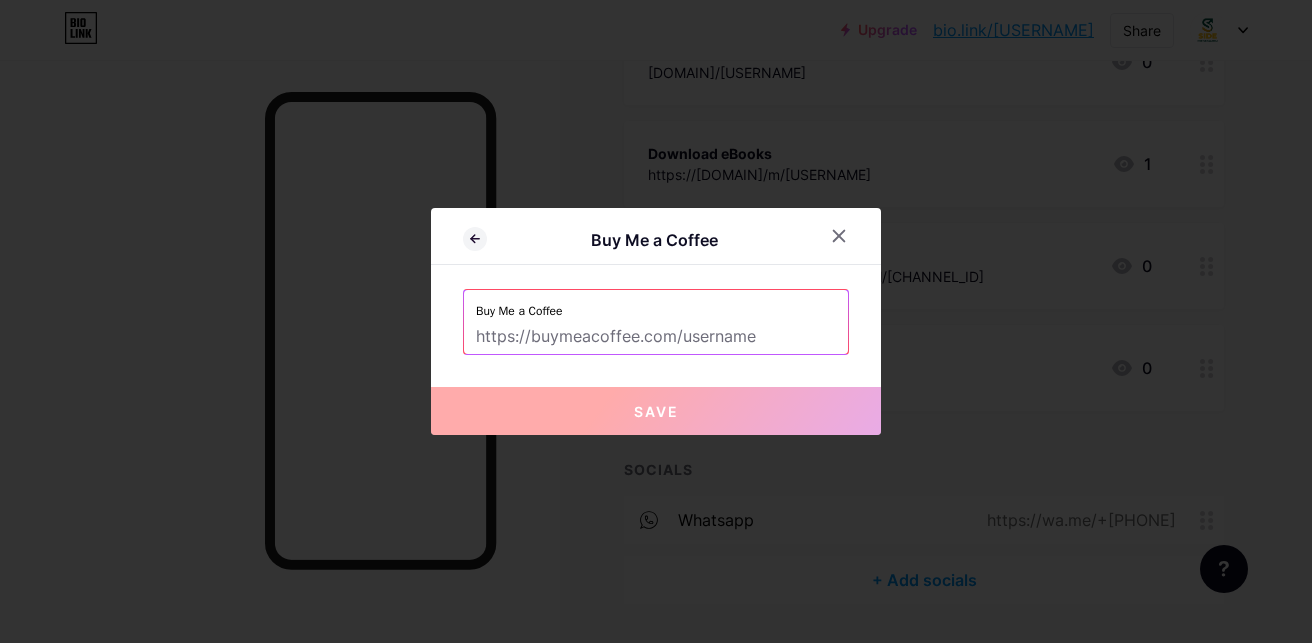 click at bounding box center (656, 337) 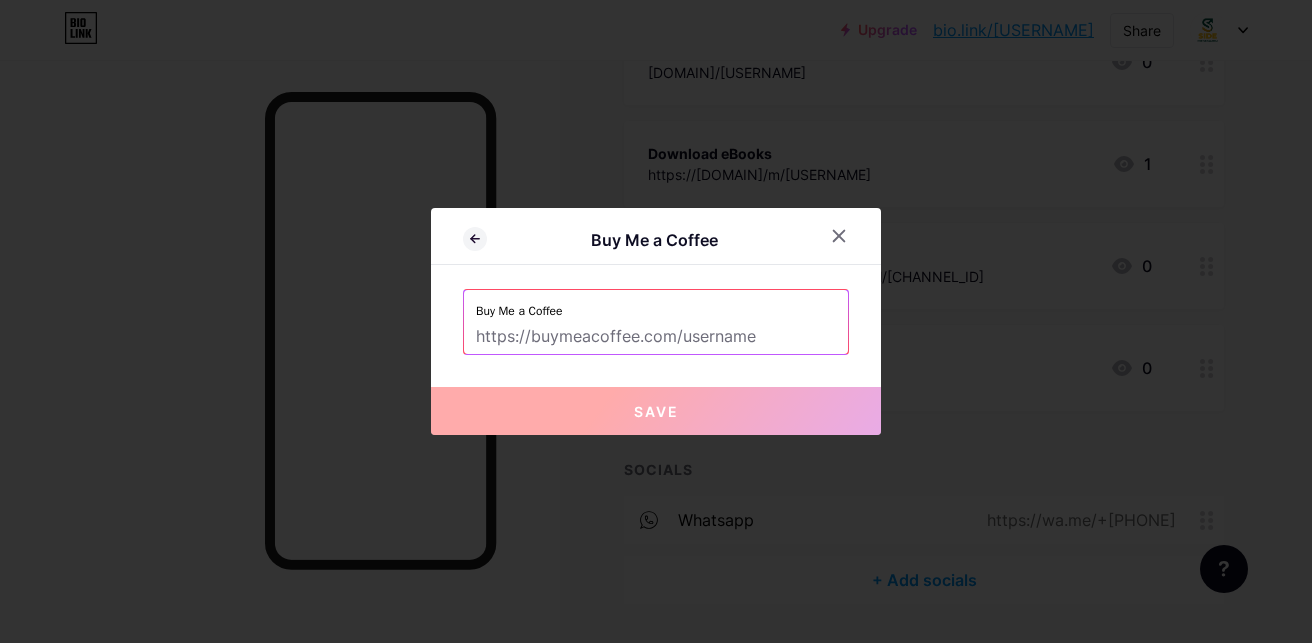paste on "https://[DOMAIN]/[USERNAME]/p/" 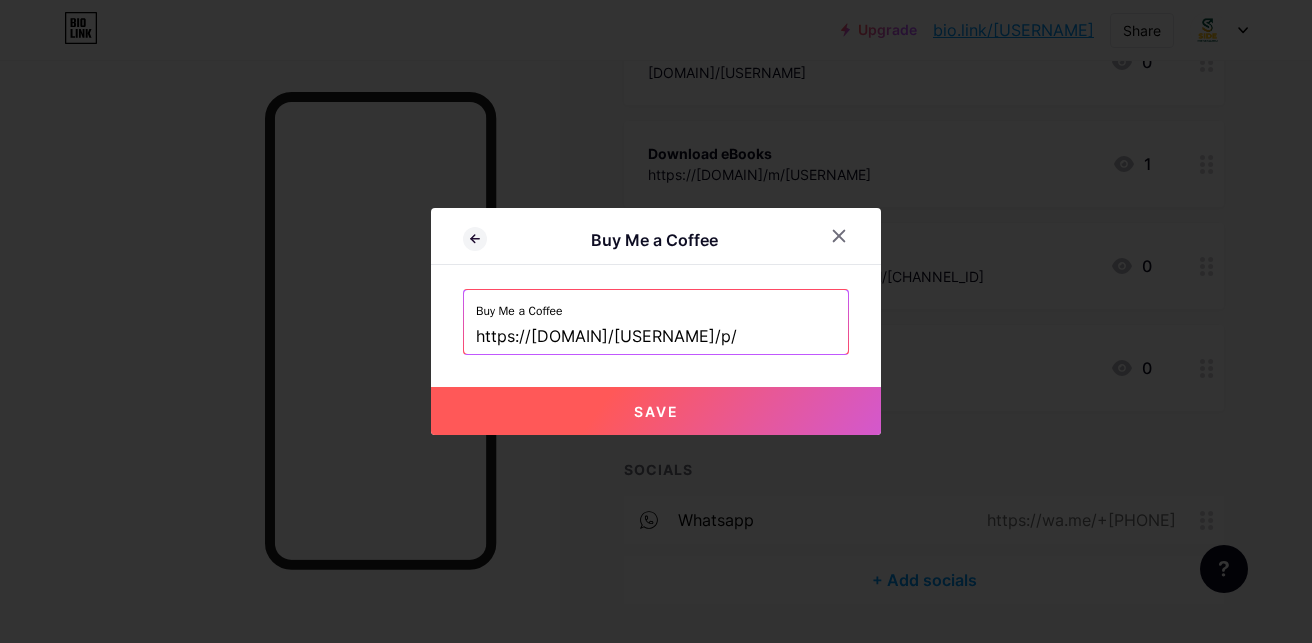 type on "https://[DOMAIN]/[USERNAME]/p/" 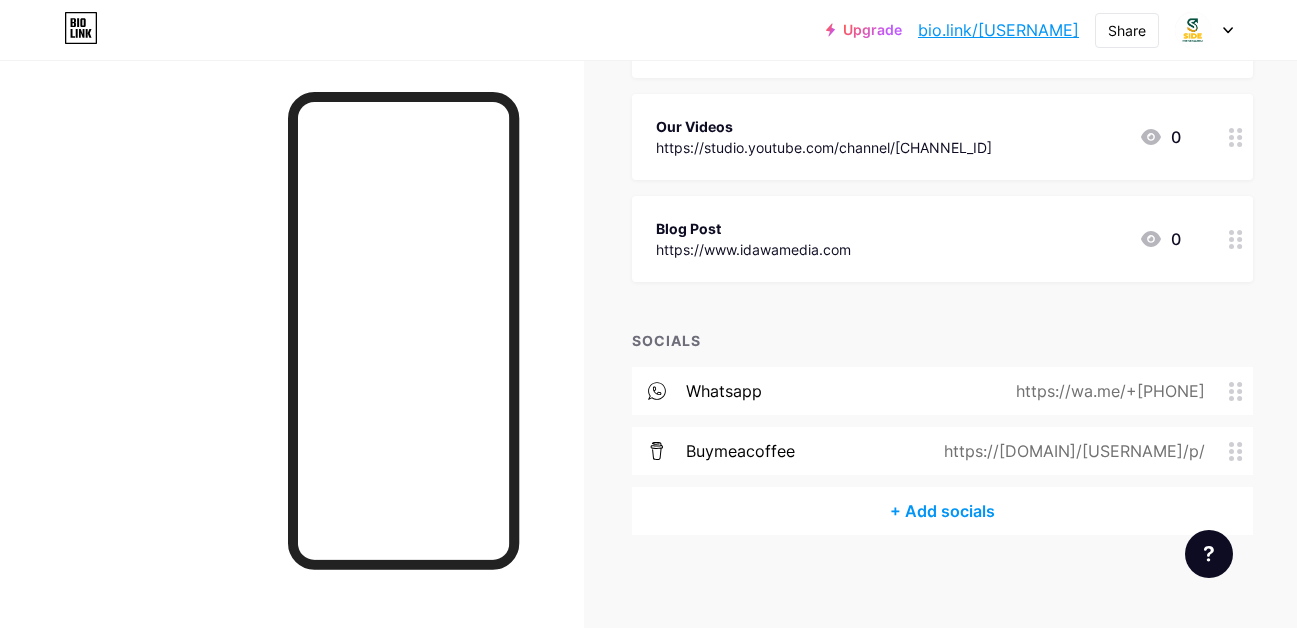 scroll, scrollTop: 431, scrollLeft: 0, axis: vertical 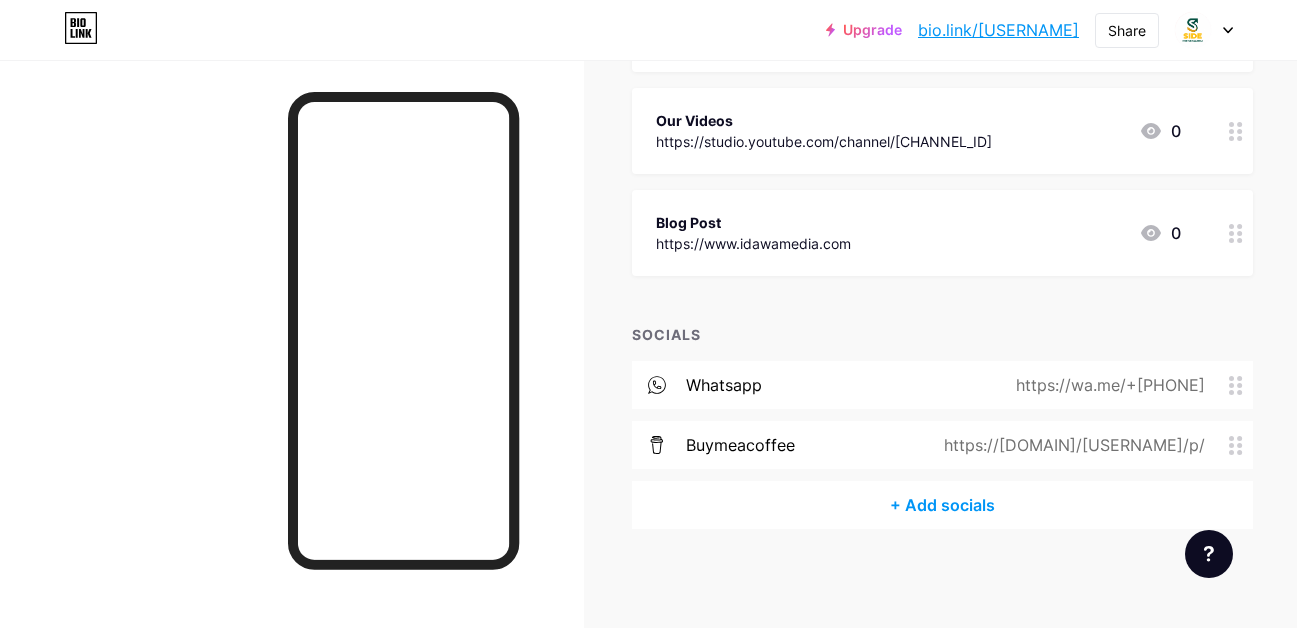 click on "+ Add socials" at bounding box center [942, 505] 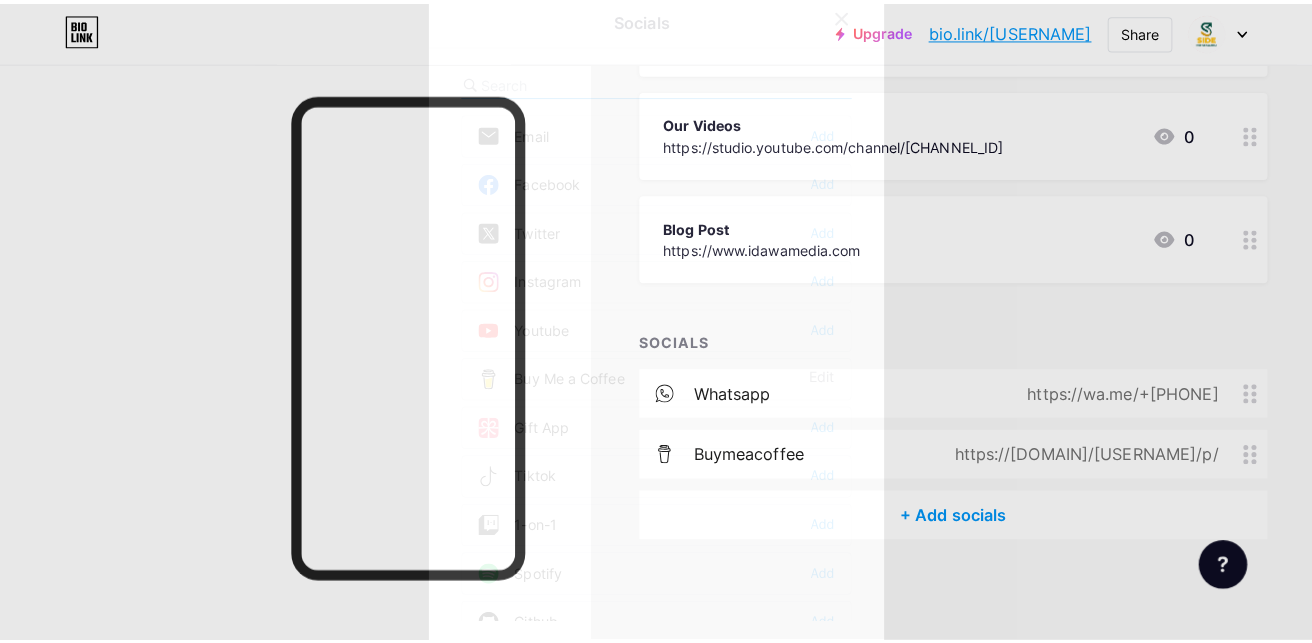 scroll, scrollTop: 416, scrollLeft: 0, axis: vertical 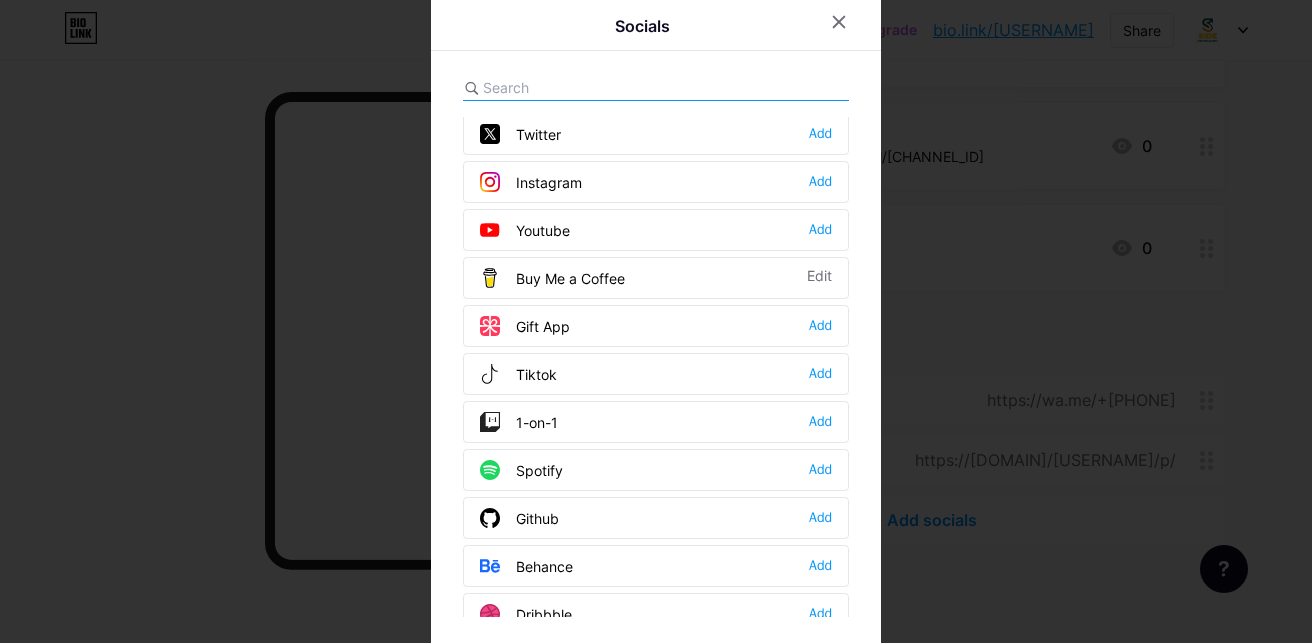 click on "Tiktok
Add" at bounding box center (656, 374) 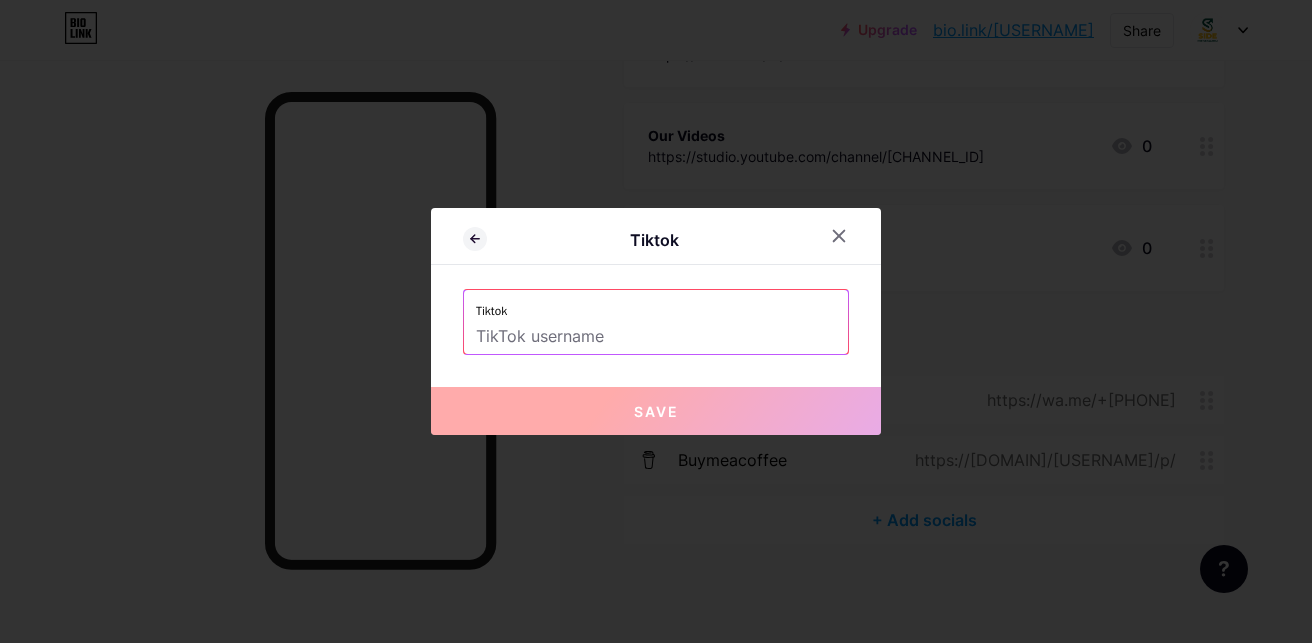 click at bounding box center [656, 337] 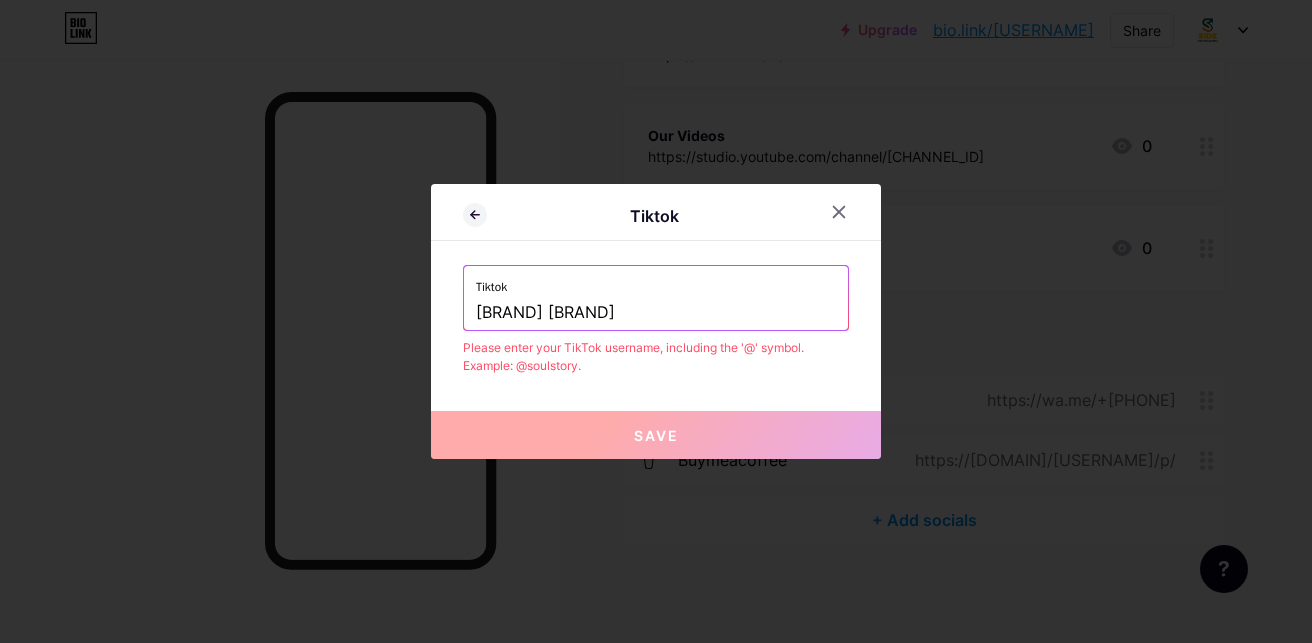 drag, startPoint x: 626, startPoint y: 310, endPoint x: 402, endPoint y: 325, distance: 224.50166 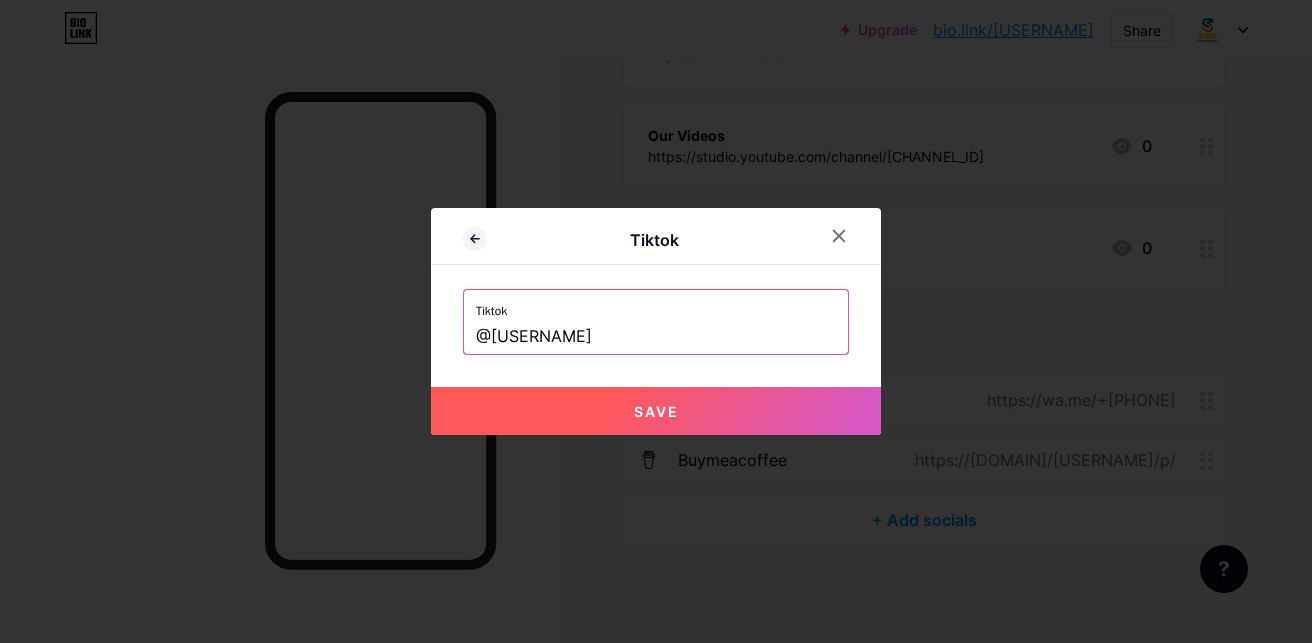 click on "Save" at bounding box center (656, 411) 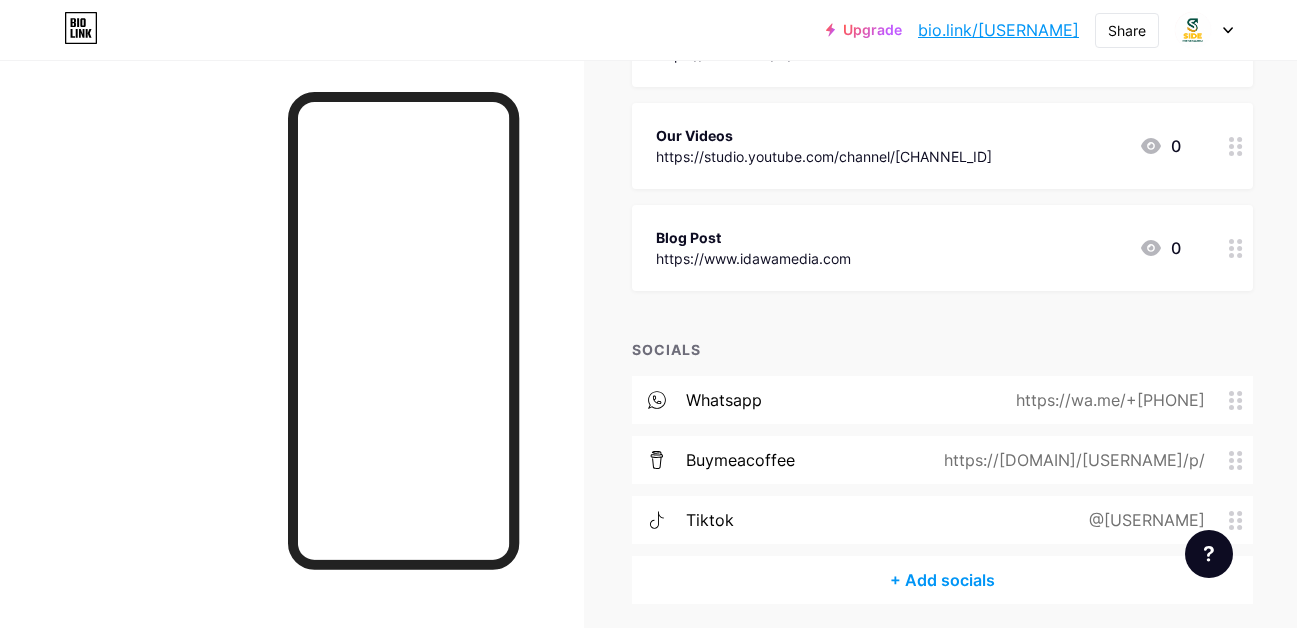 click on "+ Add socials" at bounding box center [942, 580] 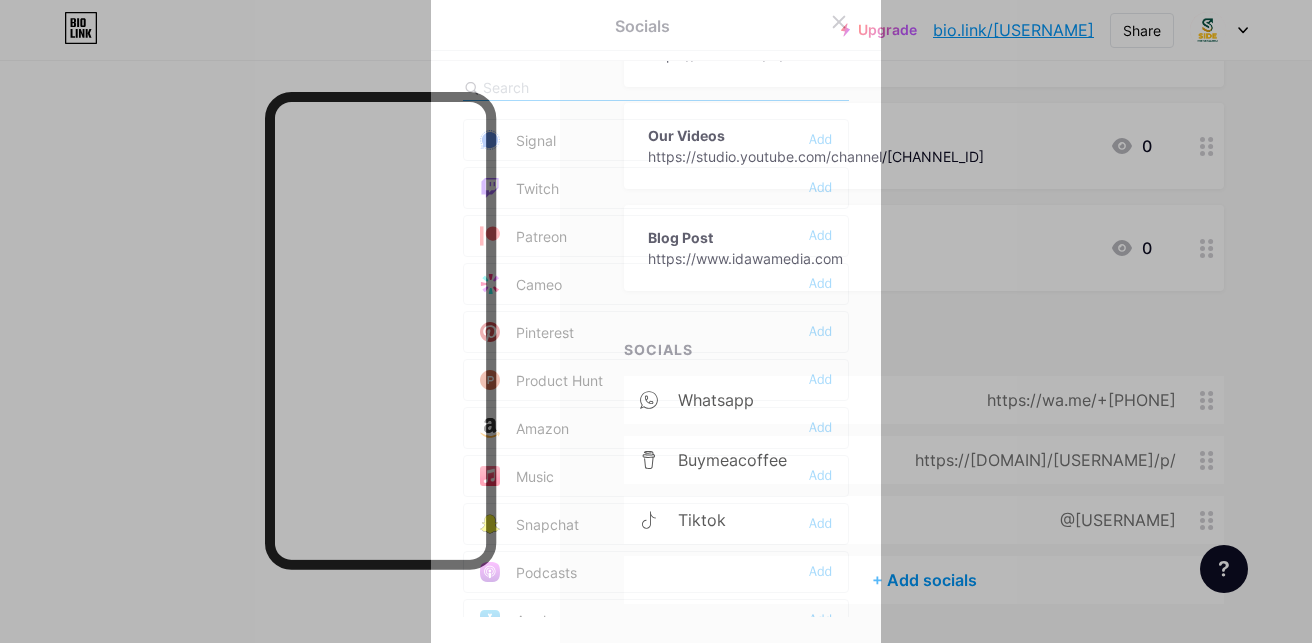 scroll, scrollTop: 1100, scrollLeft: 0, axis: vertical 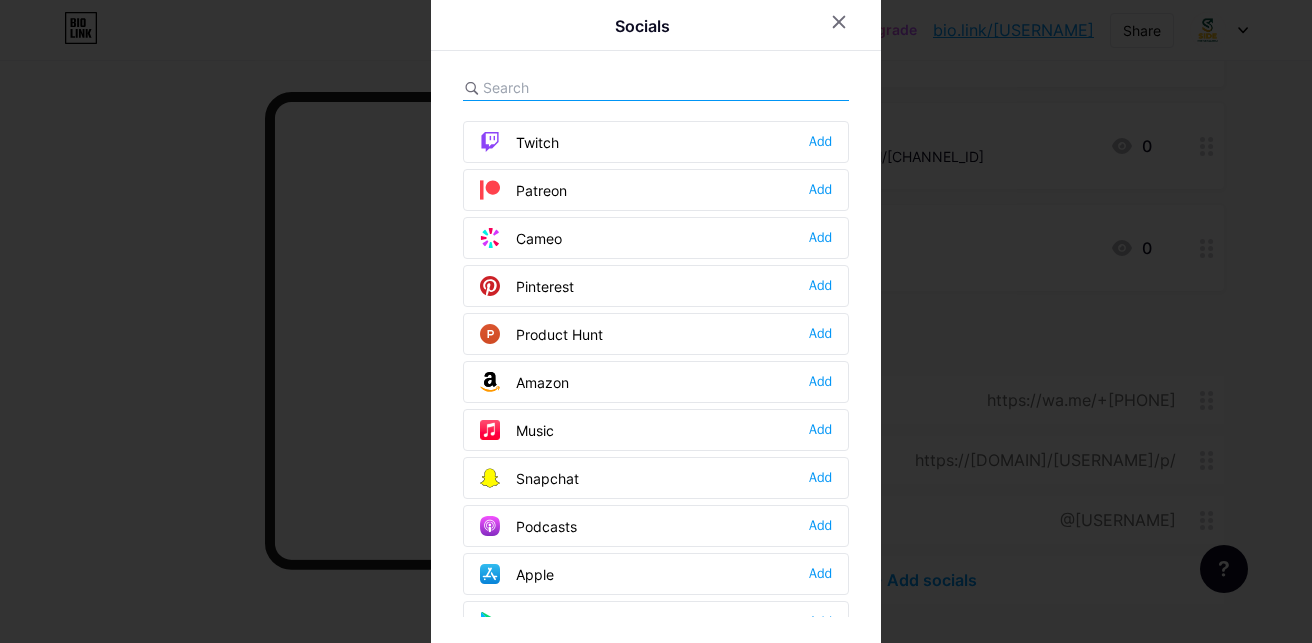 click on "Pinterest
Add" at bounding box center [656, 286] 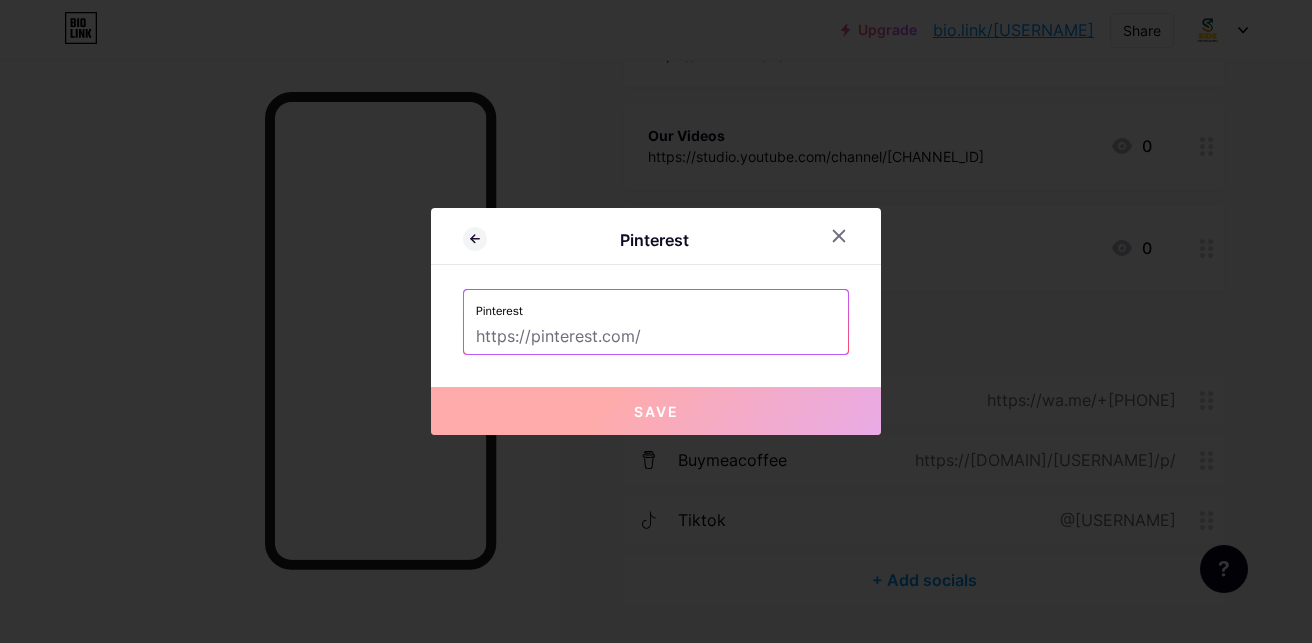 click at bounding box center [656, 337] 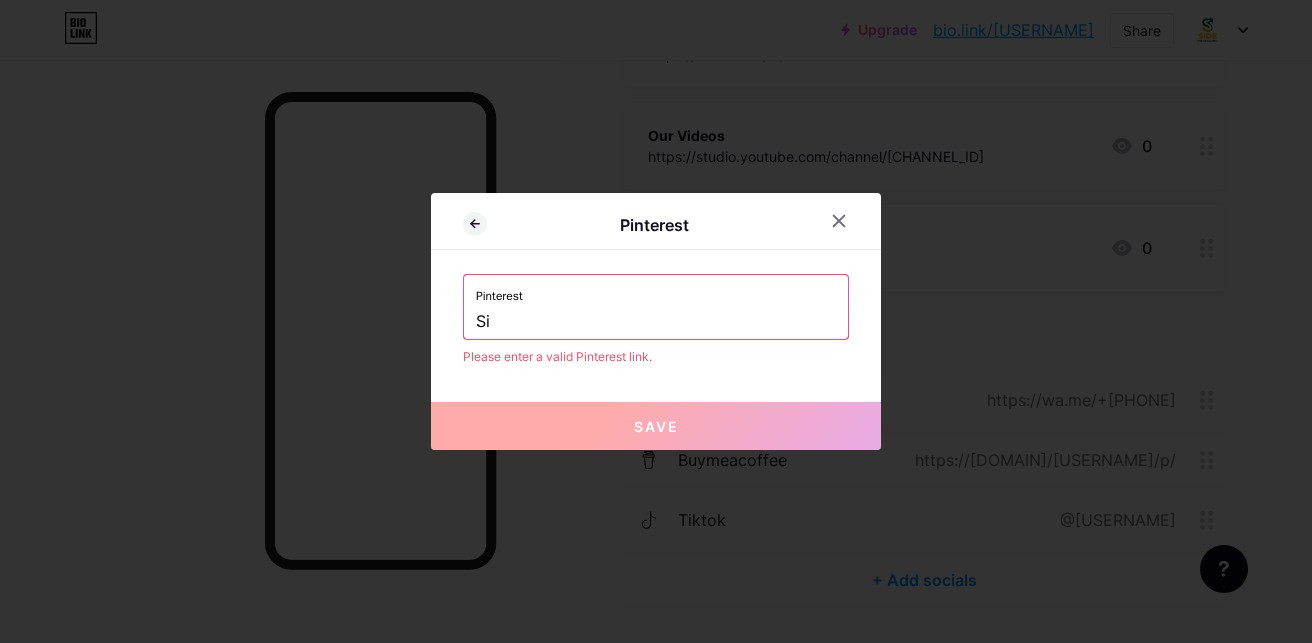 type on "S" 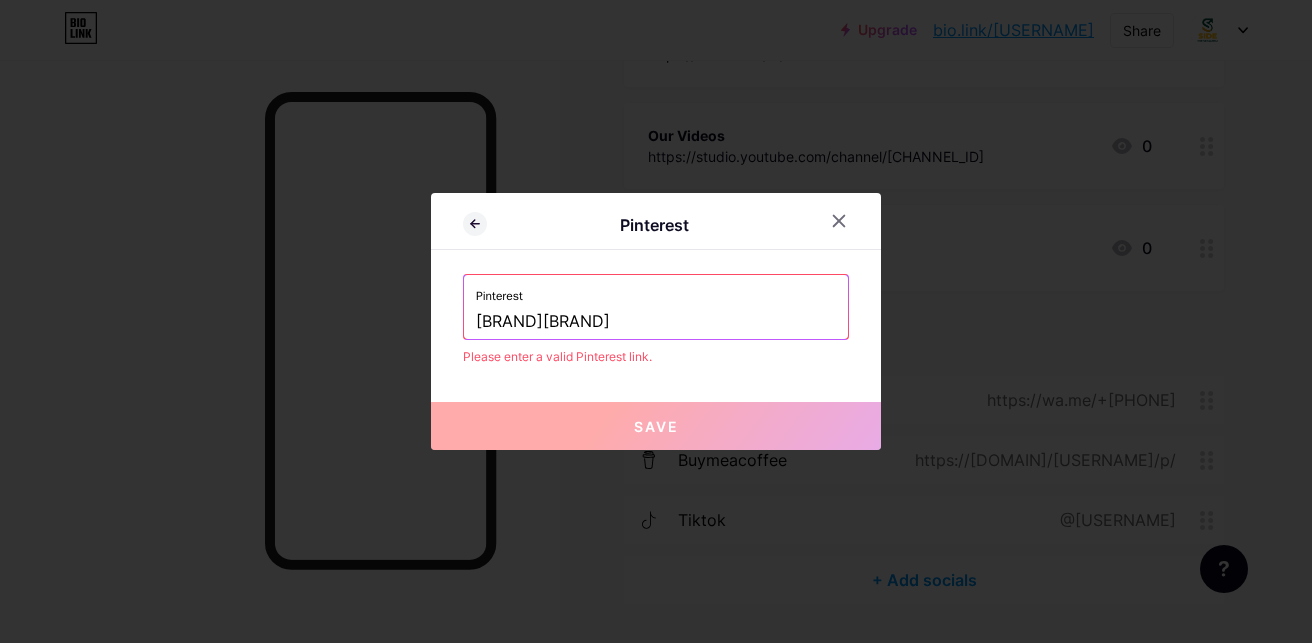 type on "[BRAND][BRAND]" 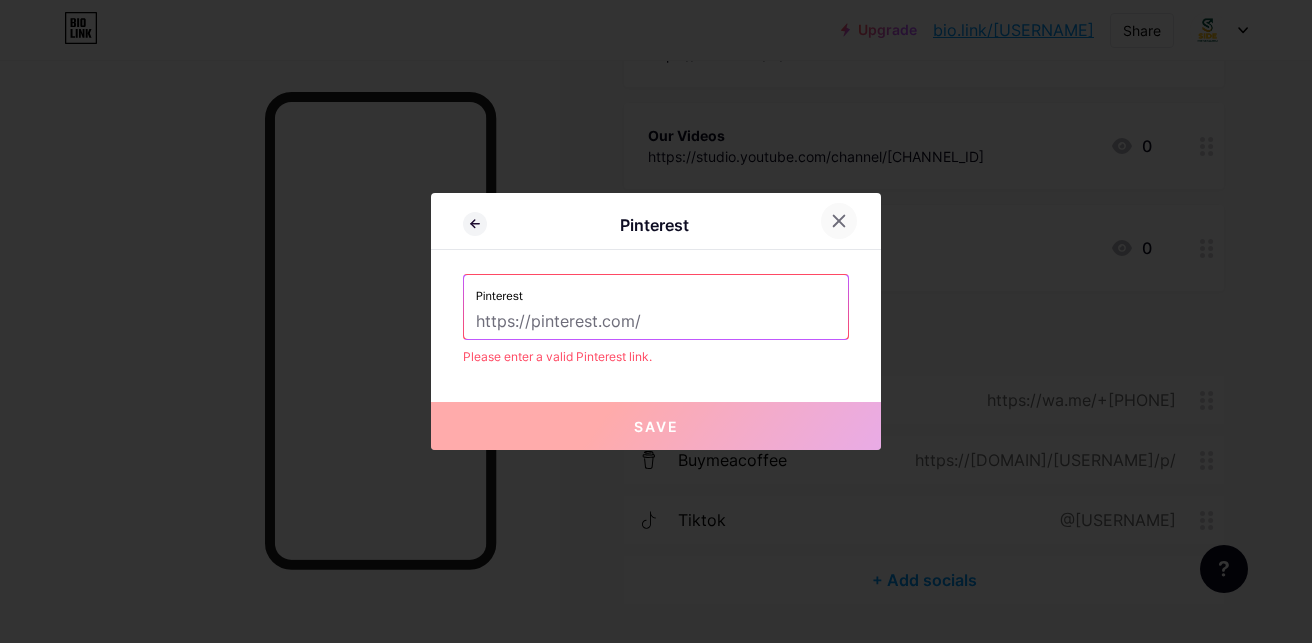 type 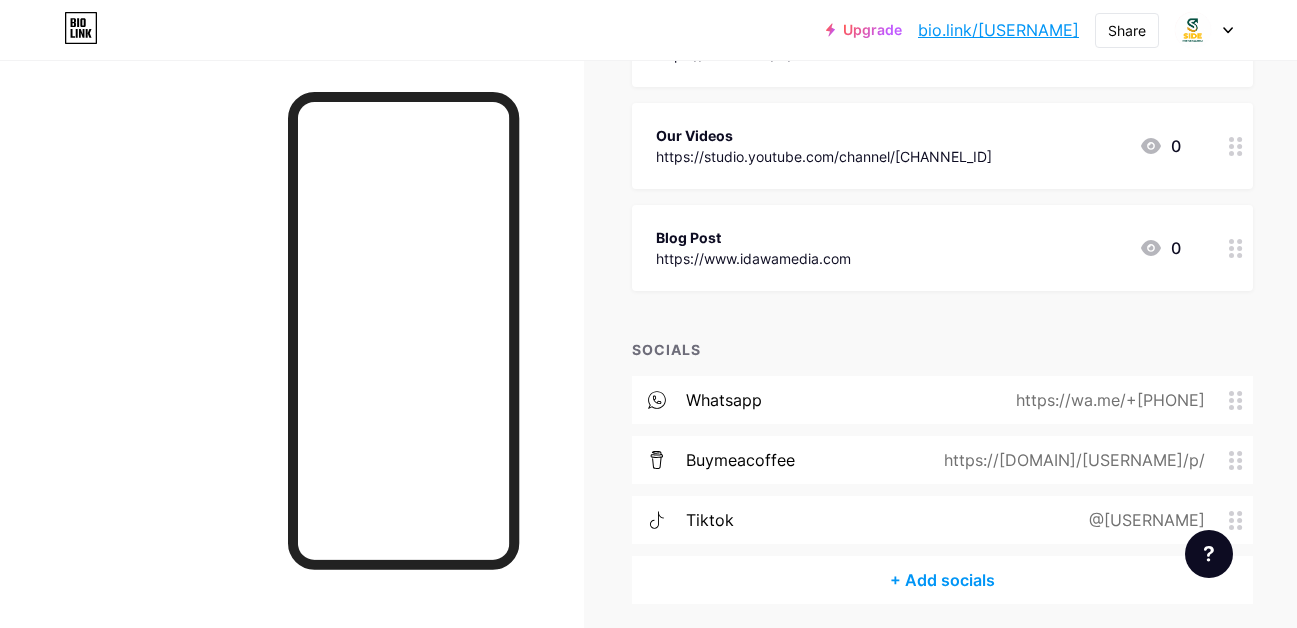 click on "+ Add socials" at bounding box center [942, 580] 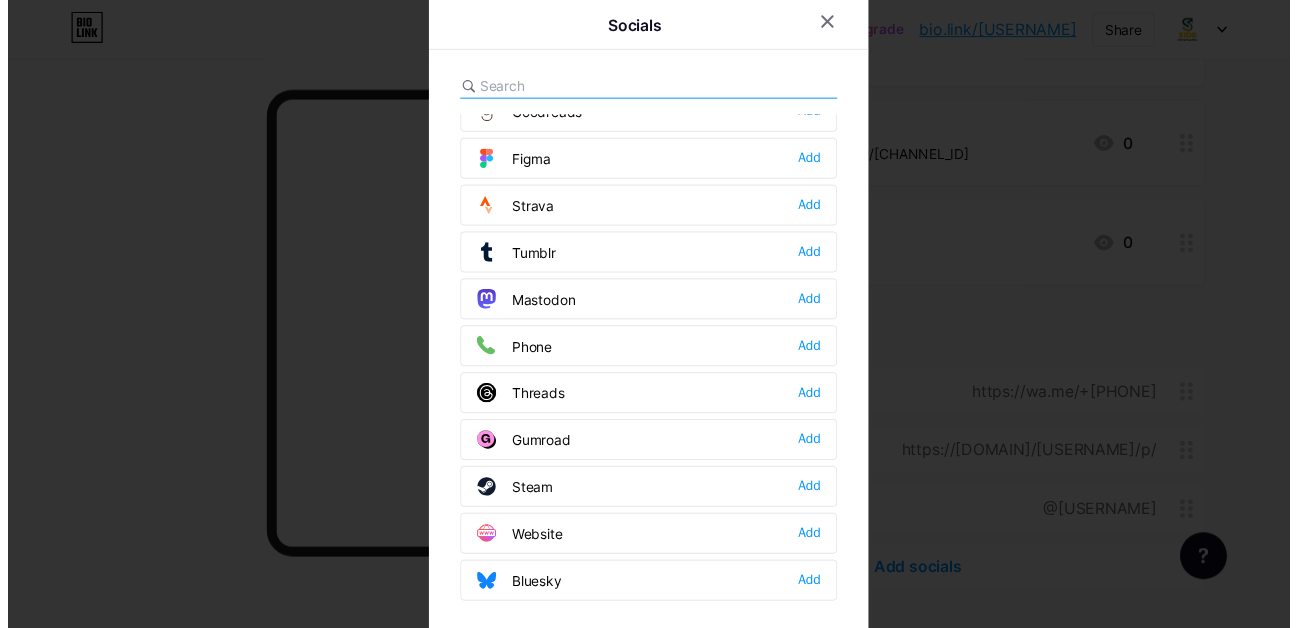 scroll, scrollTop: 1804, scrollLeft: 0, axis: vertical 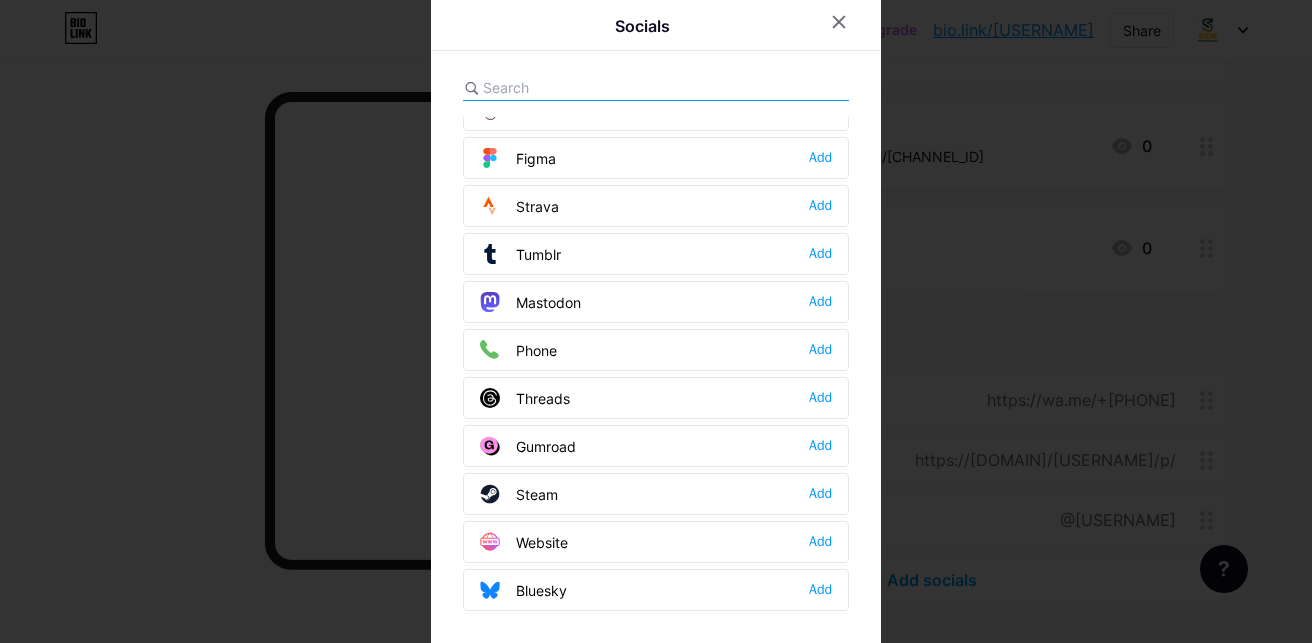 click on "Gumroad
Add" at bounding box center [656, 446] 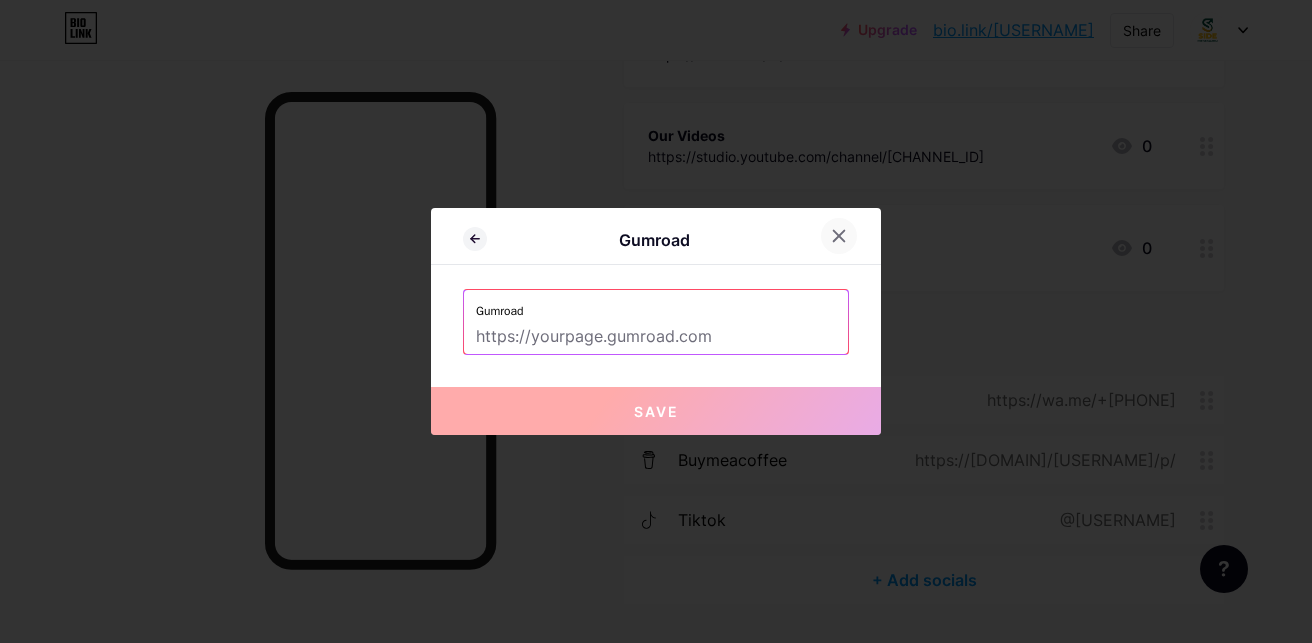 click 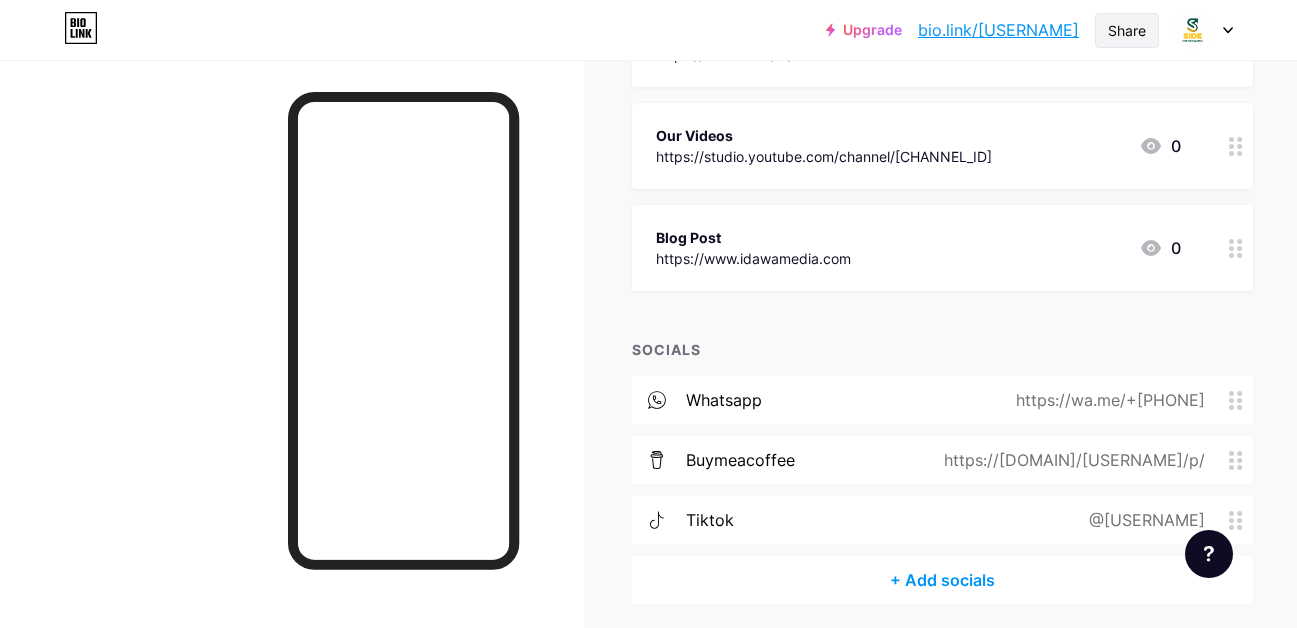 click on "Share" at bounding box center [1127, 30] 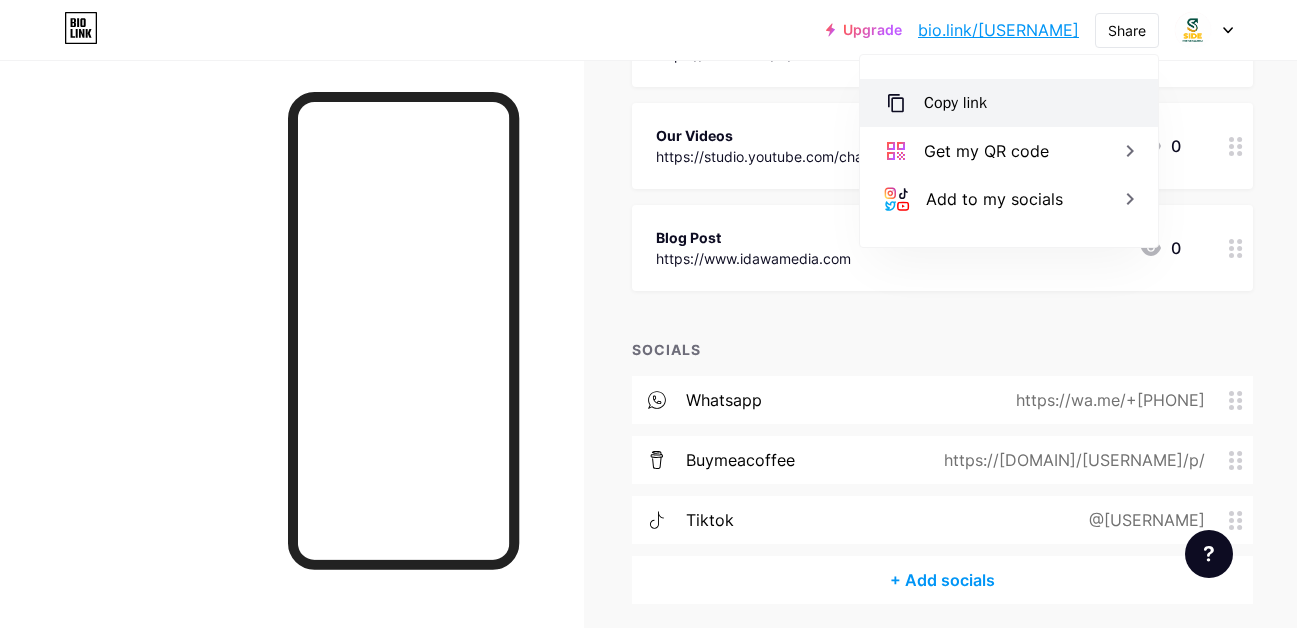 click on "Copy link" at bounding box center (955, 103) 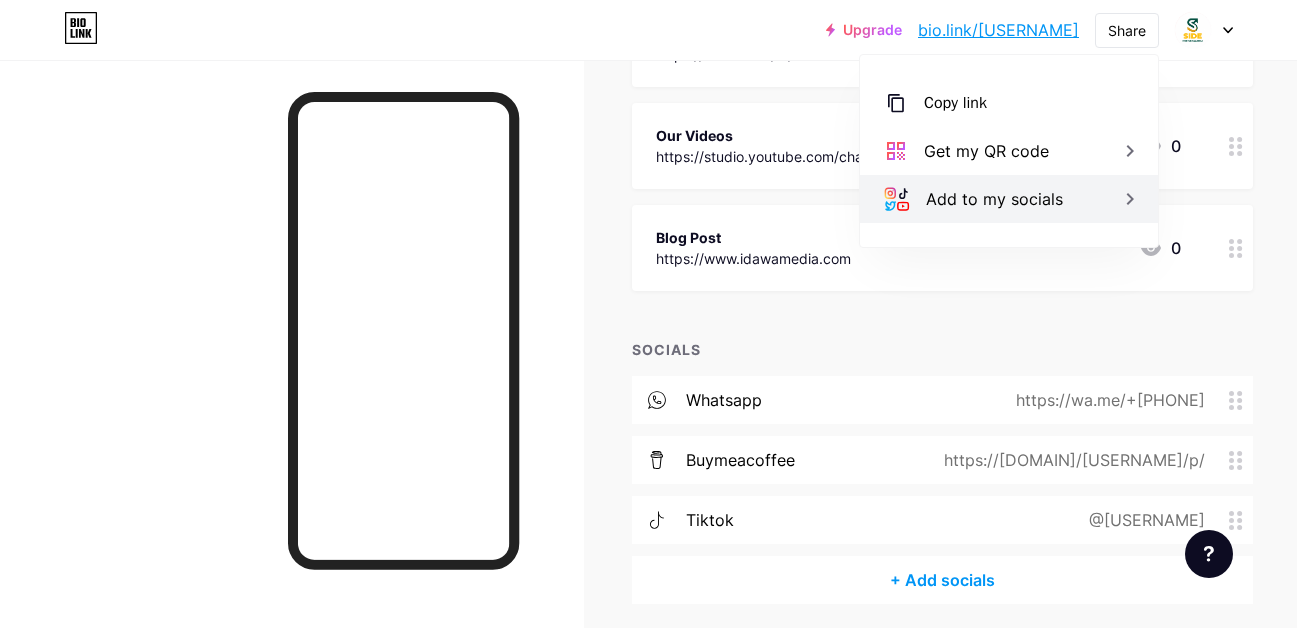 click on "Add to my socials" at bounding box center (1009, 199) 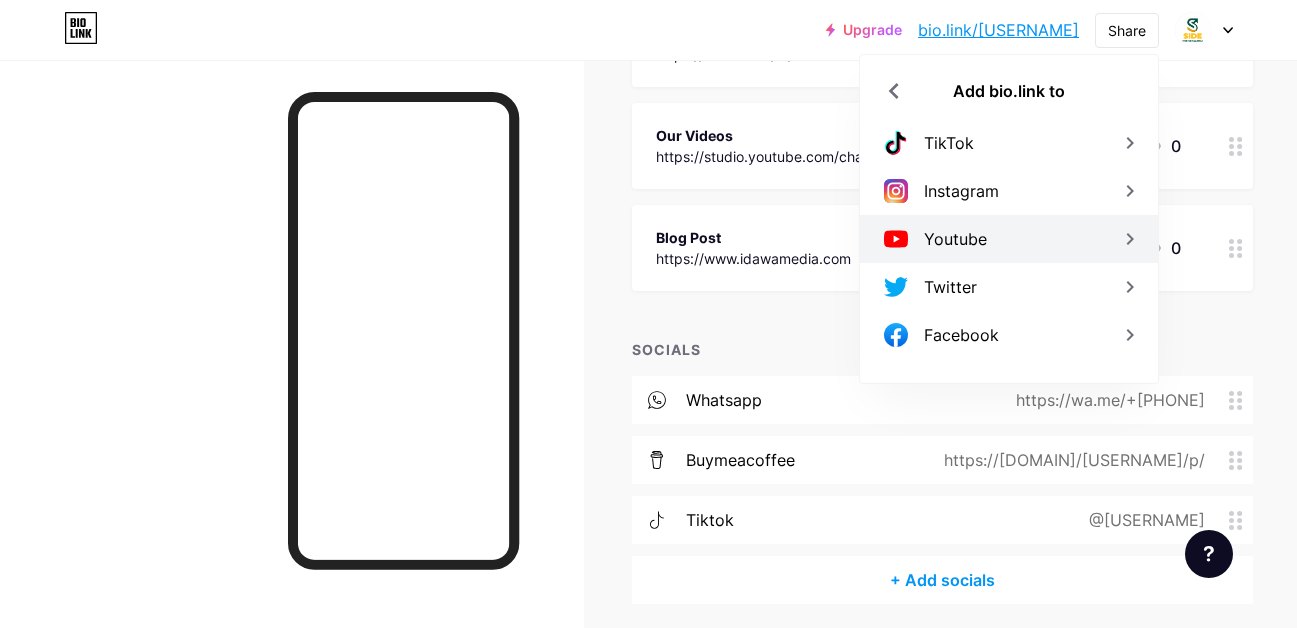 click on "Youtube" at bounding box center [1009, 239] 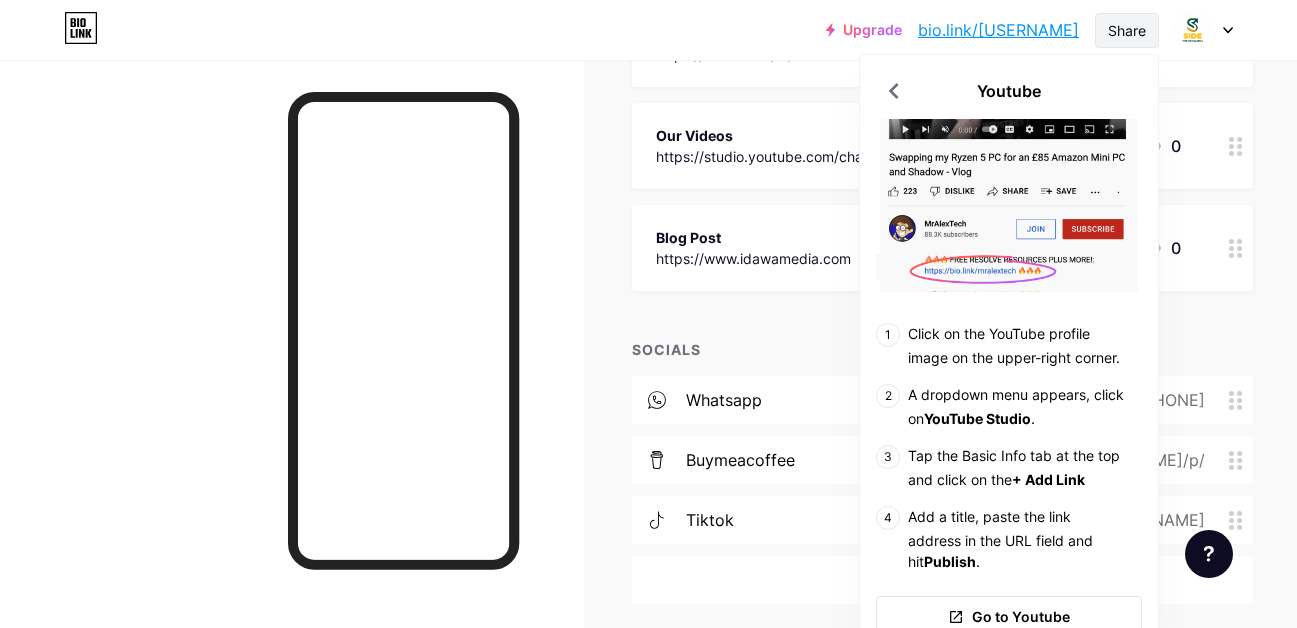 click on "Share" at bounding box center (1127, 30) 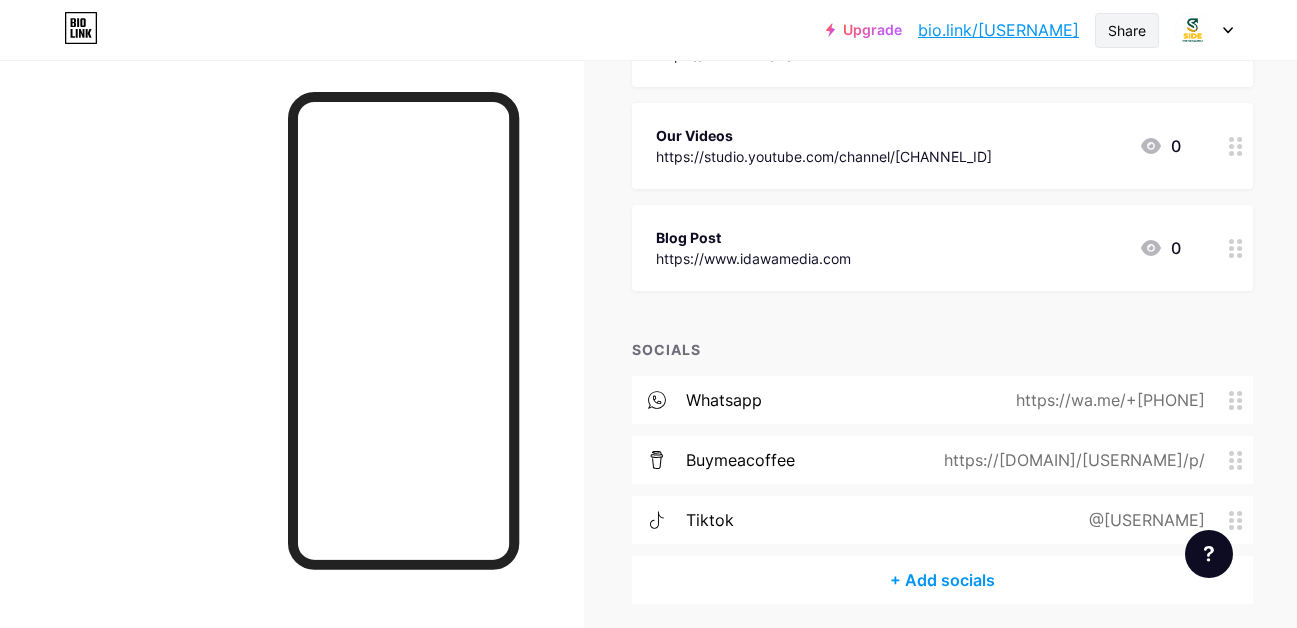 click on "Share" at bounding box center [1127, 30] 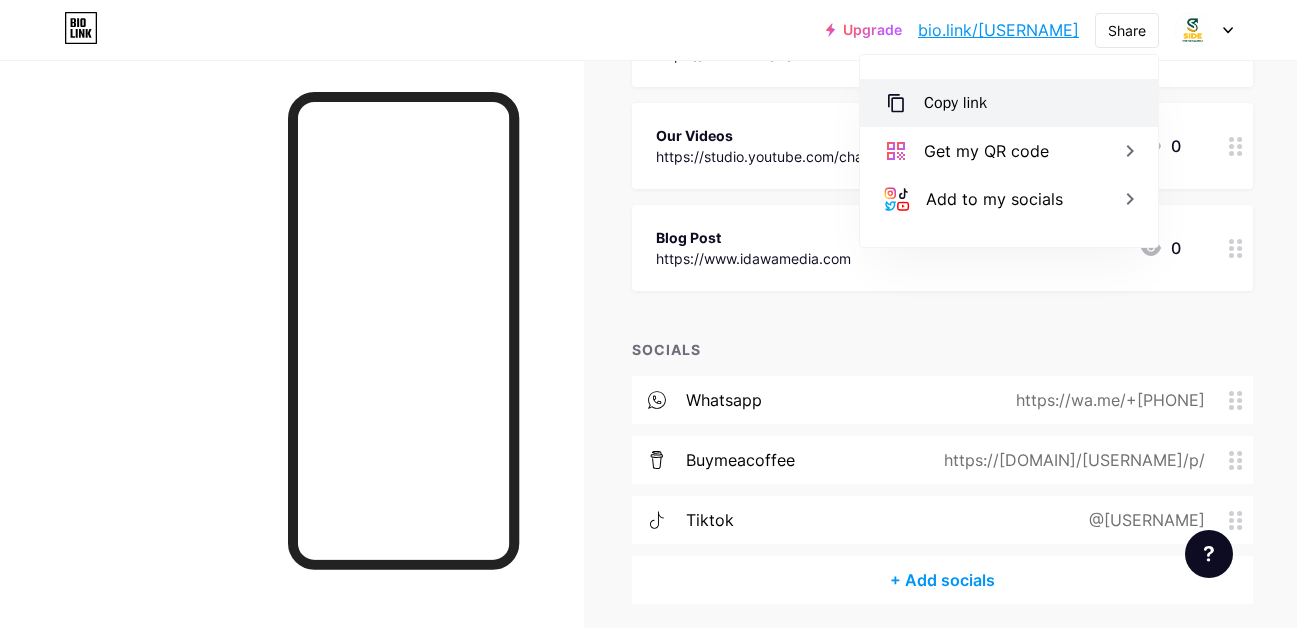 click on "Copy link" at bounding box center [955, 103] 